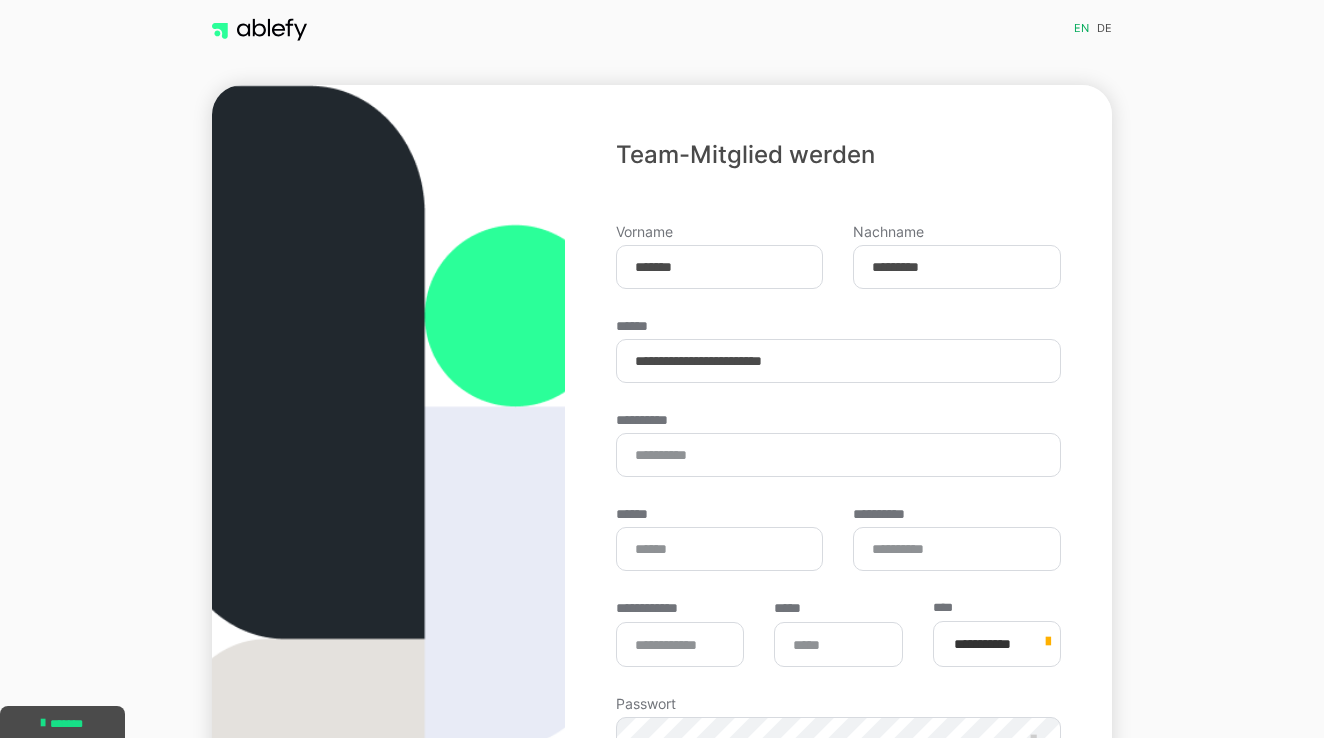scroll, scrollTop: 0, scrollLeft: 0, axis: both 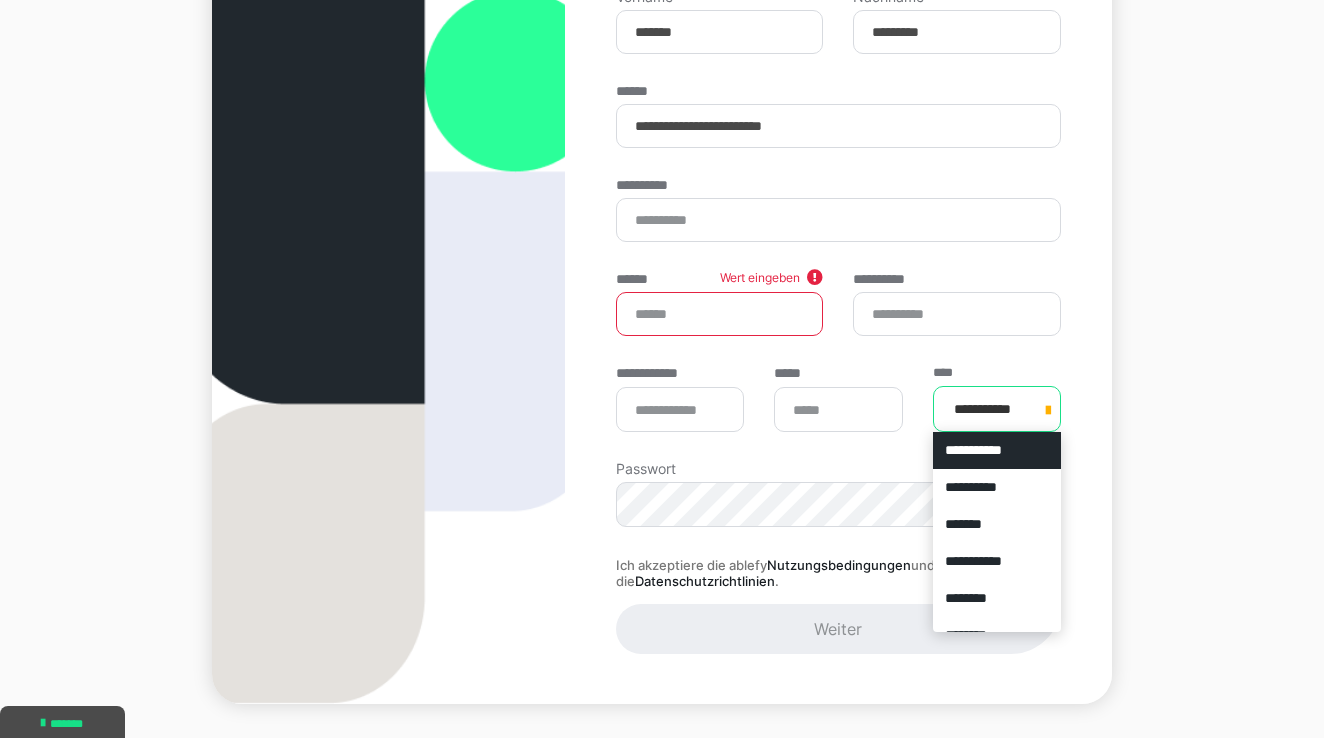click on "**********" at bounding box center (999, 409) 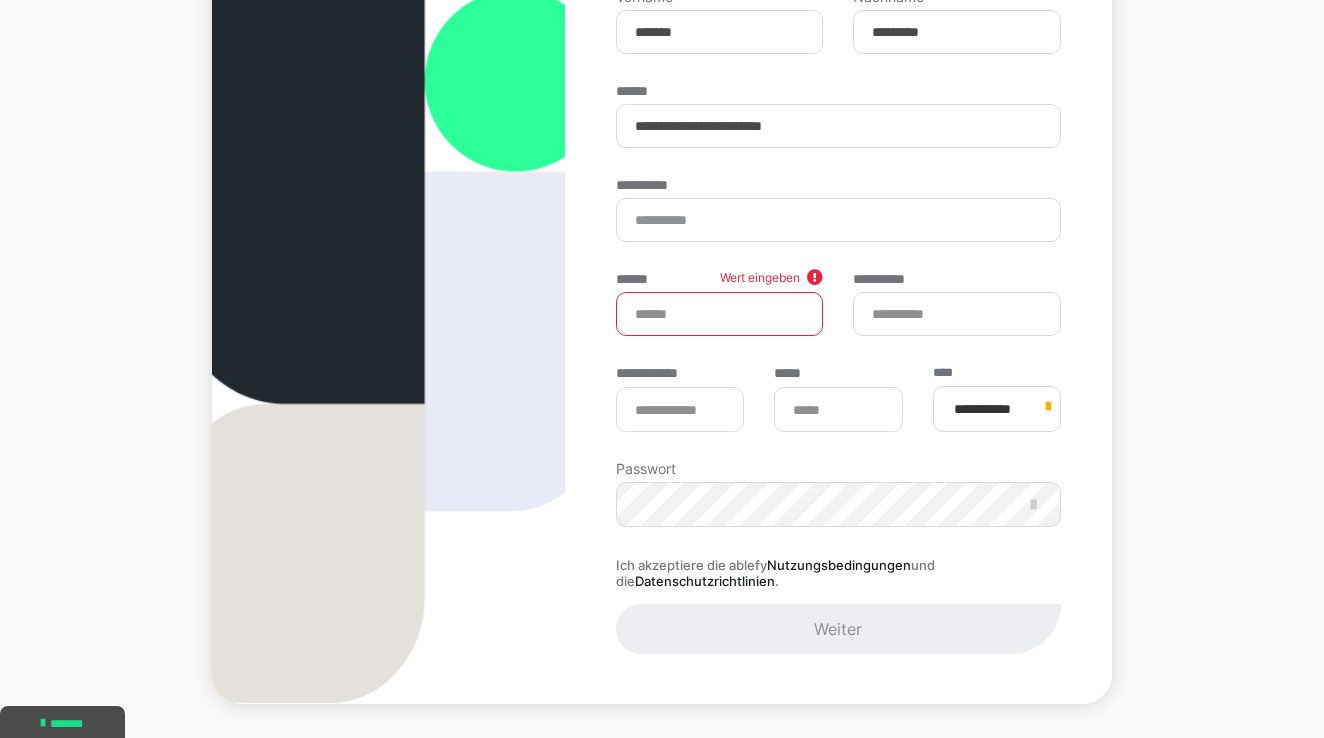 click on "******" at bounding box center (720, 314) 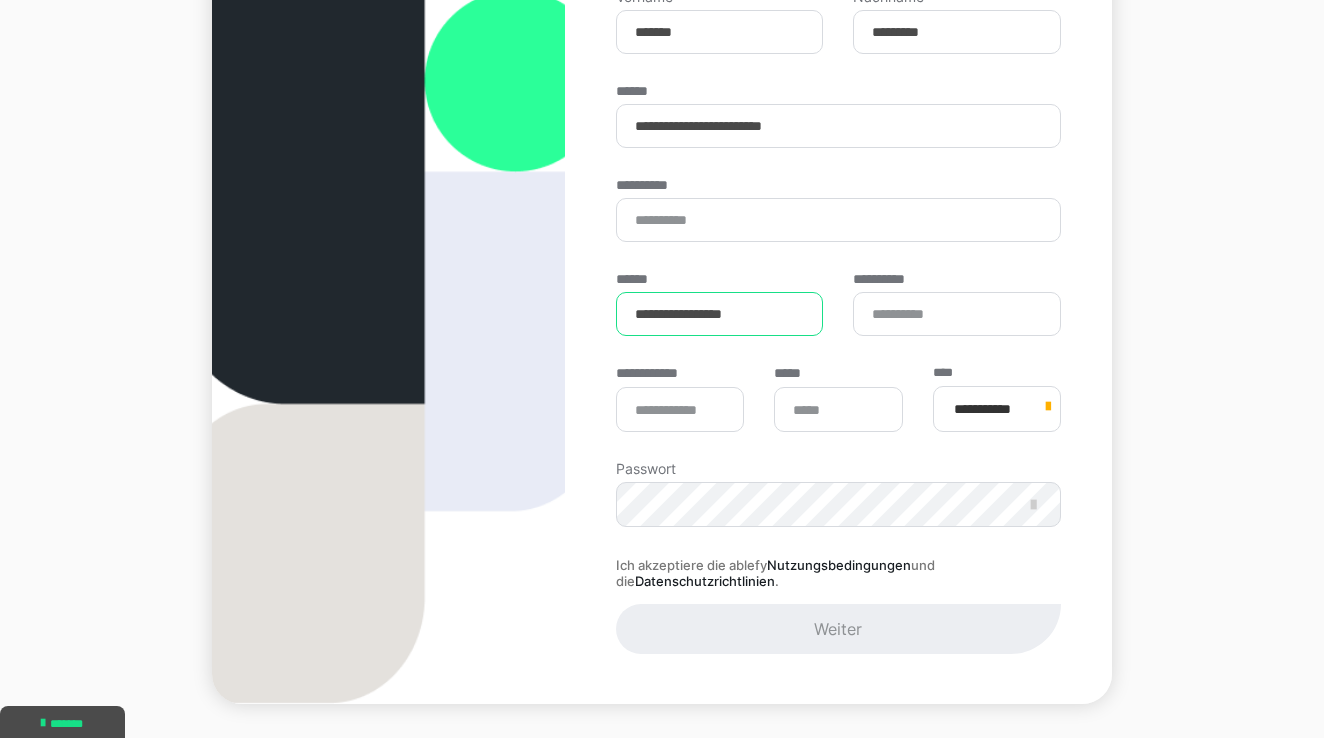 type on "**********" 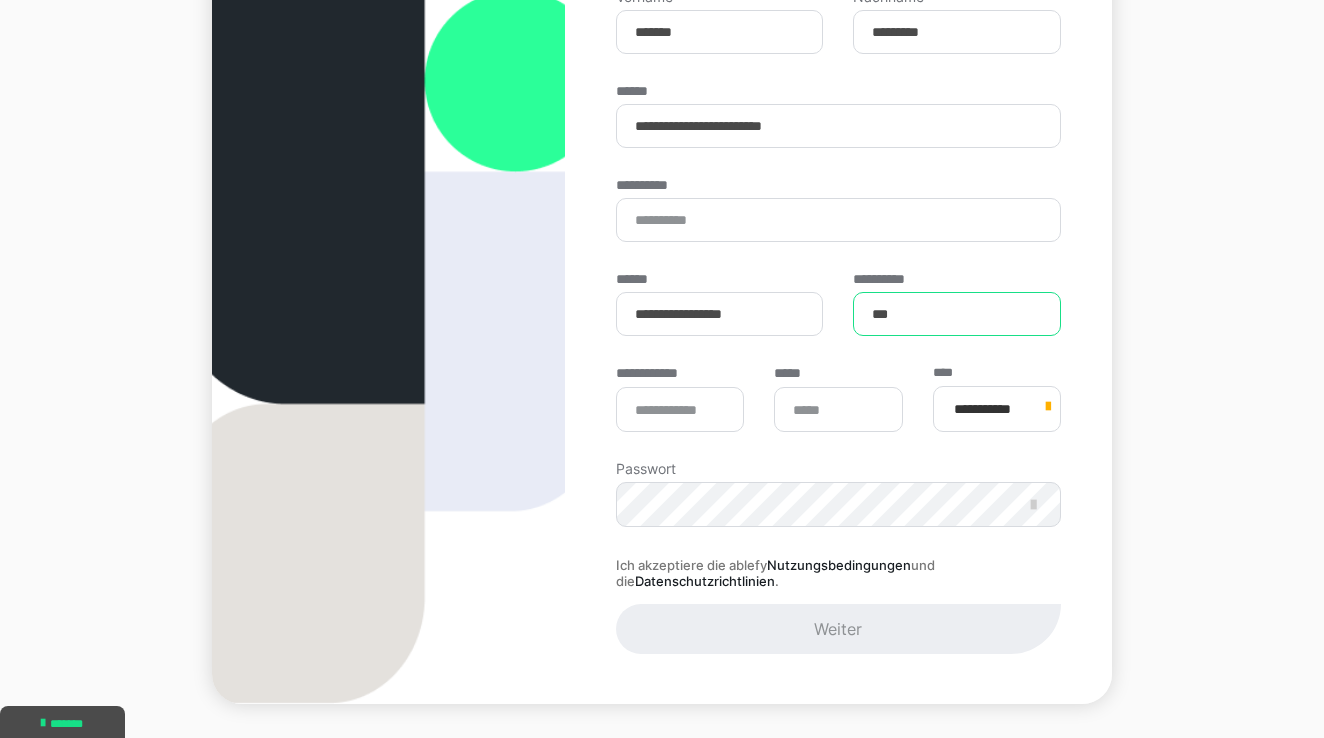 type on "***" 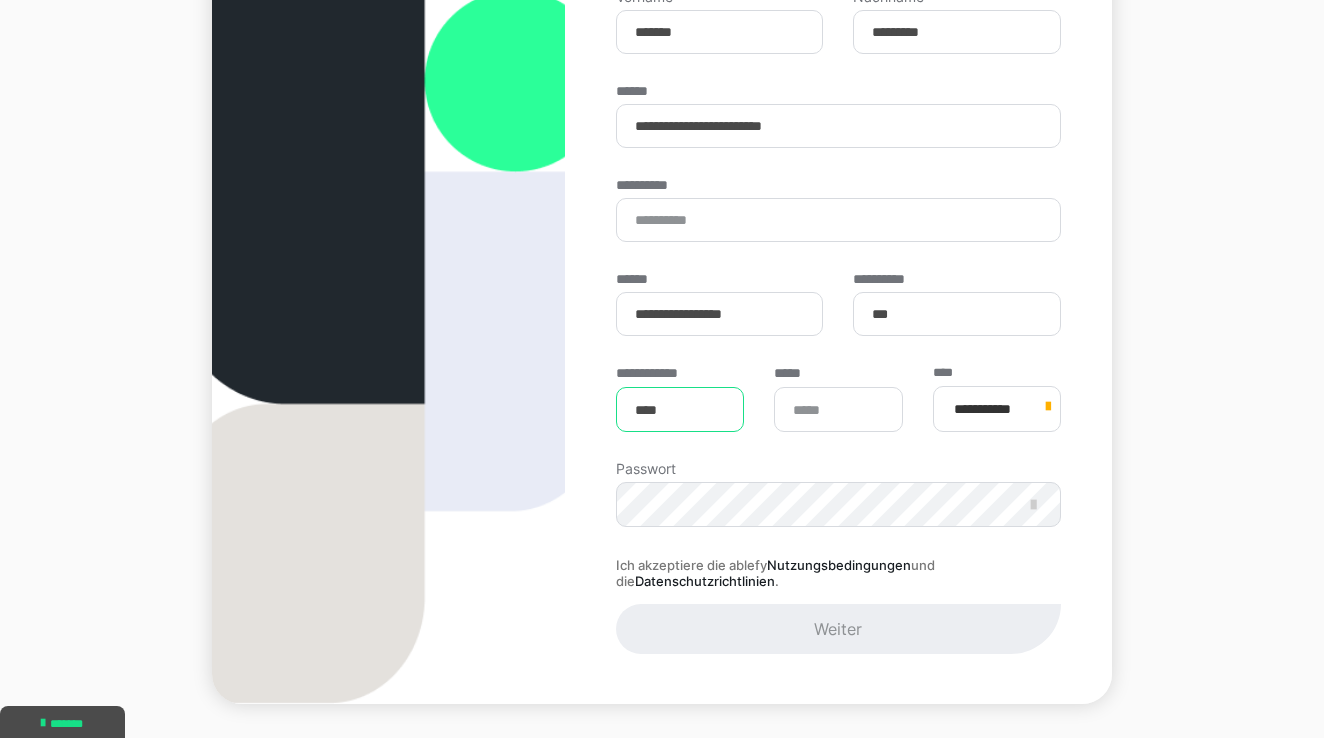 type on "****" 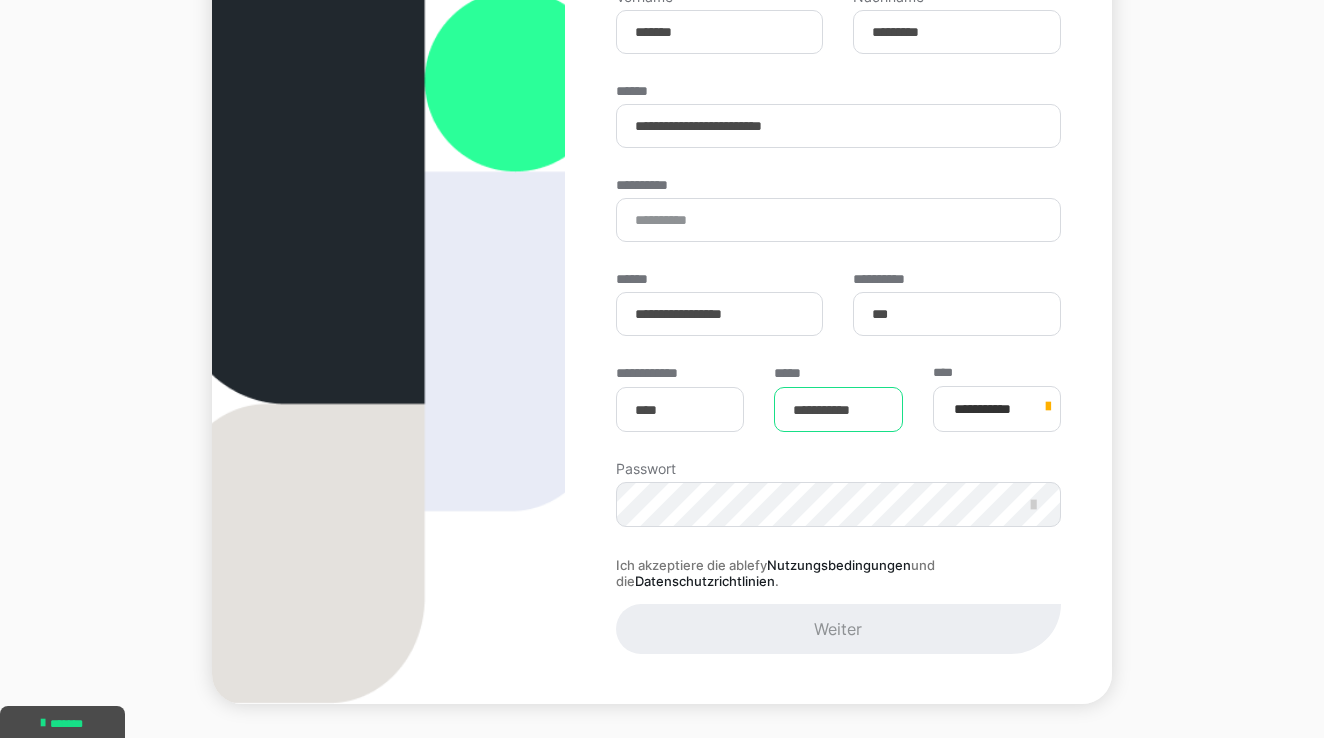 type on "**********" 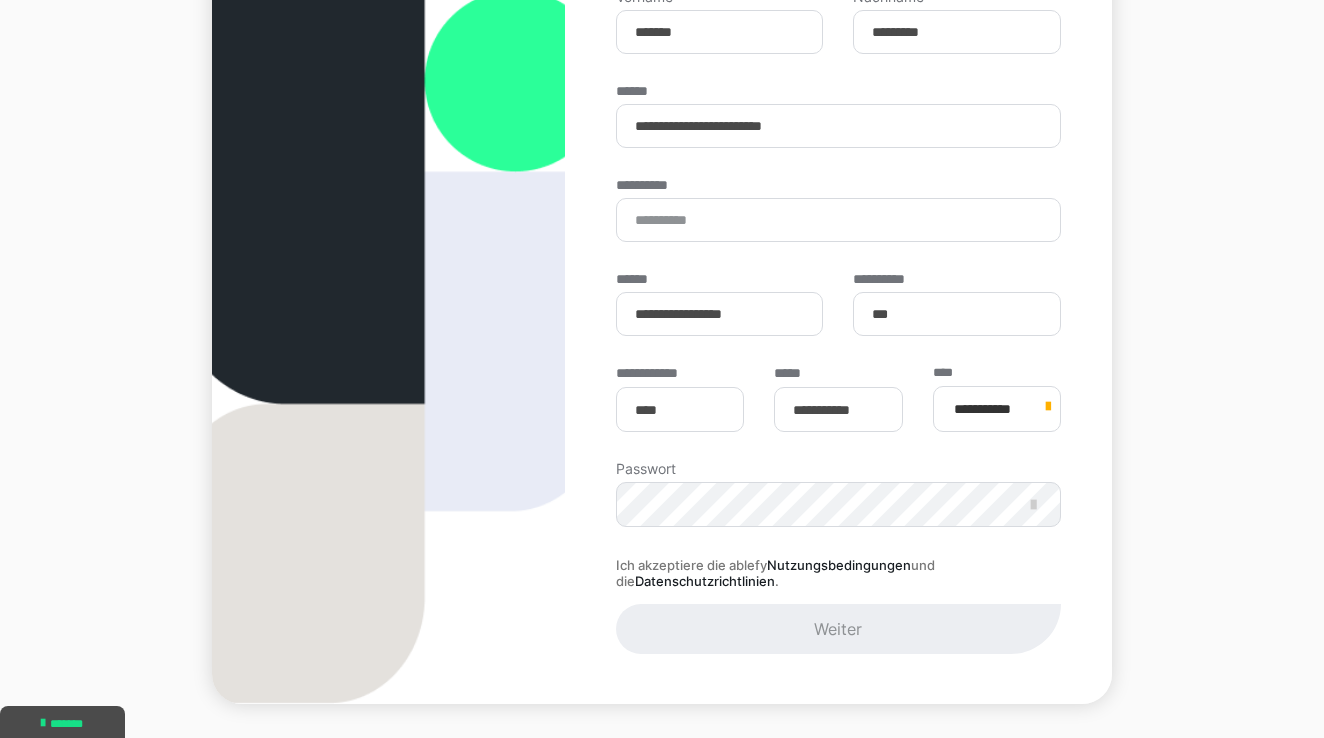 click on "**********" at bounding box center [999, 409] 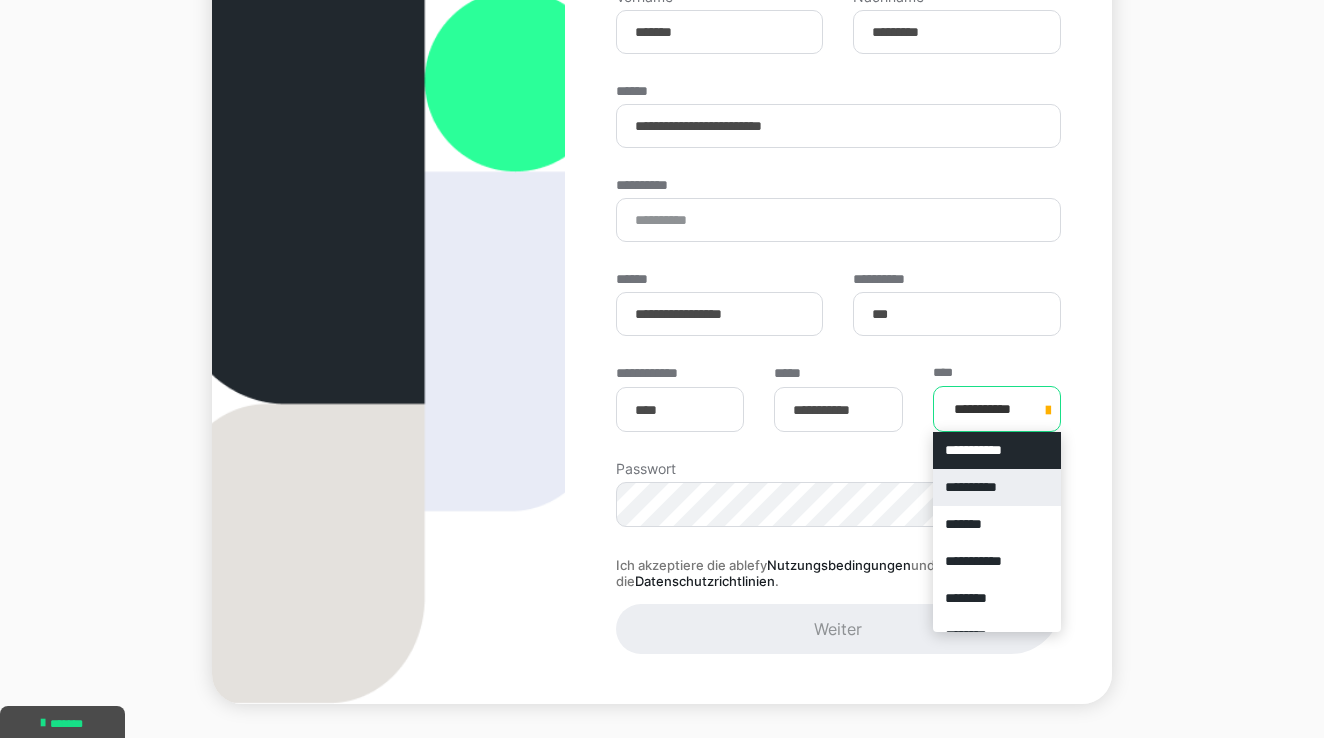 click on "**********" at bounding box center (997, 487) 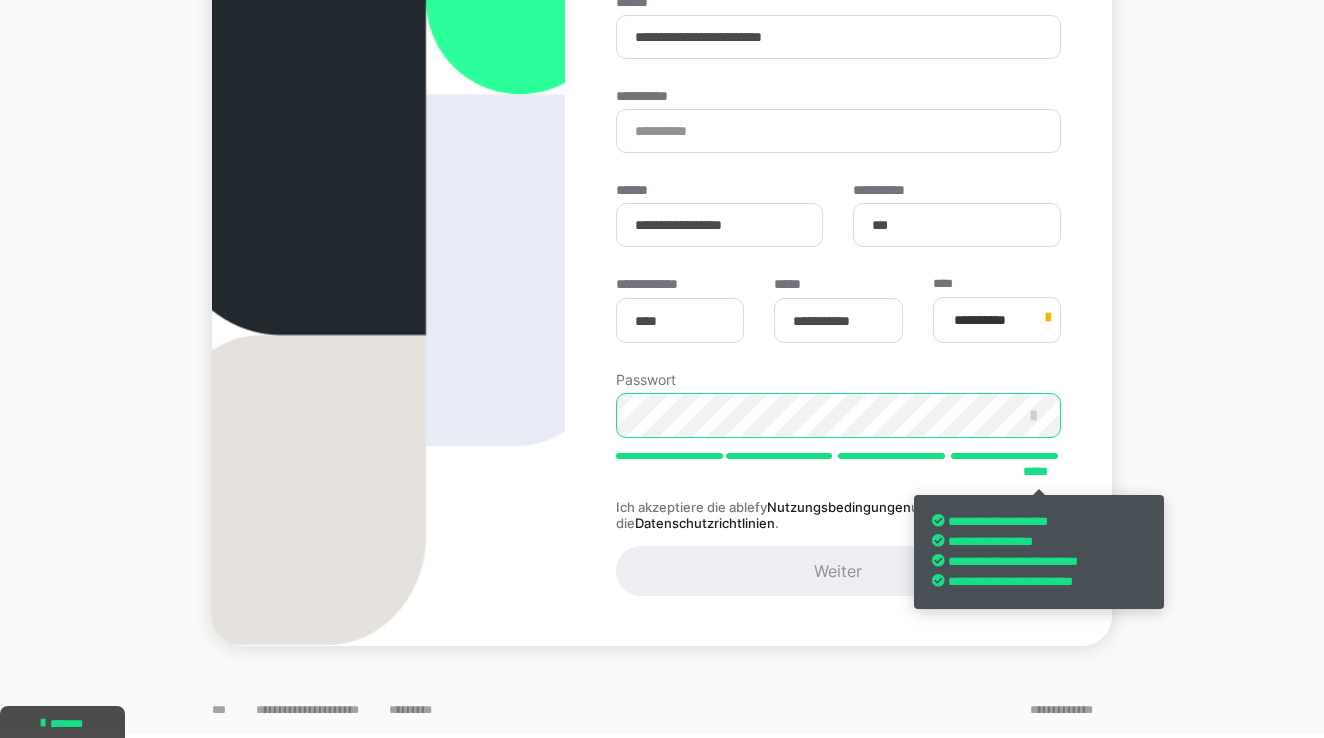 scroll, scrollTop: 324, scrollLeft: 0, axis: vertical 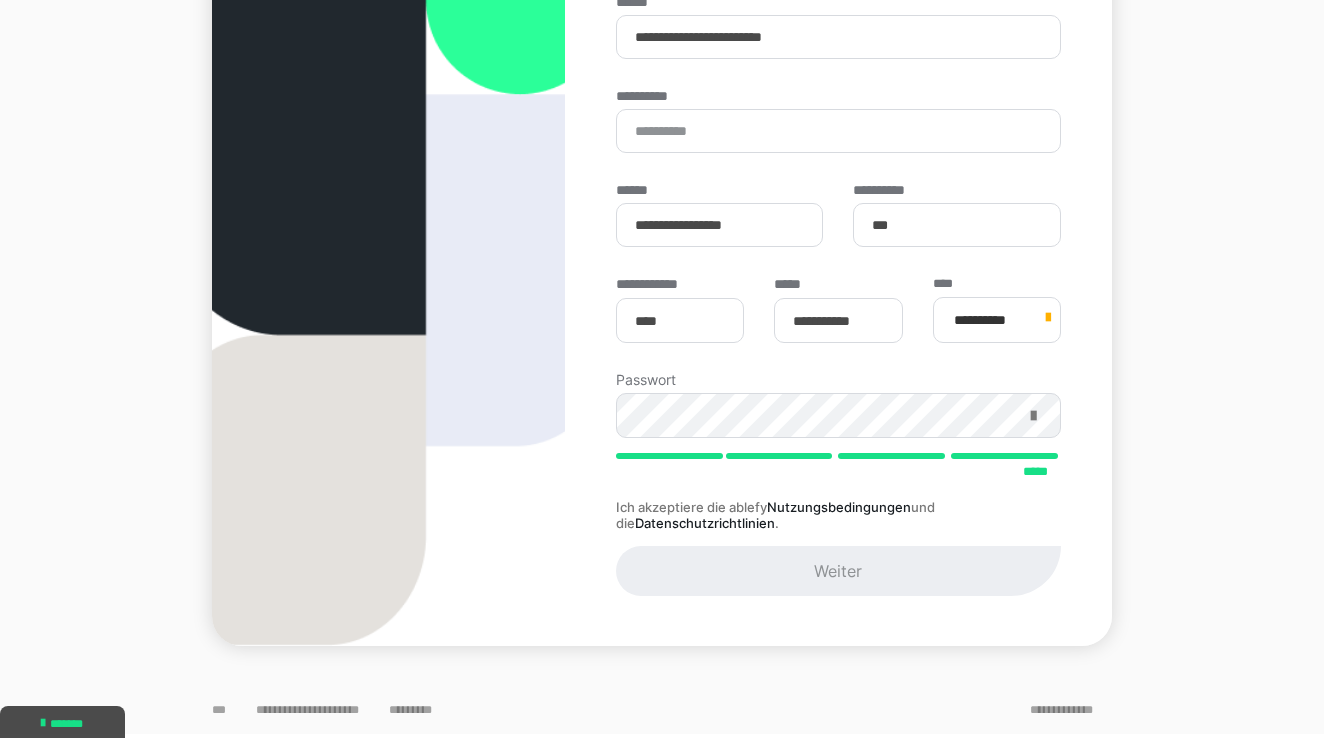 click at bounding box center [1033, 416] 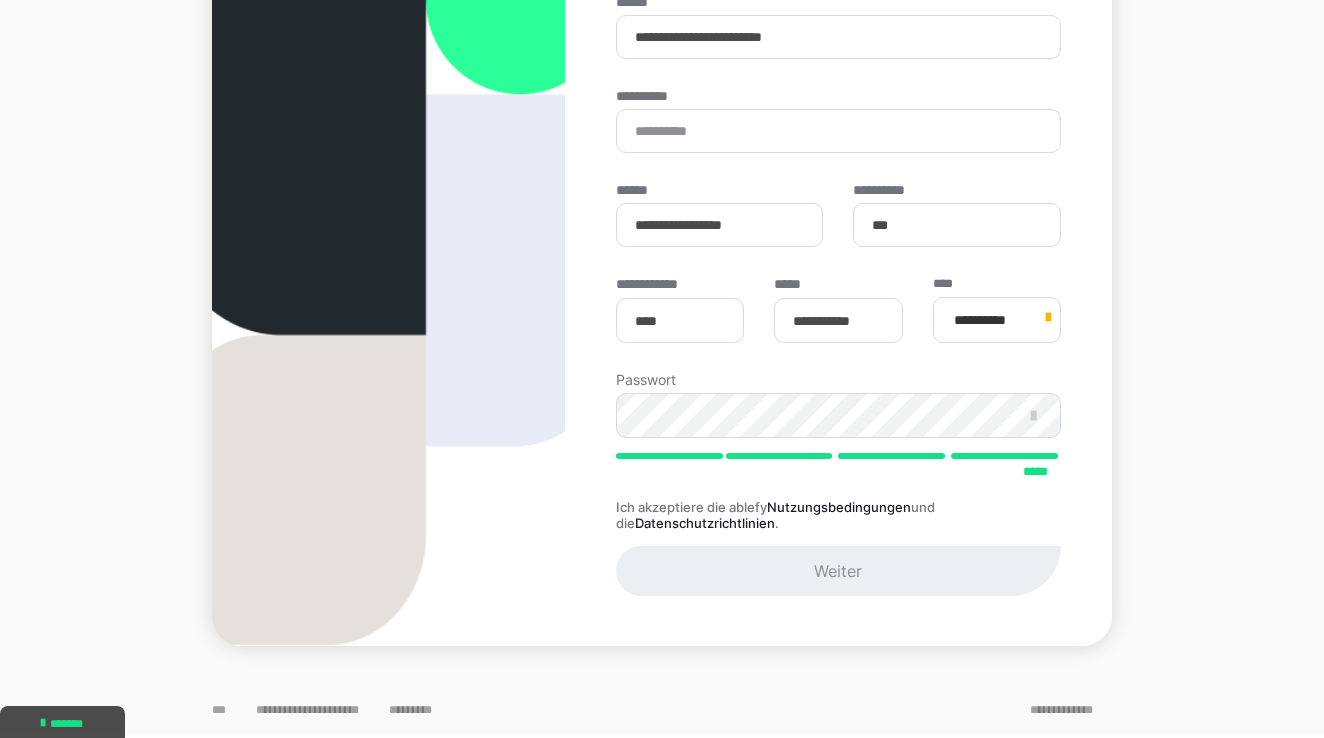 click on "Weiter" at bounding box center (838, 571) 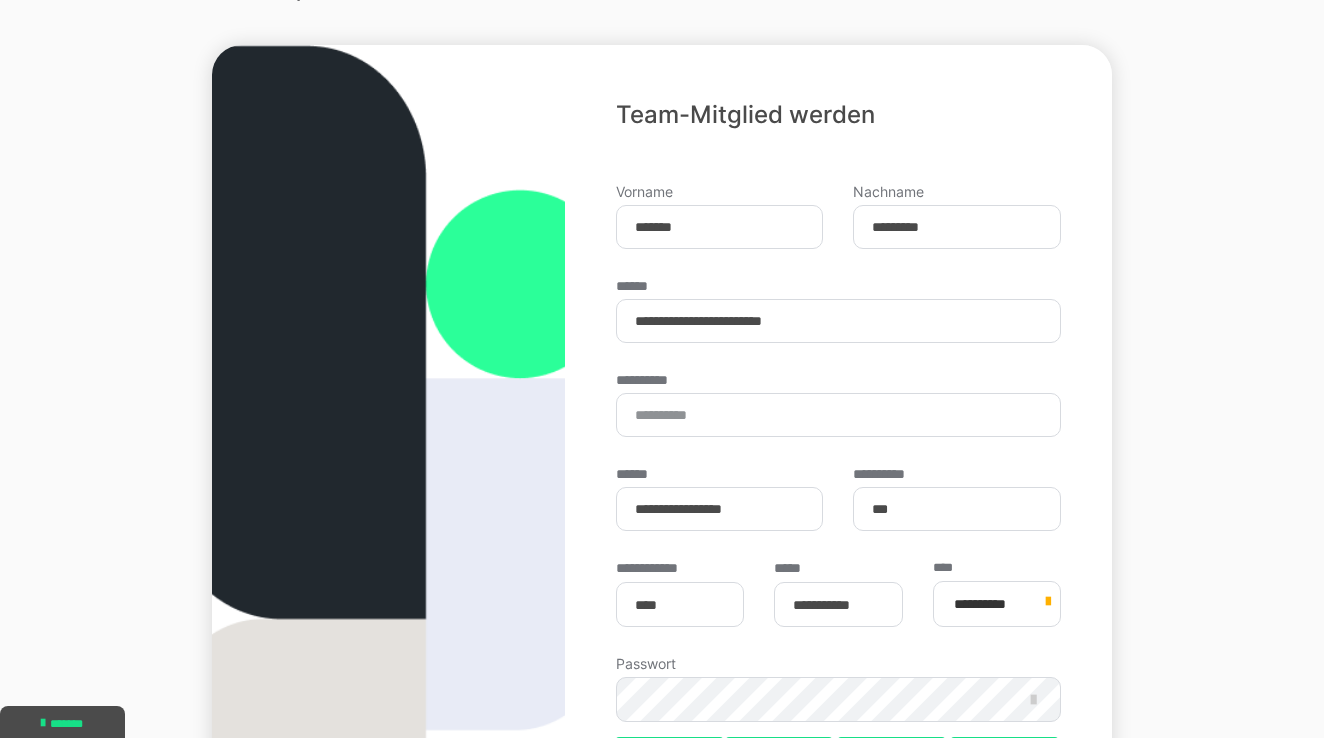 scroll, scrollTop: 42, scrollLeft: 0, axis: vertical 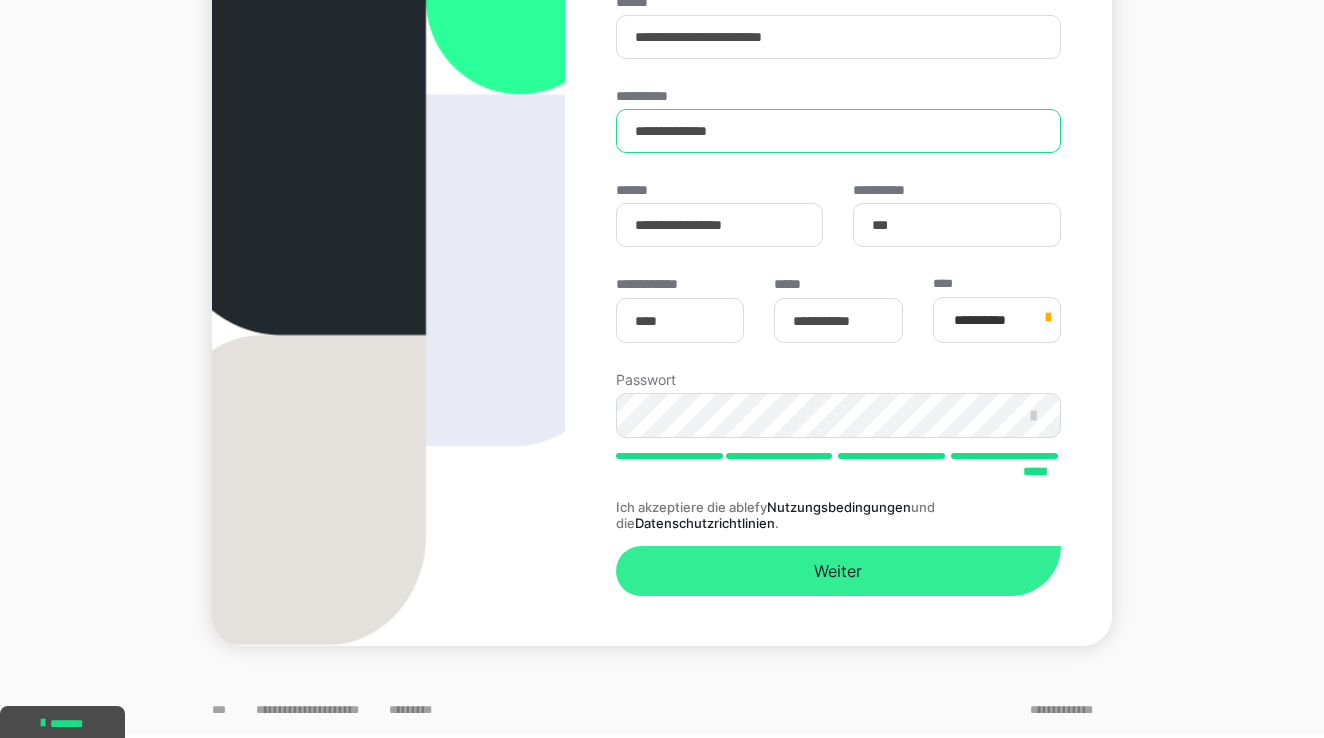 type on "**********" 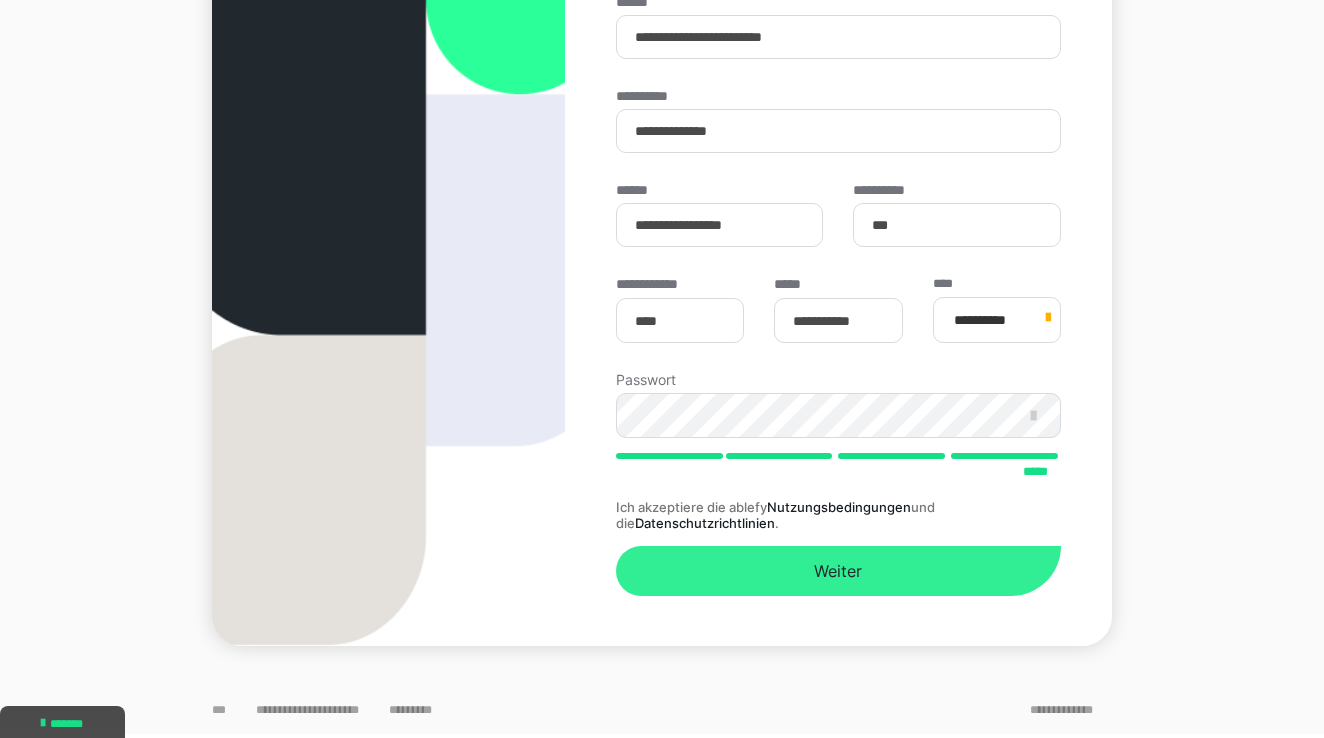 click on "Weiter" at bounding box center [838, 571] 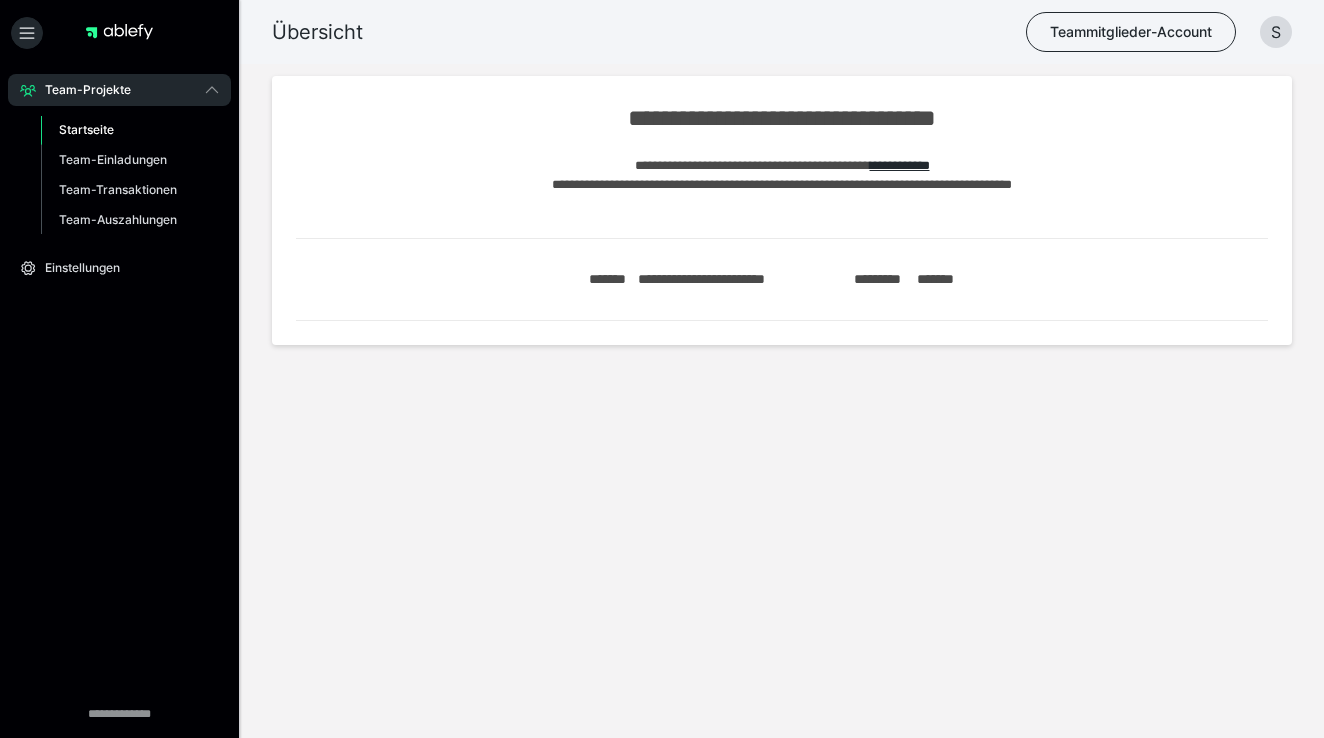 scroll, scrollTop: 0, scrollLeft: 0, axis: both 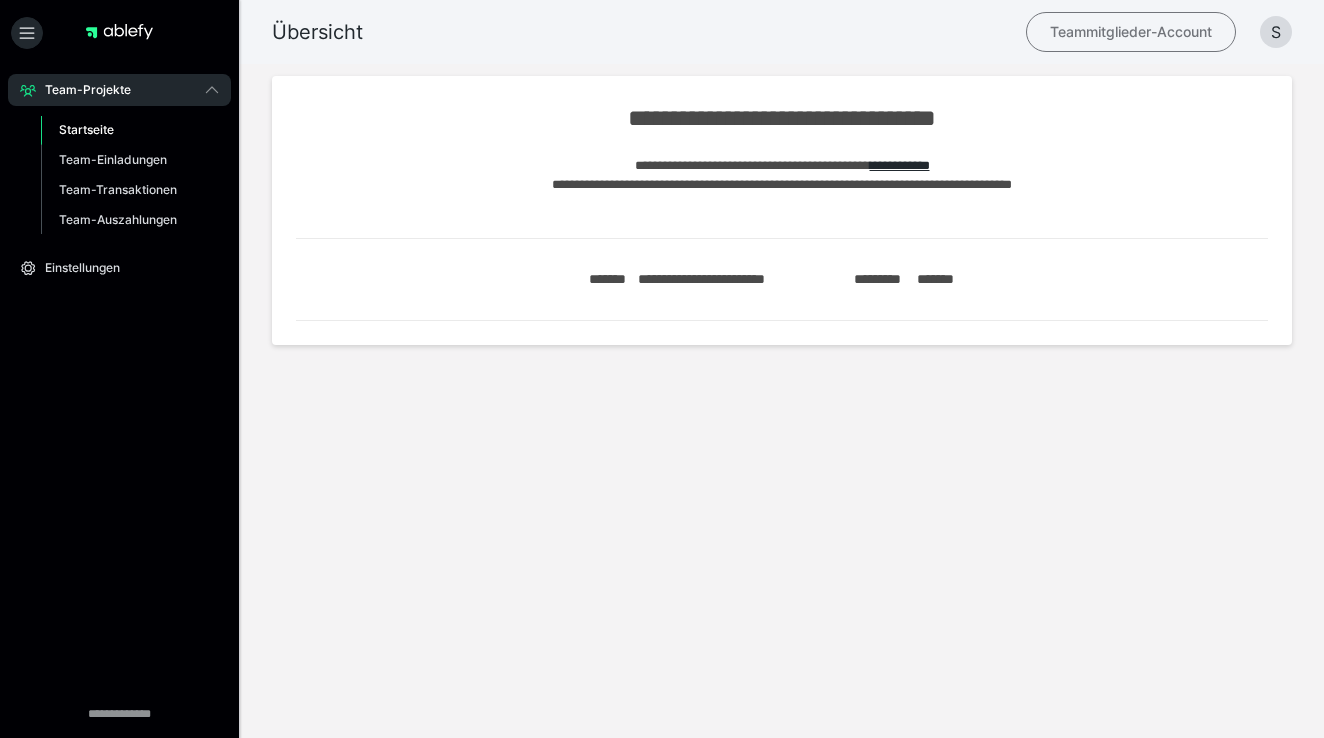 click on "Teammitglieder-Account" at bounding box center (1131, 32) 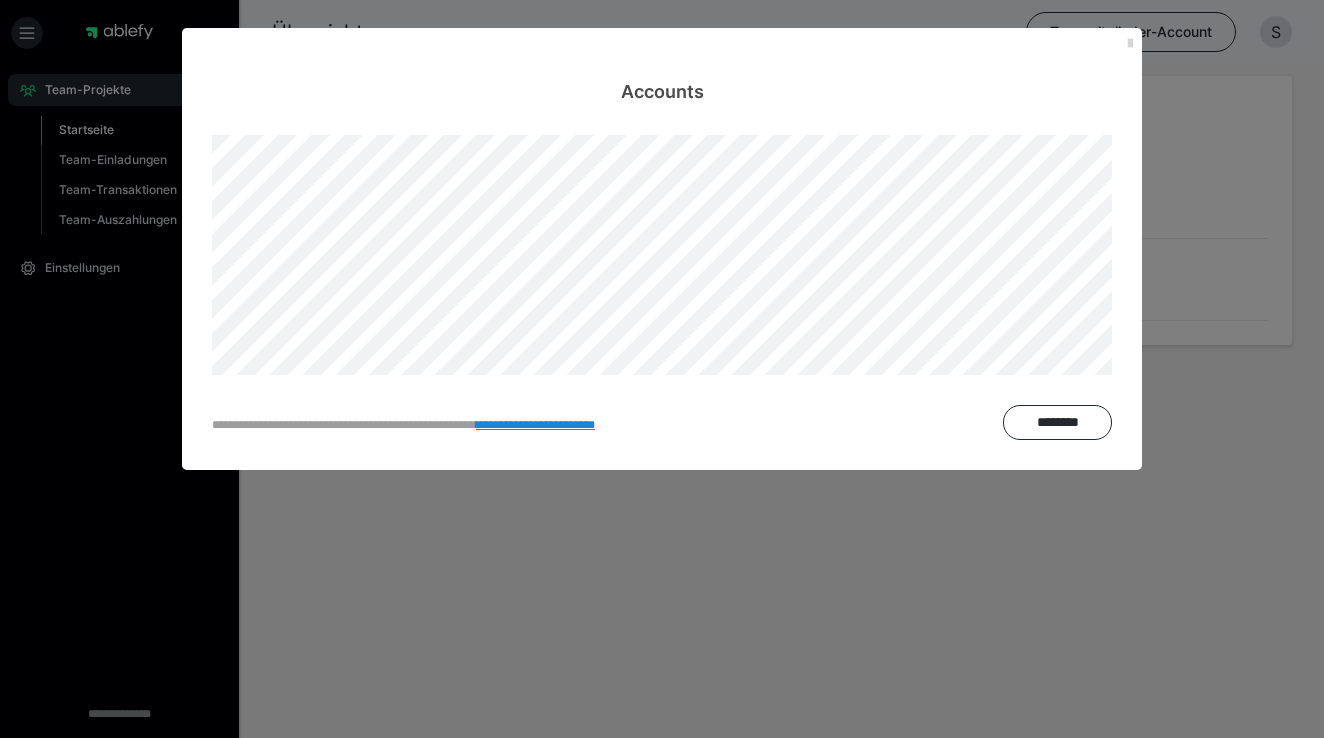 click at bounding box center [1130, 44] 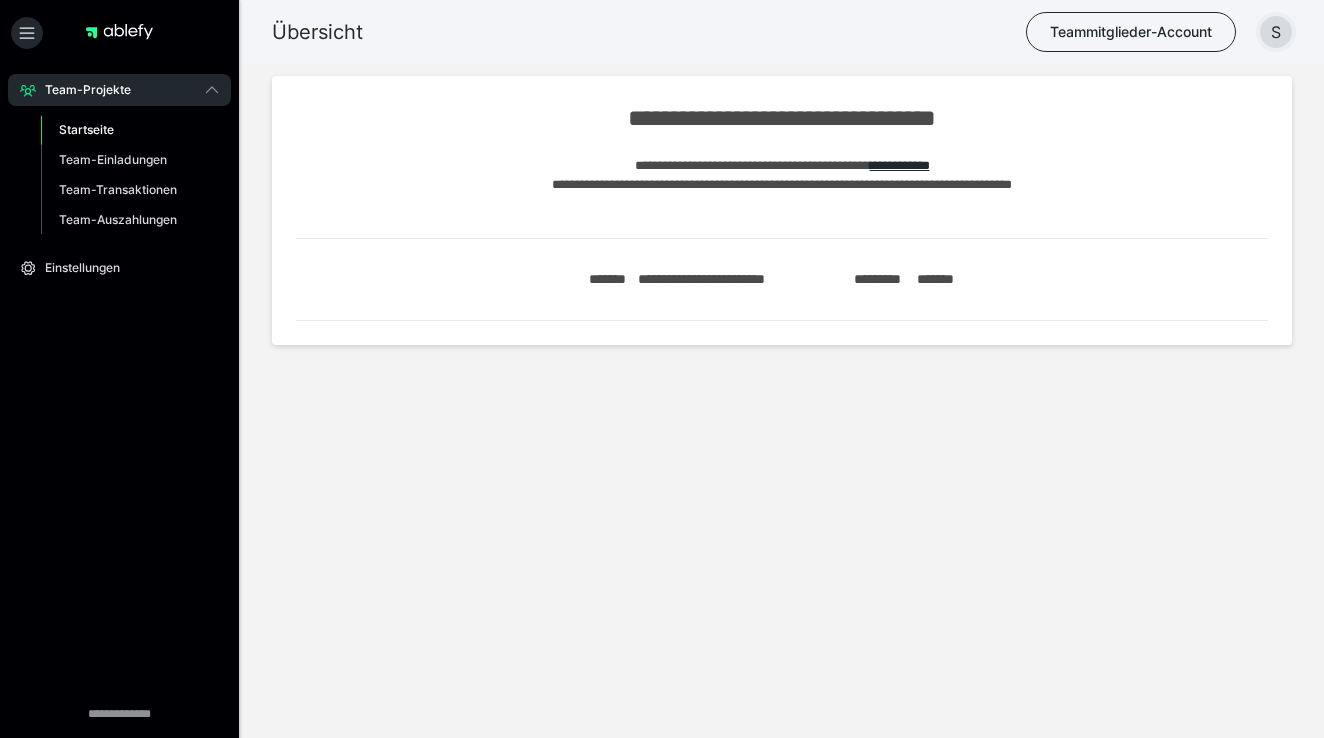 click on "S" at bounding box center (1276, 32) 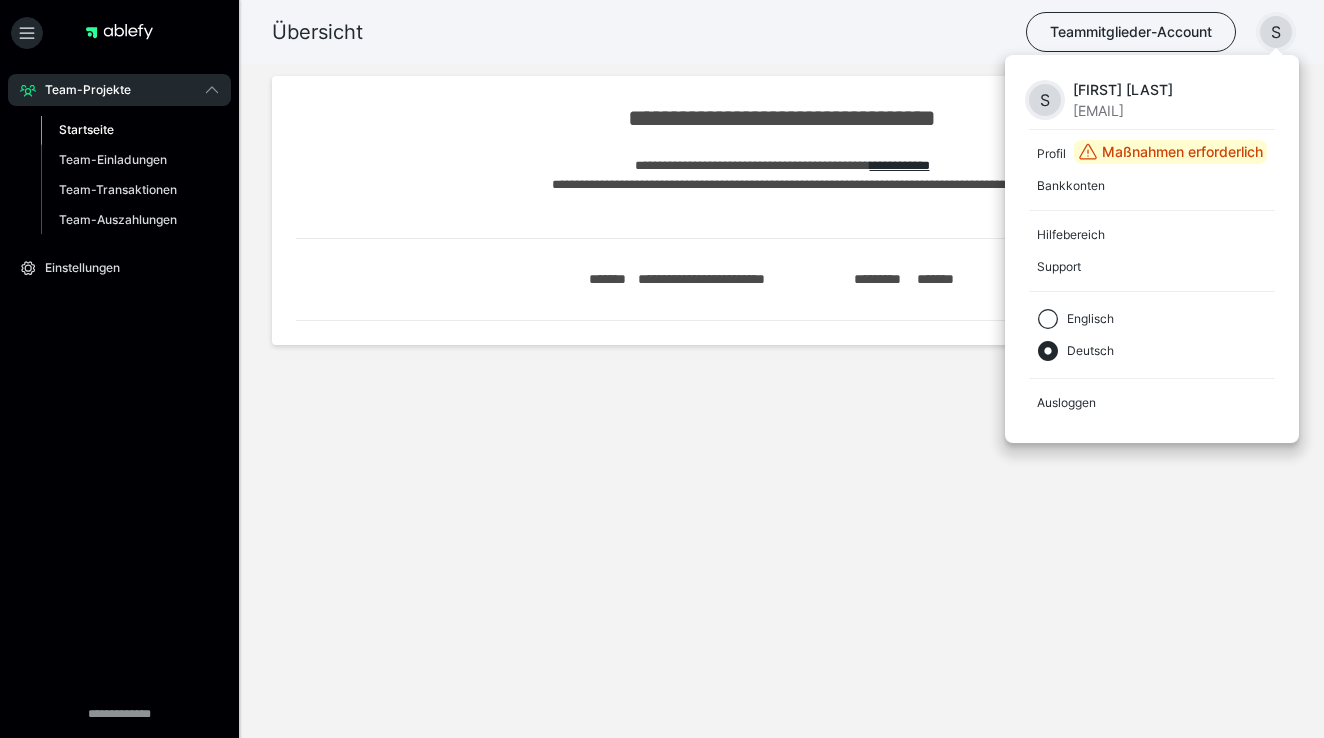 click on "S" at bounding box center [1045, 100] 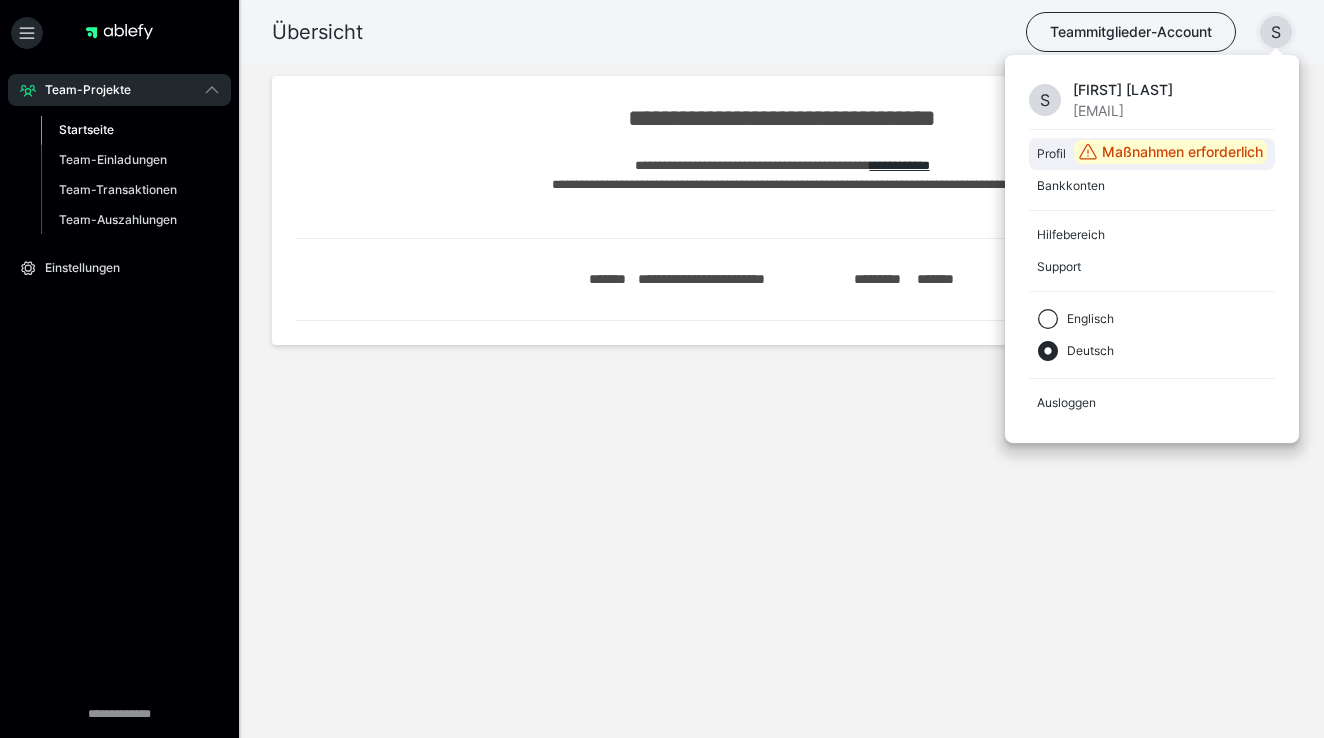 click on "Profil" at bounding box center [1051, 154] 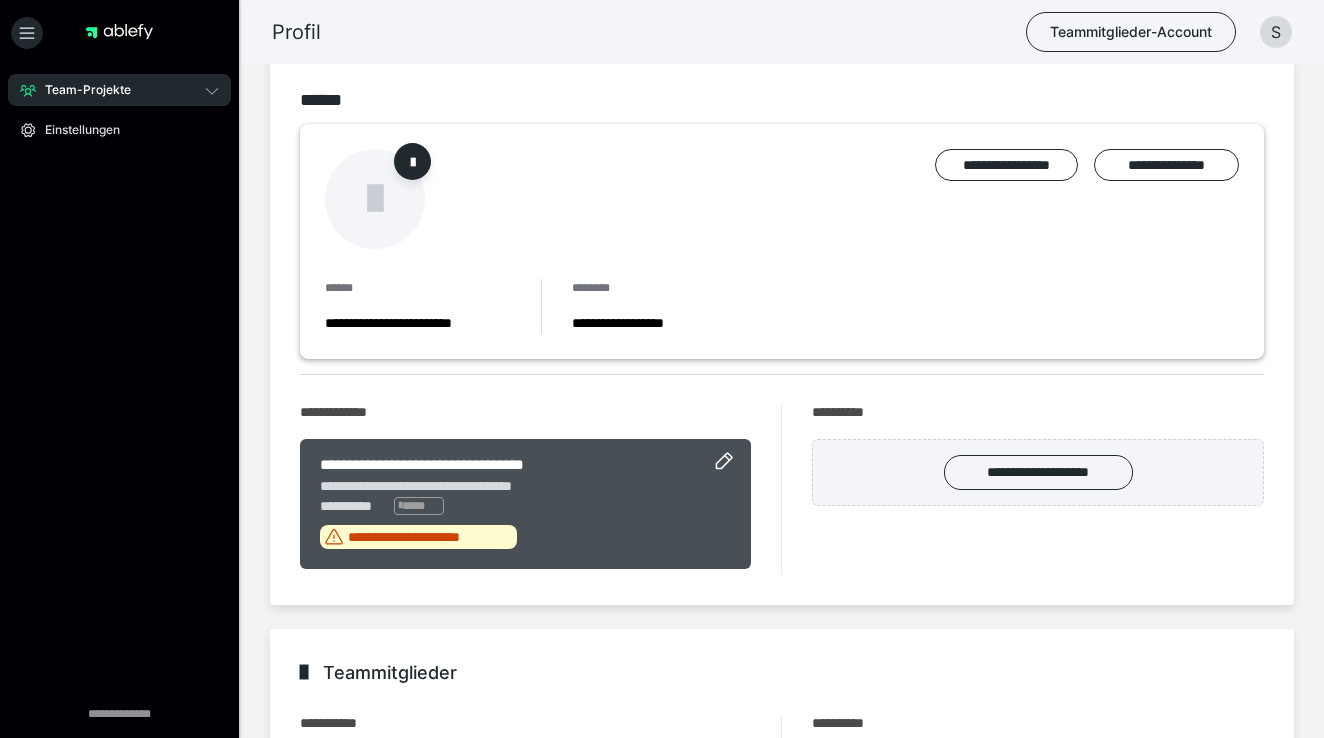 scroll, scrollTop: 107, scrollLeft: 0, axis: vertical 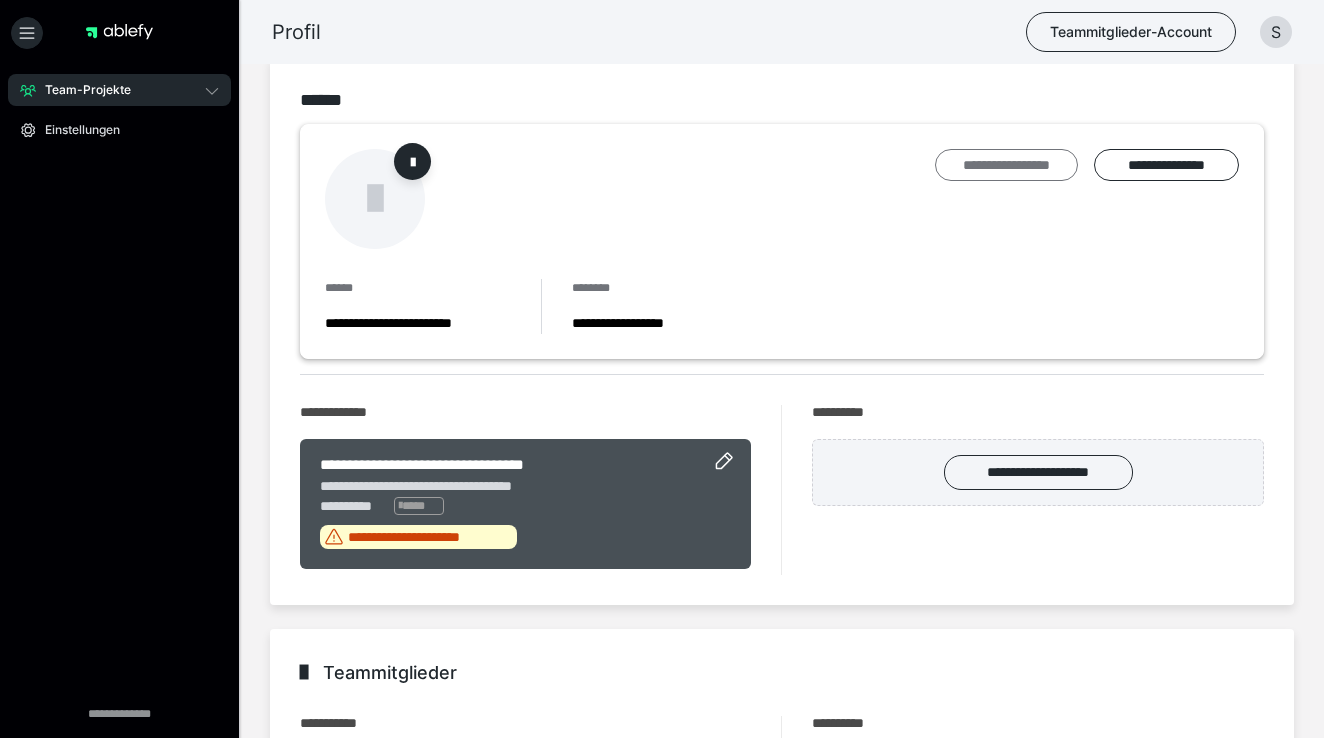 click on "**********" at bounding box center [1006, 165] 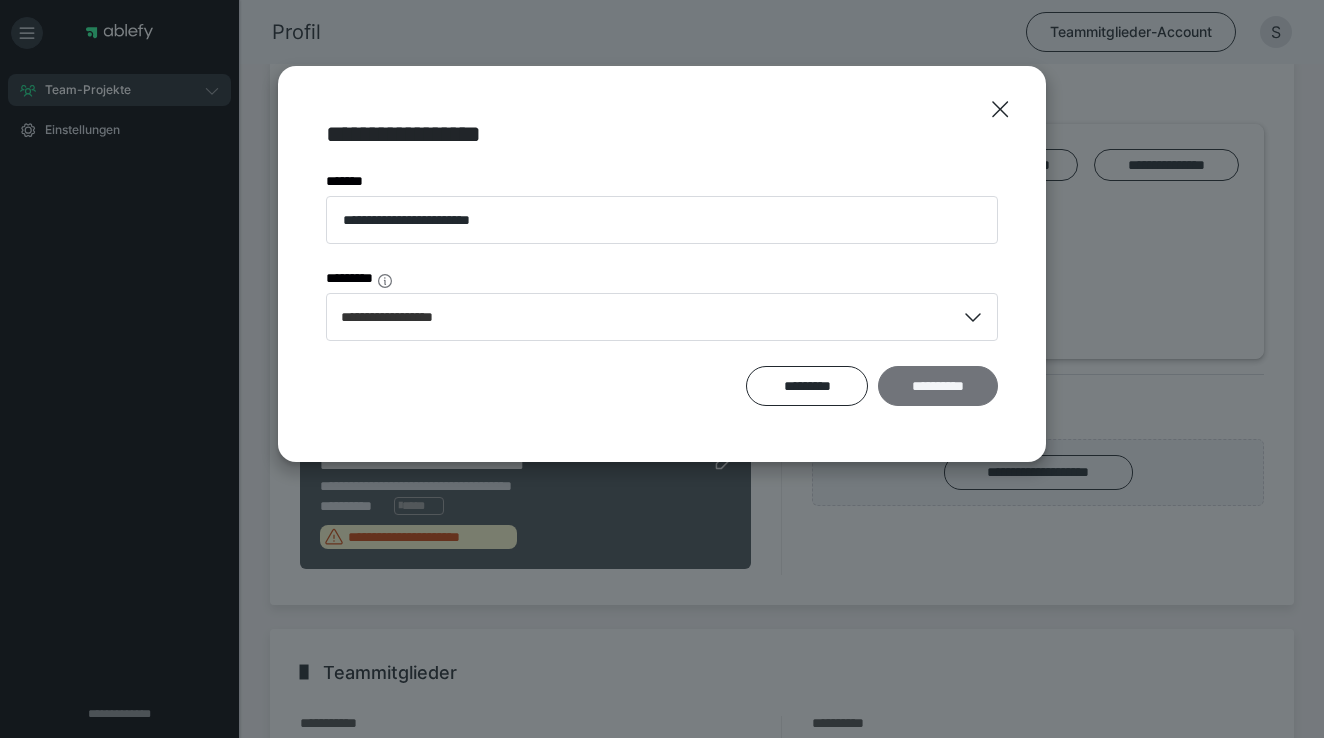 click on "**********" at bounding box center (938, 386) 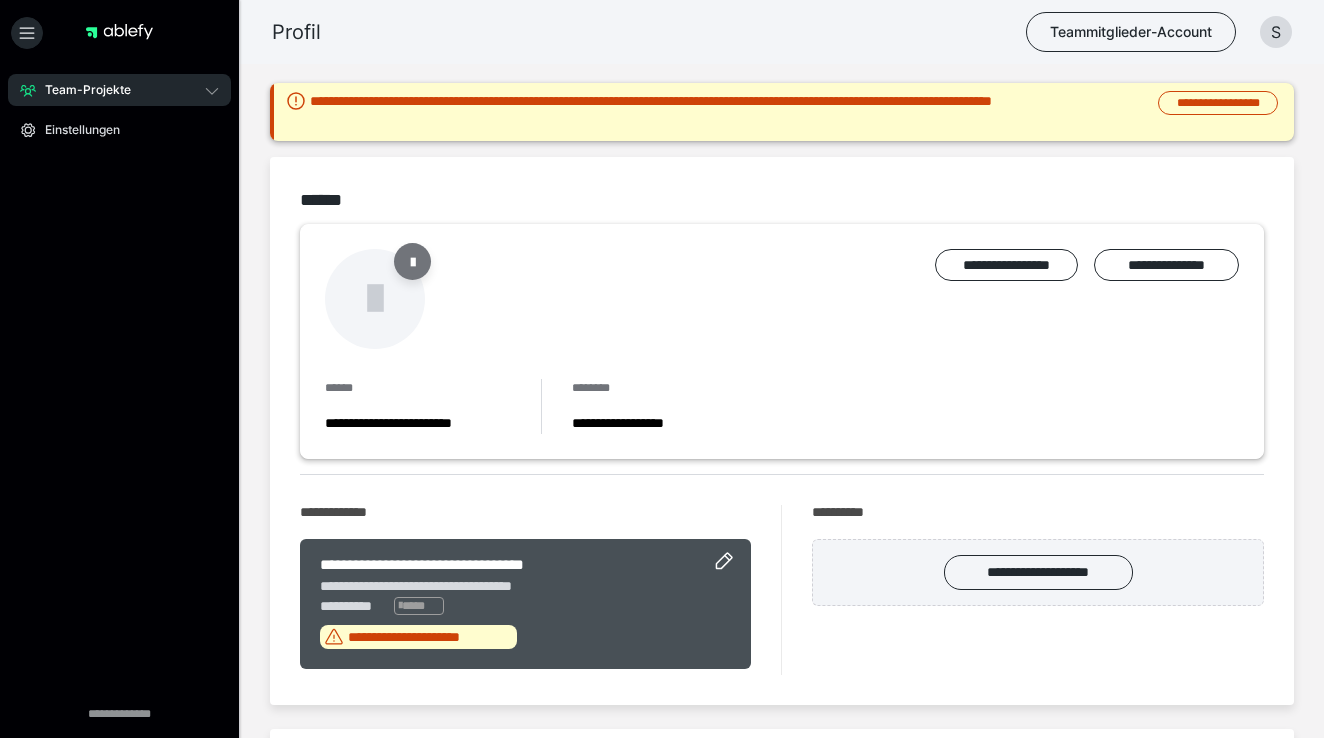 click at bounding box center [412, 261] 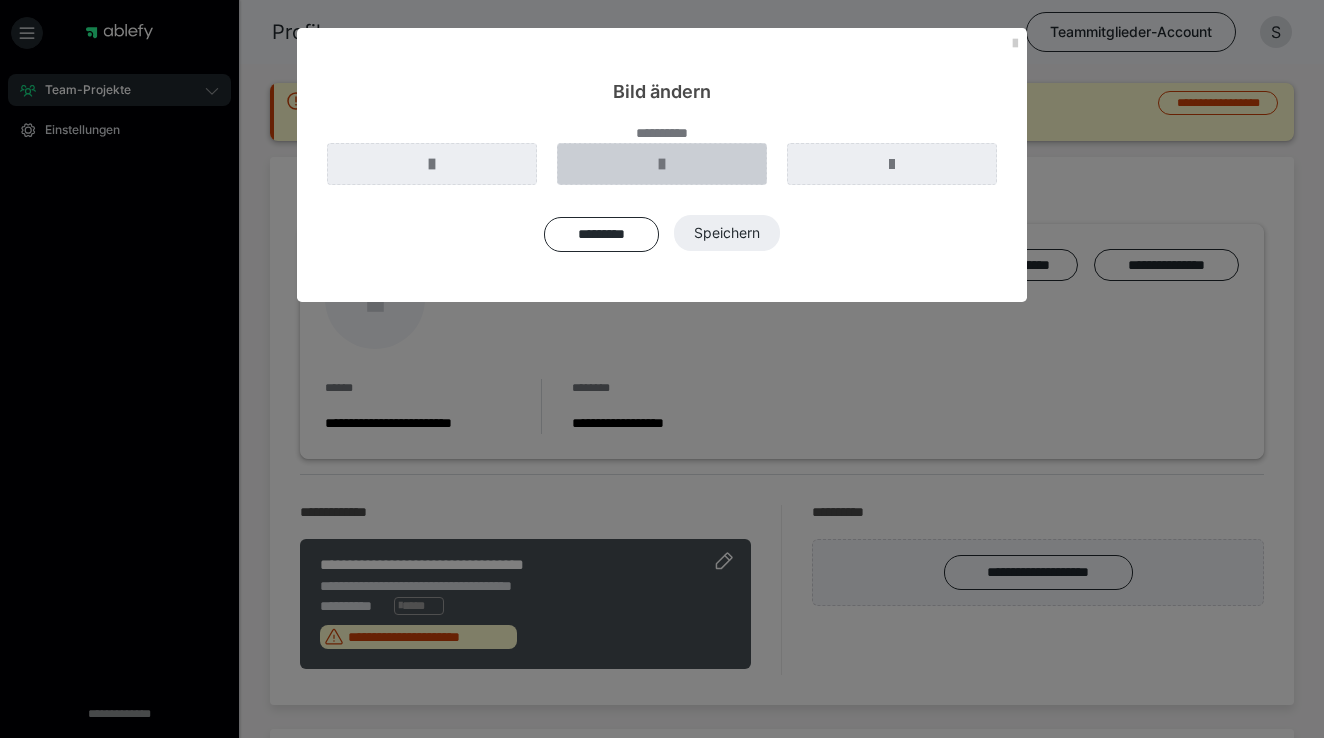 click at bounding box center [662, 164] 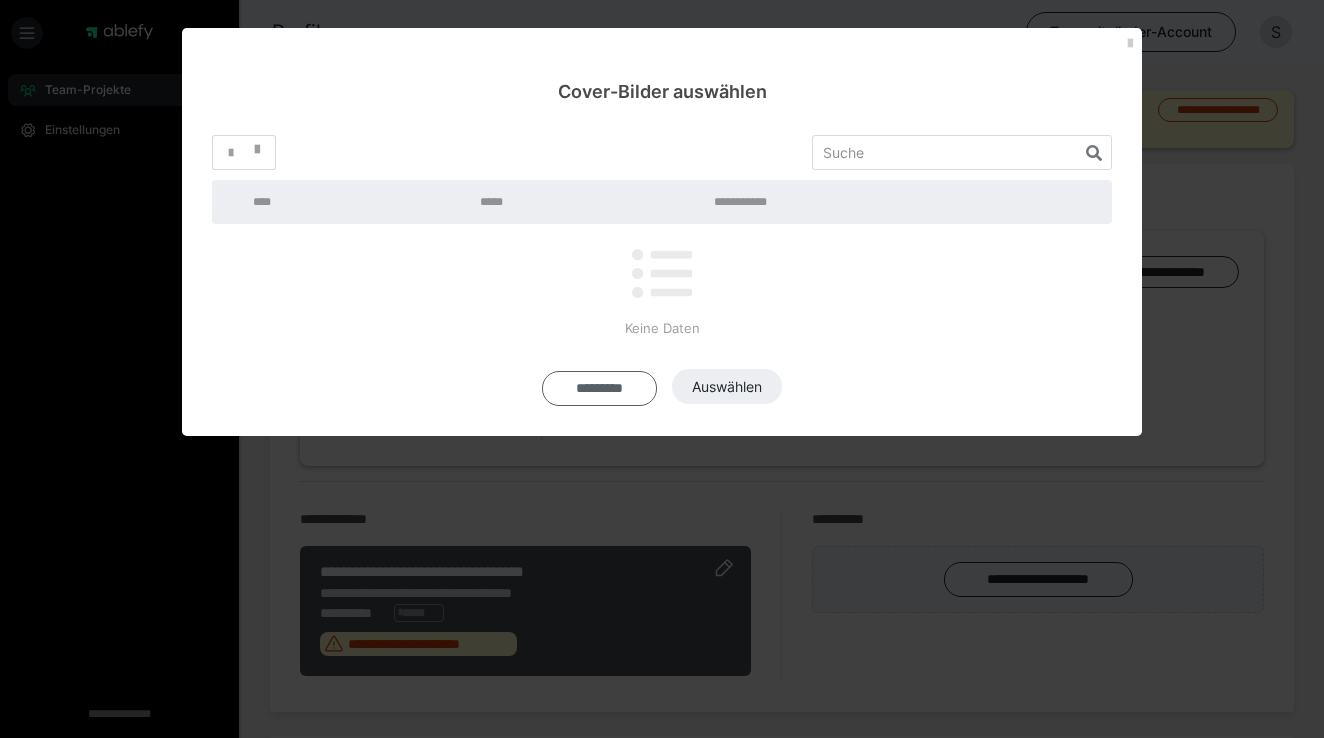 click on "*********" at bounding box center (599, 388) 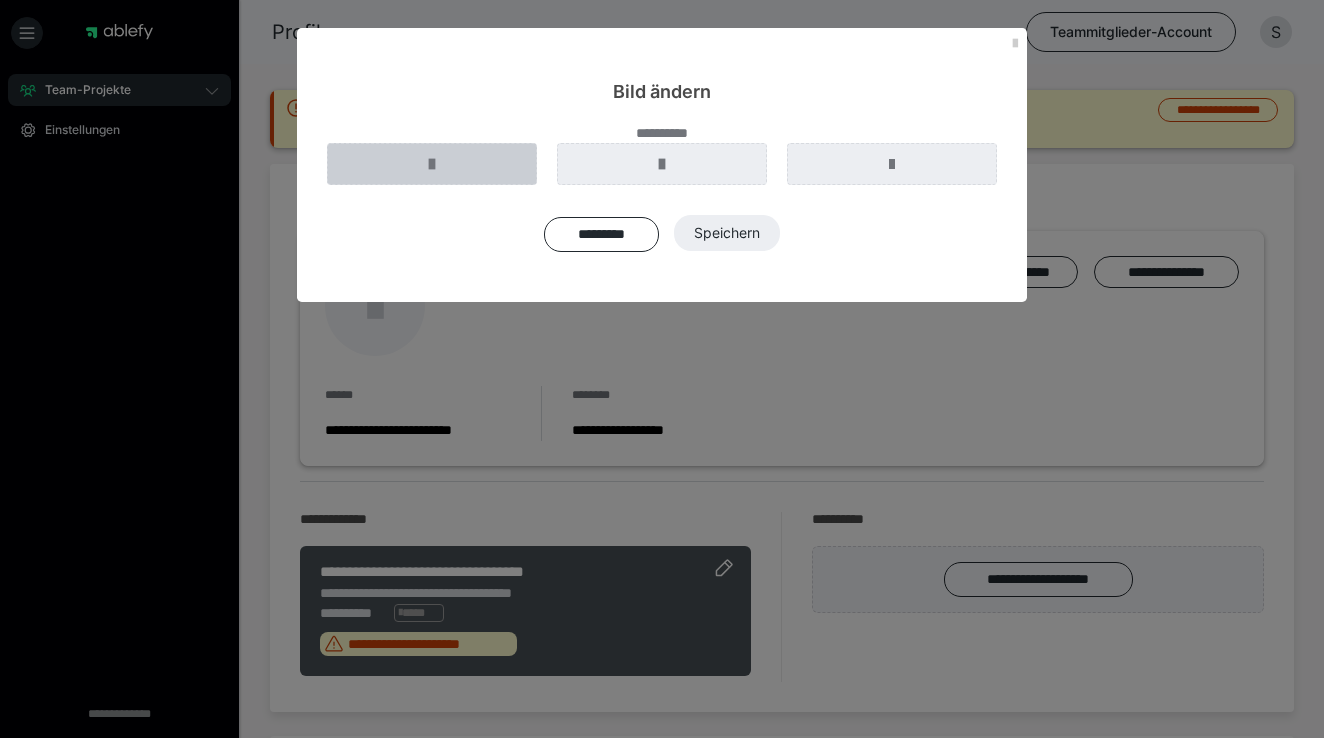click at bounding box center [432, 164] 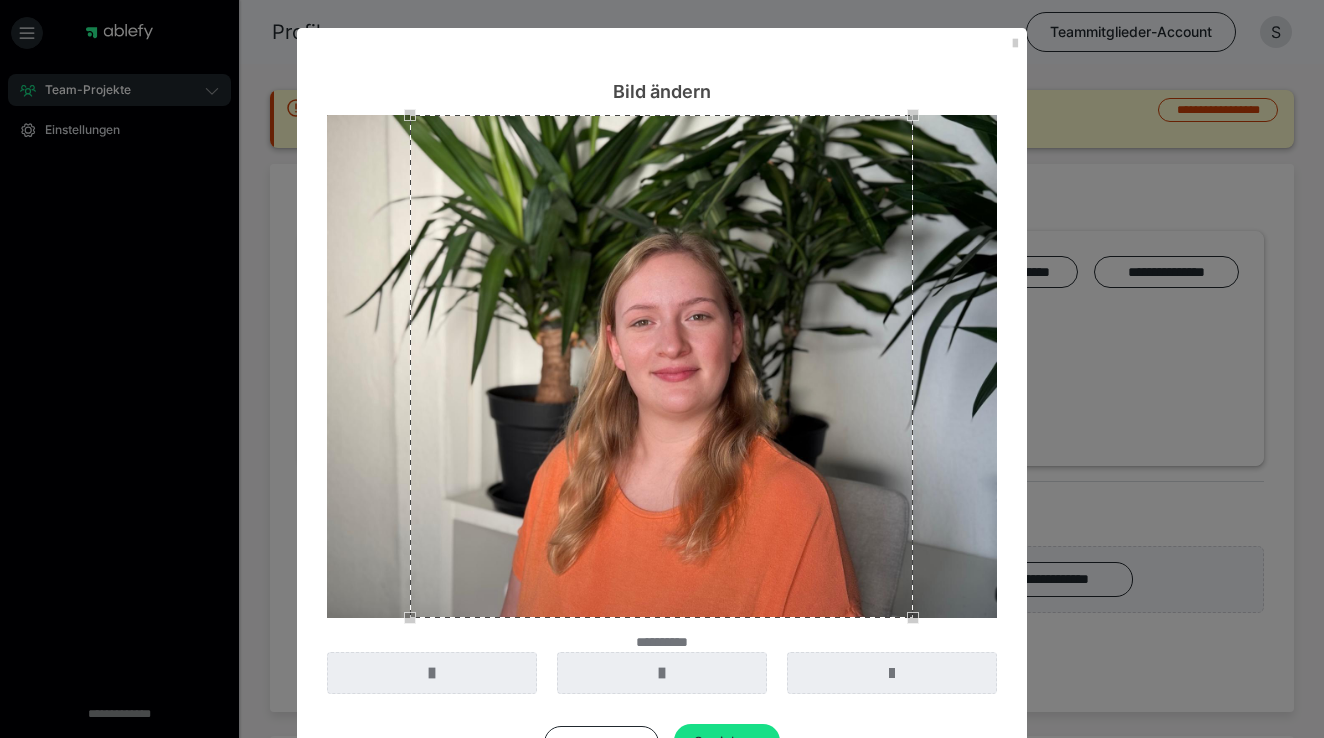 click at bounding box center (661, 366) 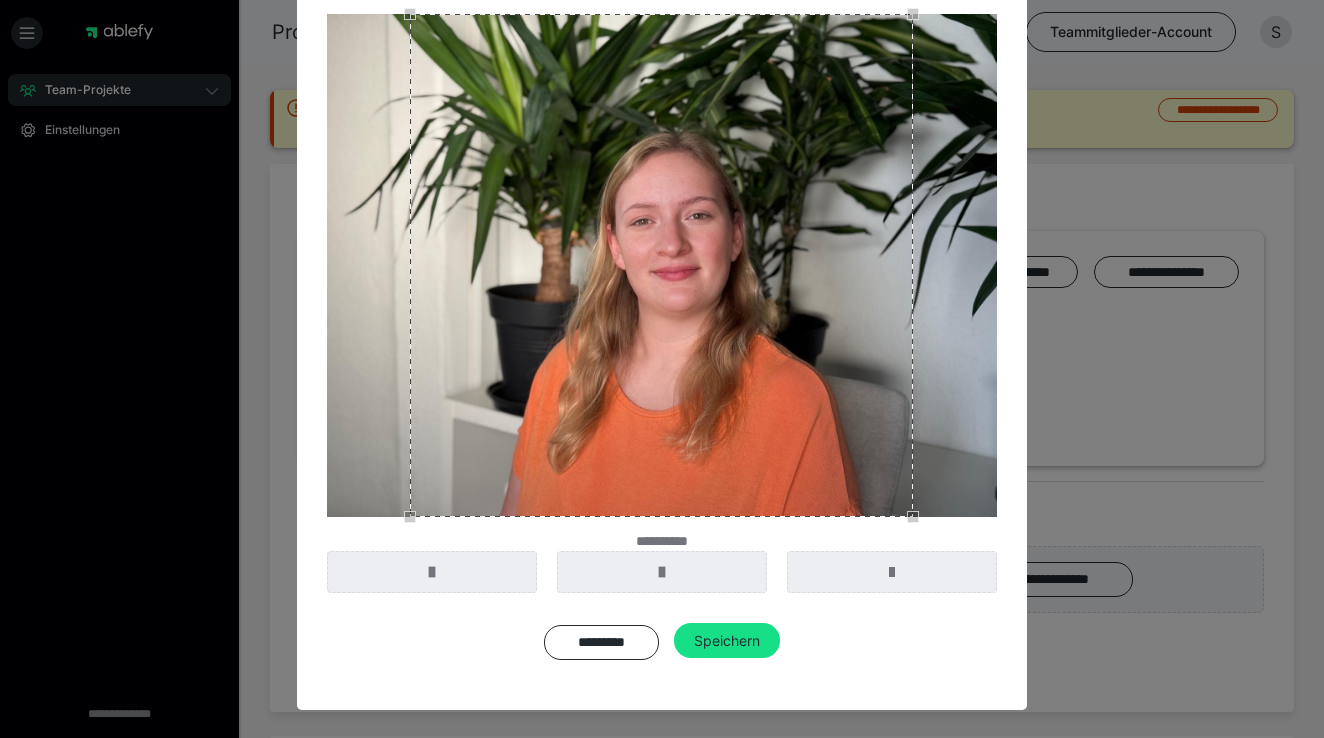 scroll, scrollTop: 100, scrollLeft: 0, axis: vertical 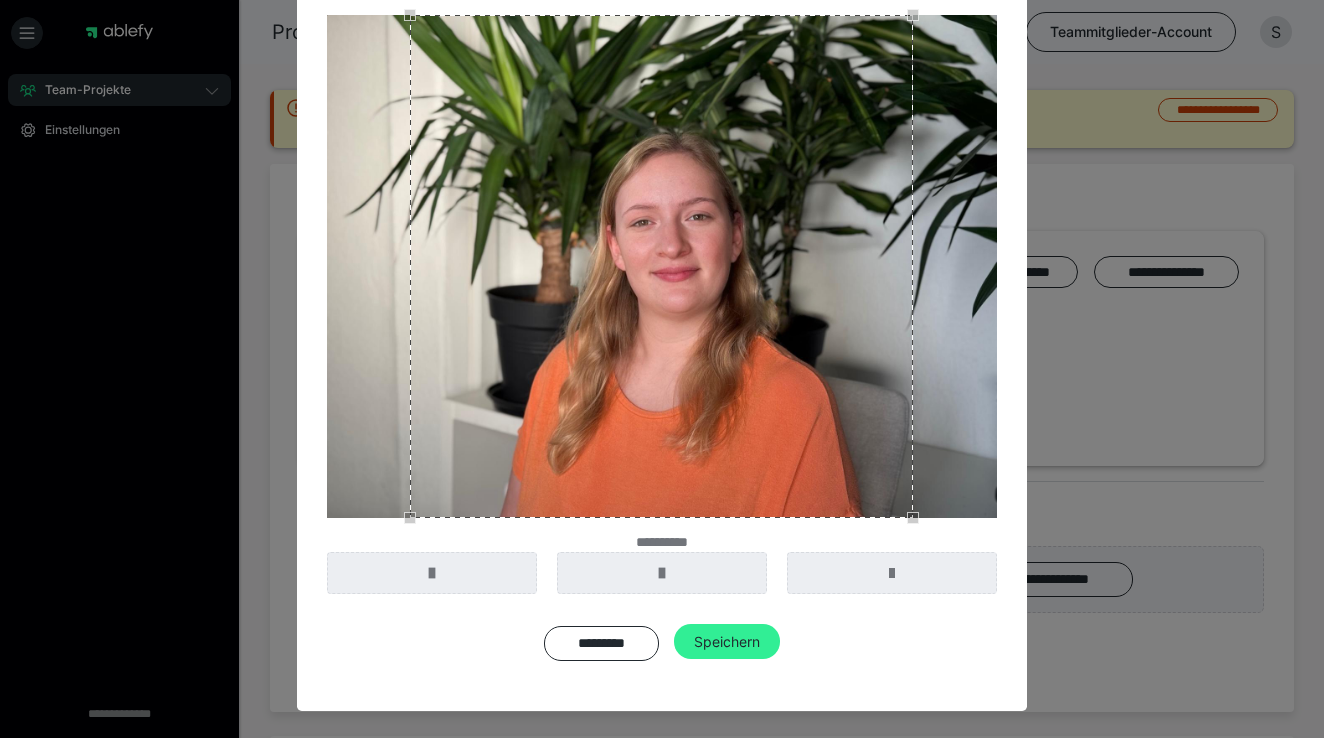 click on "Speichern" at bounding box center (727, 642) 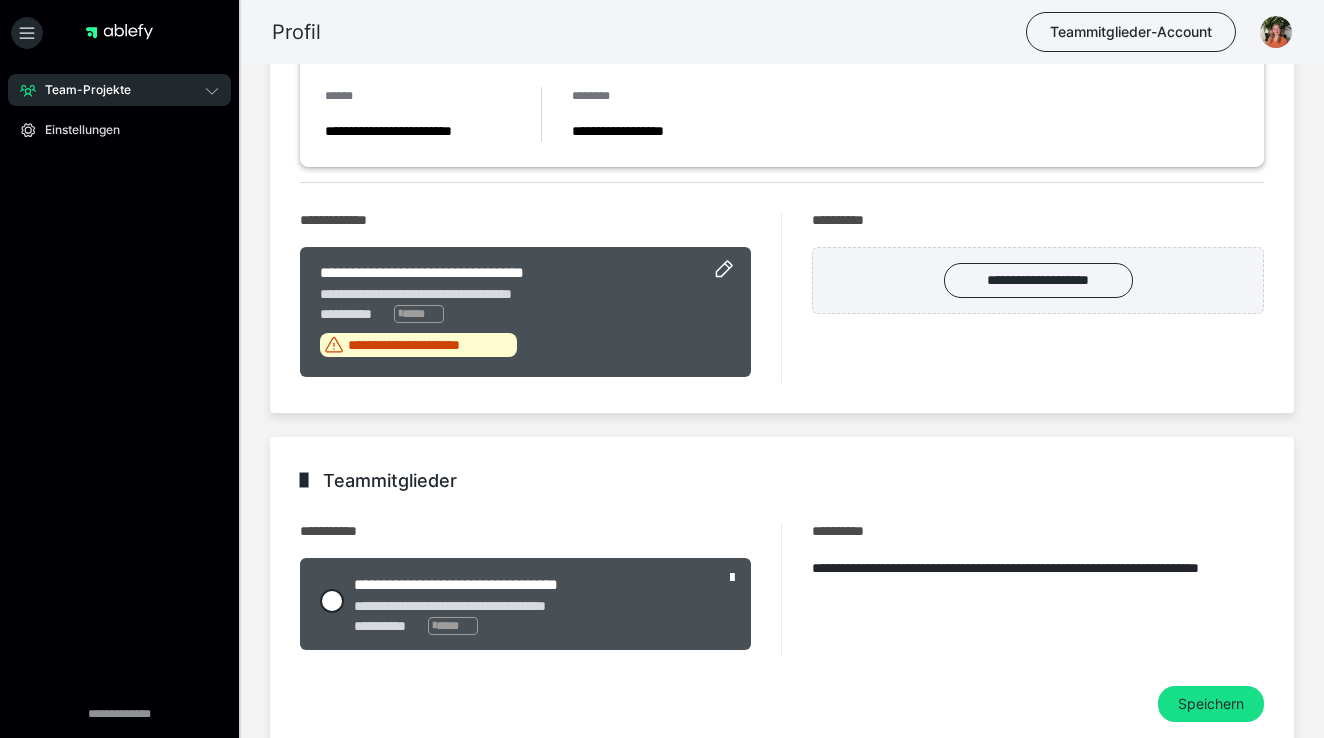 scroll, scrollTop: 305, scrollLeft: 0, axis: vertical 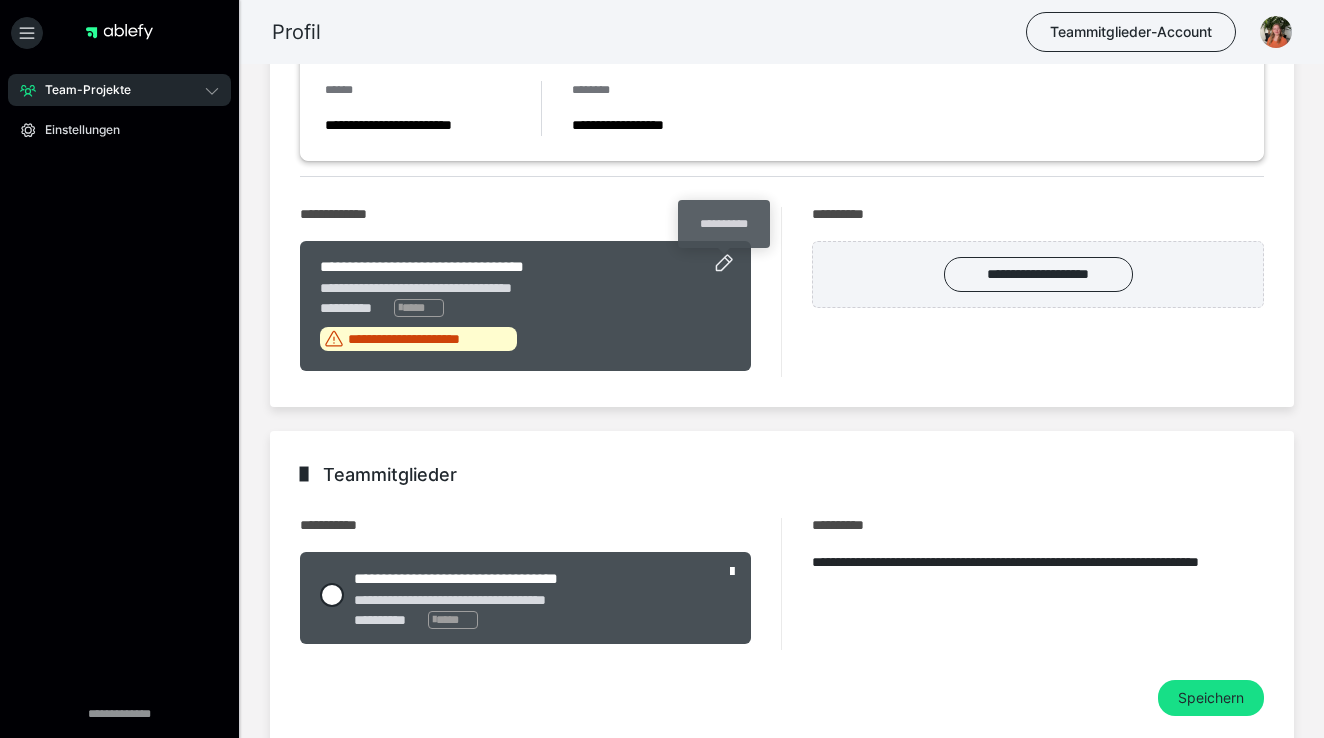 click 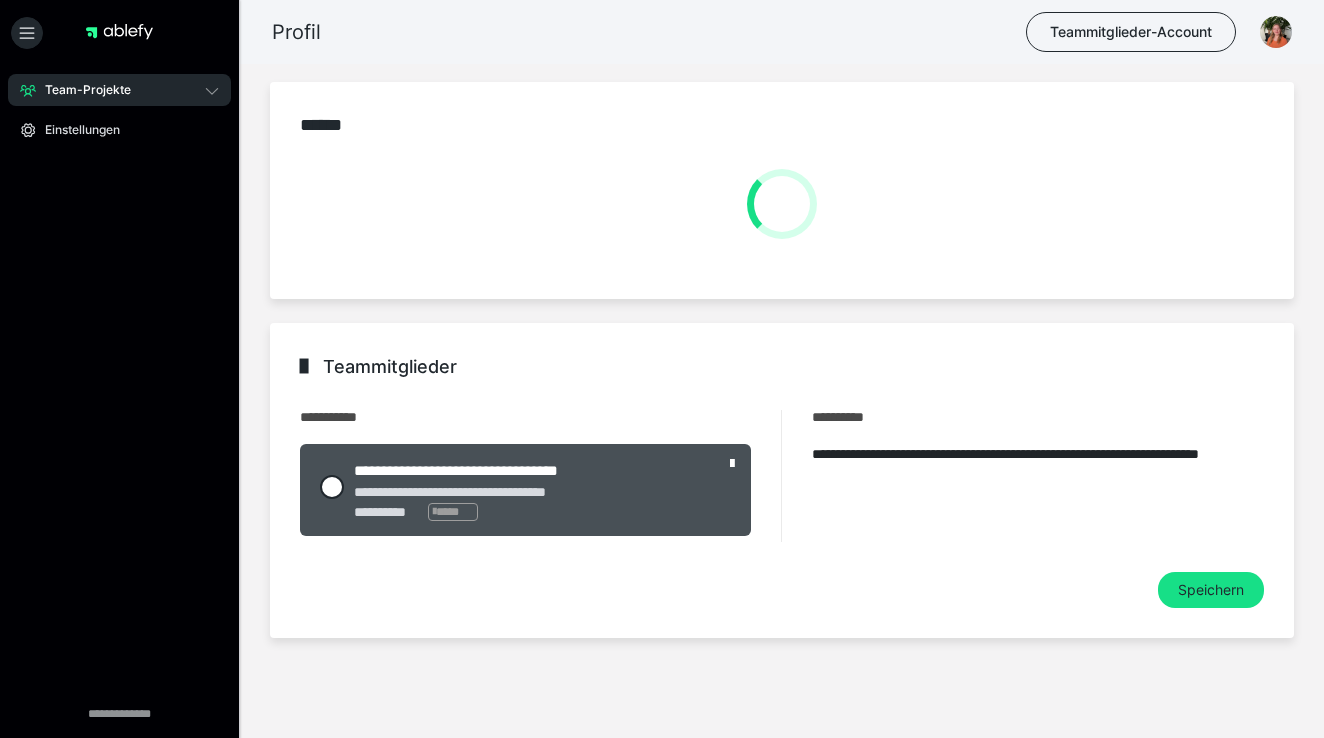 scroll, scrollTop: 7, scrollLeft: 0, axis: vertical 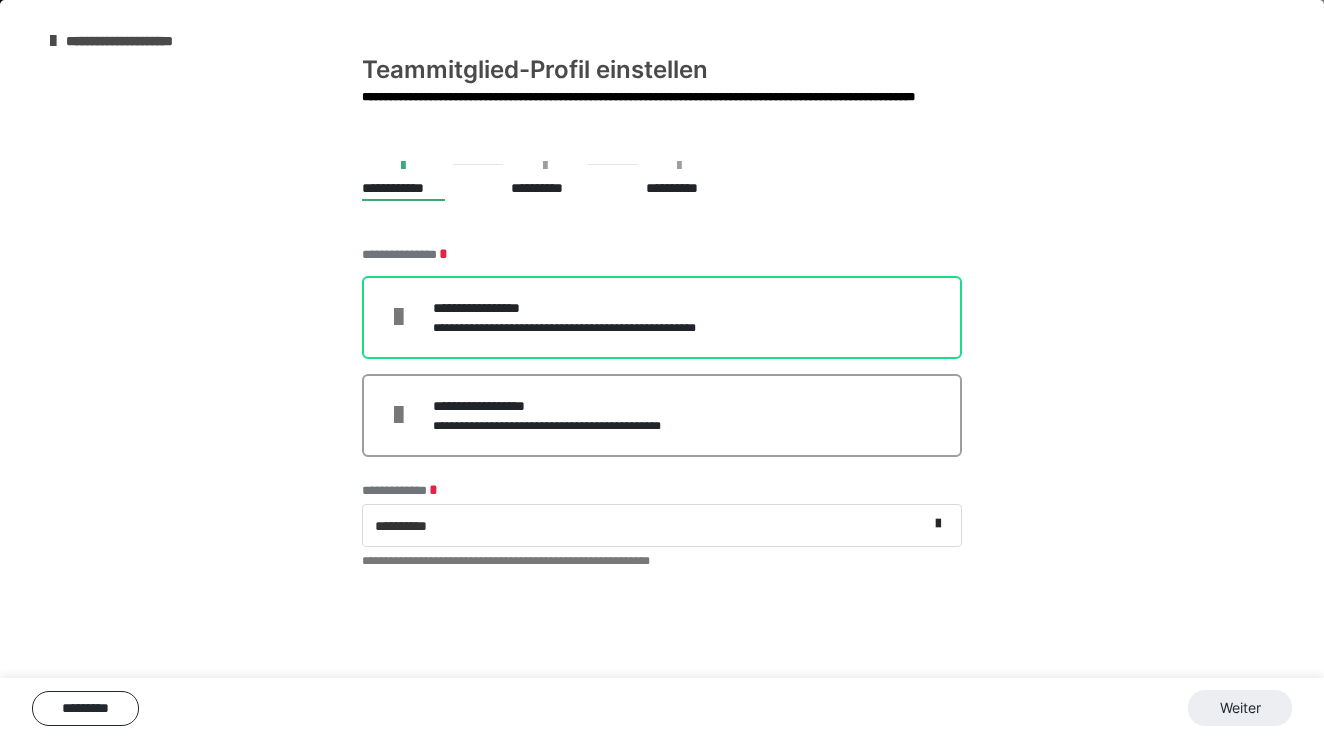 click on "**********" at bounding box center [590, 308] 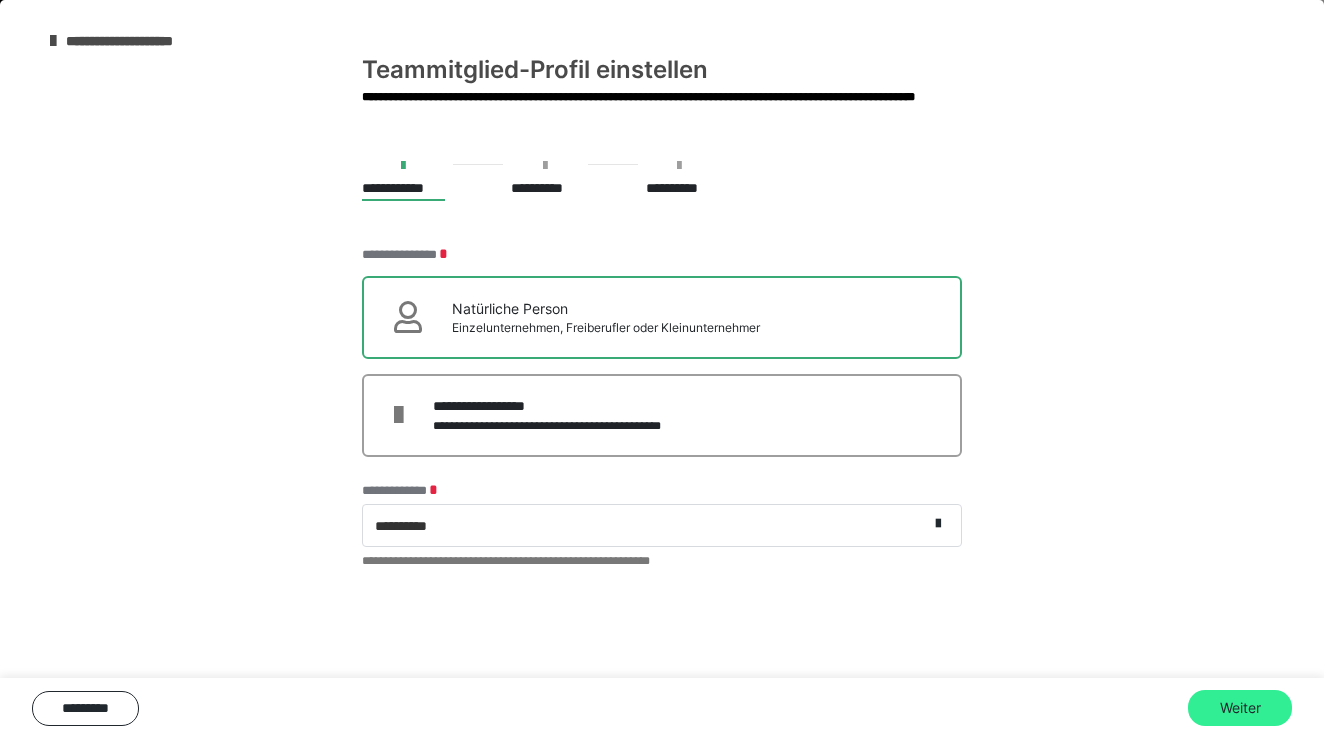 click on "Weiter" at bounding box center [1240, 708] 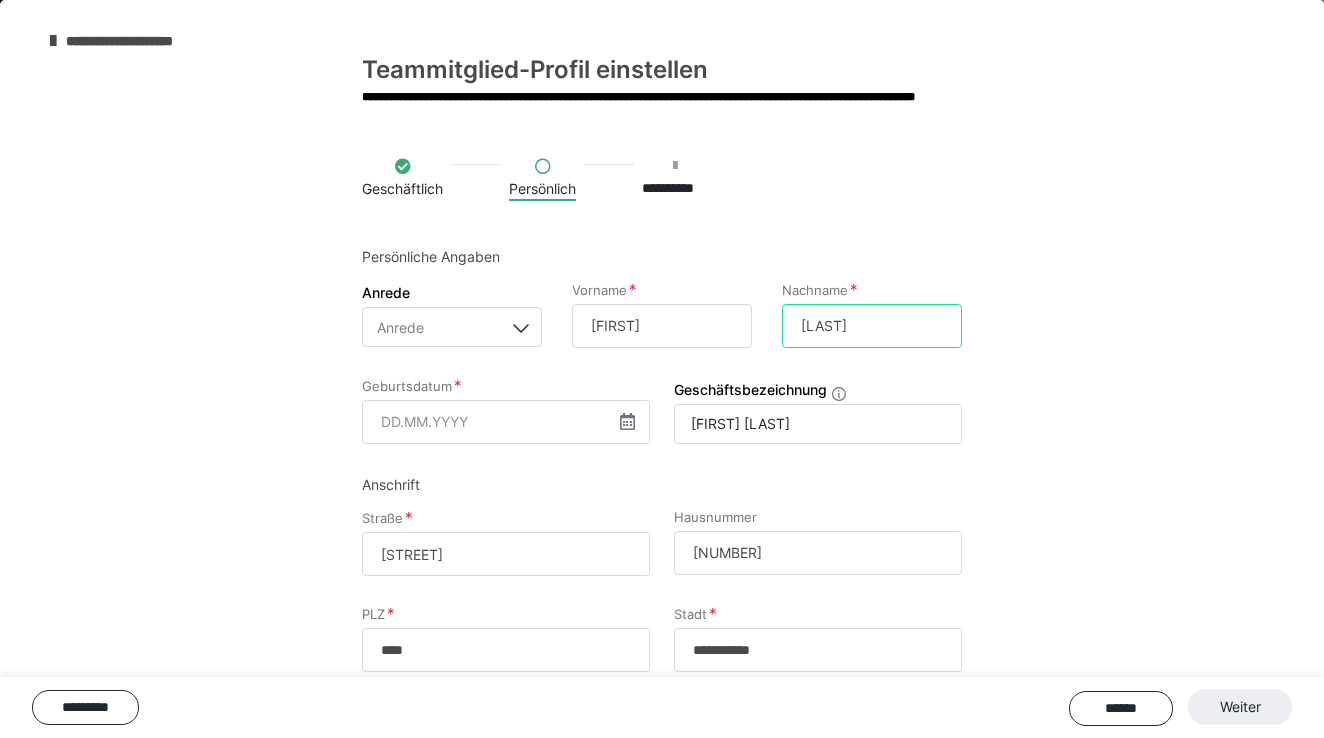 drag, startPoint x: 887, startPoint y: 327, endPoint x: 709, endPoint y: 332, distance: 178.0702 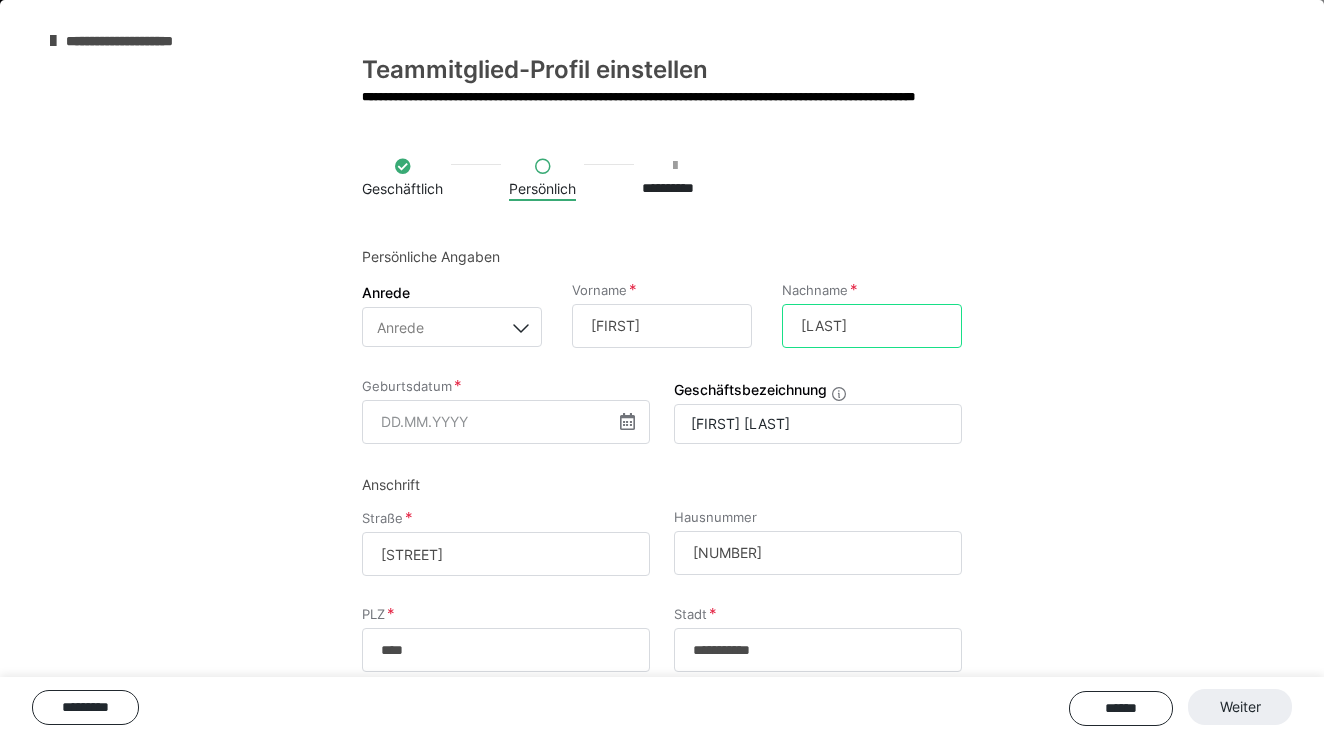 type on "Behavy" 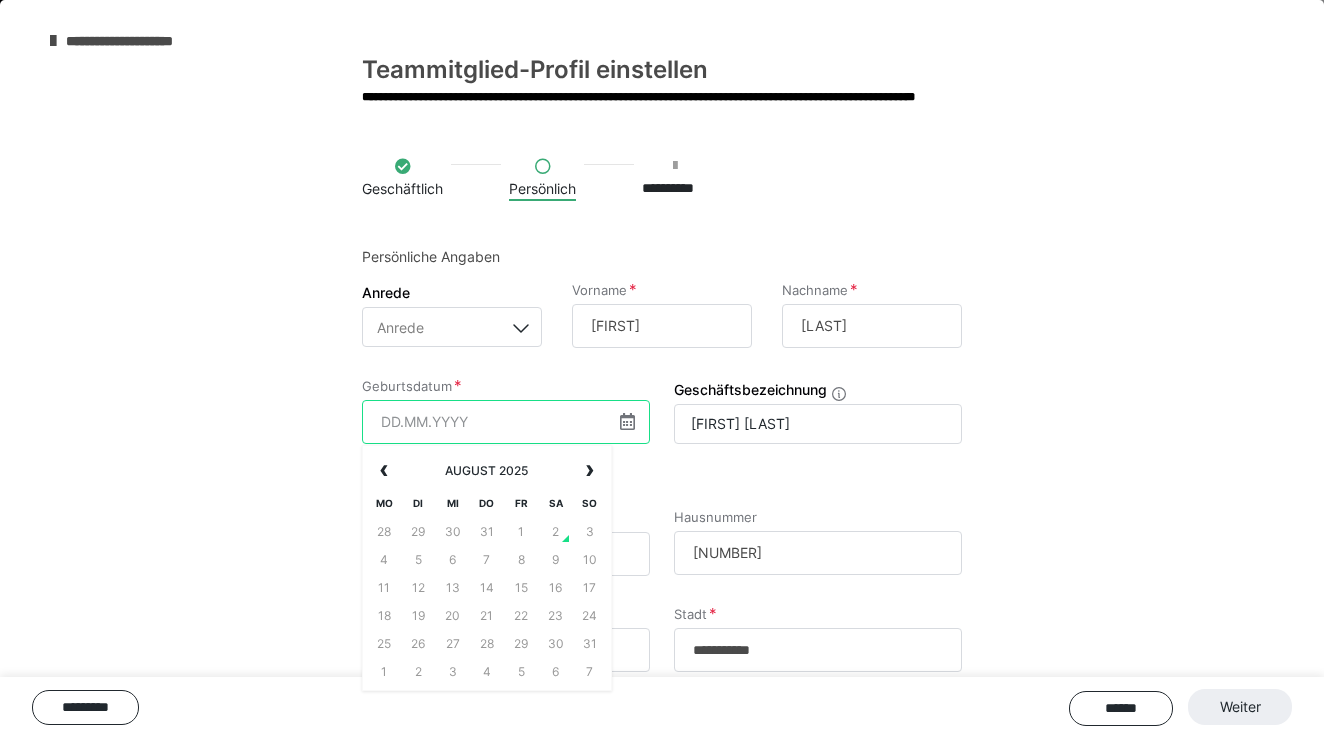 click at bounding box center (506, 422) 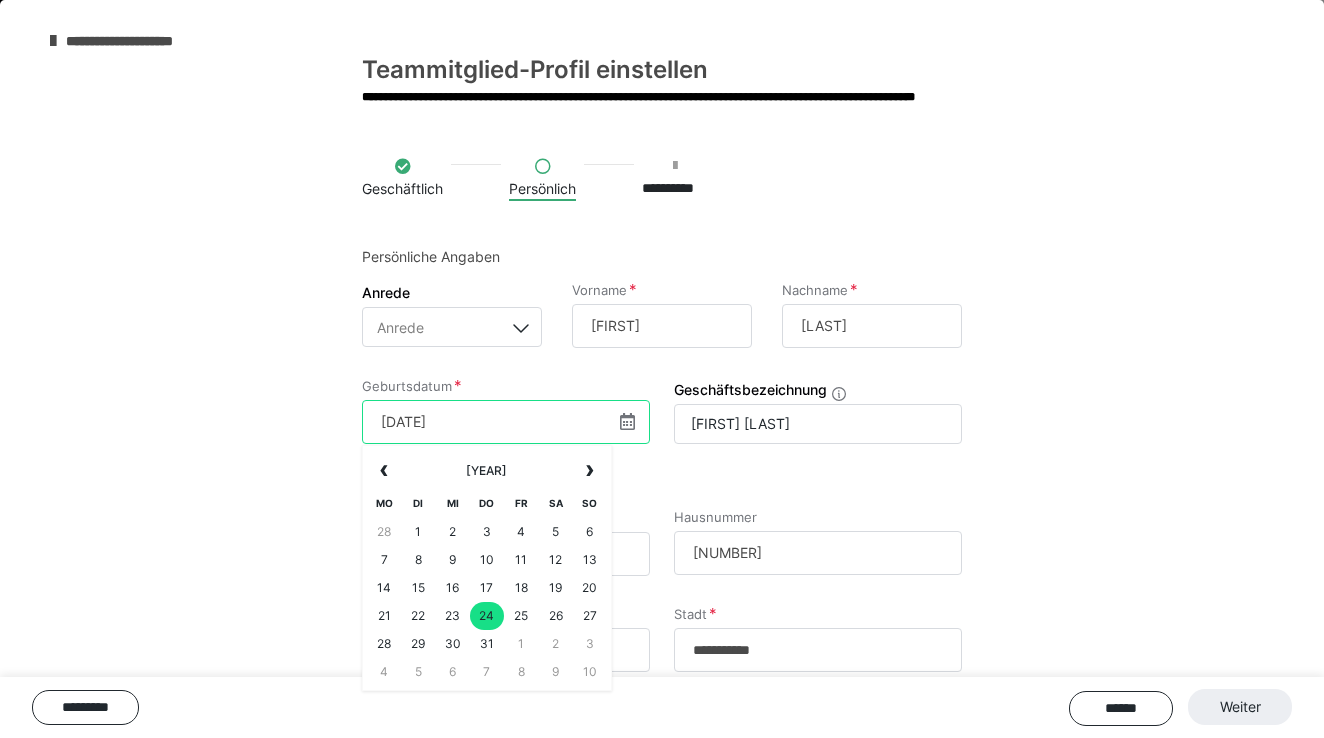 type on "24.03.1994" 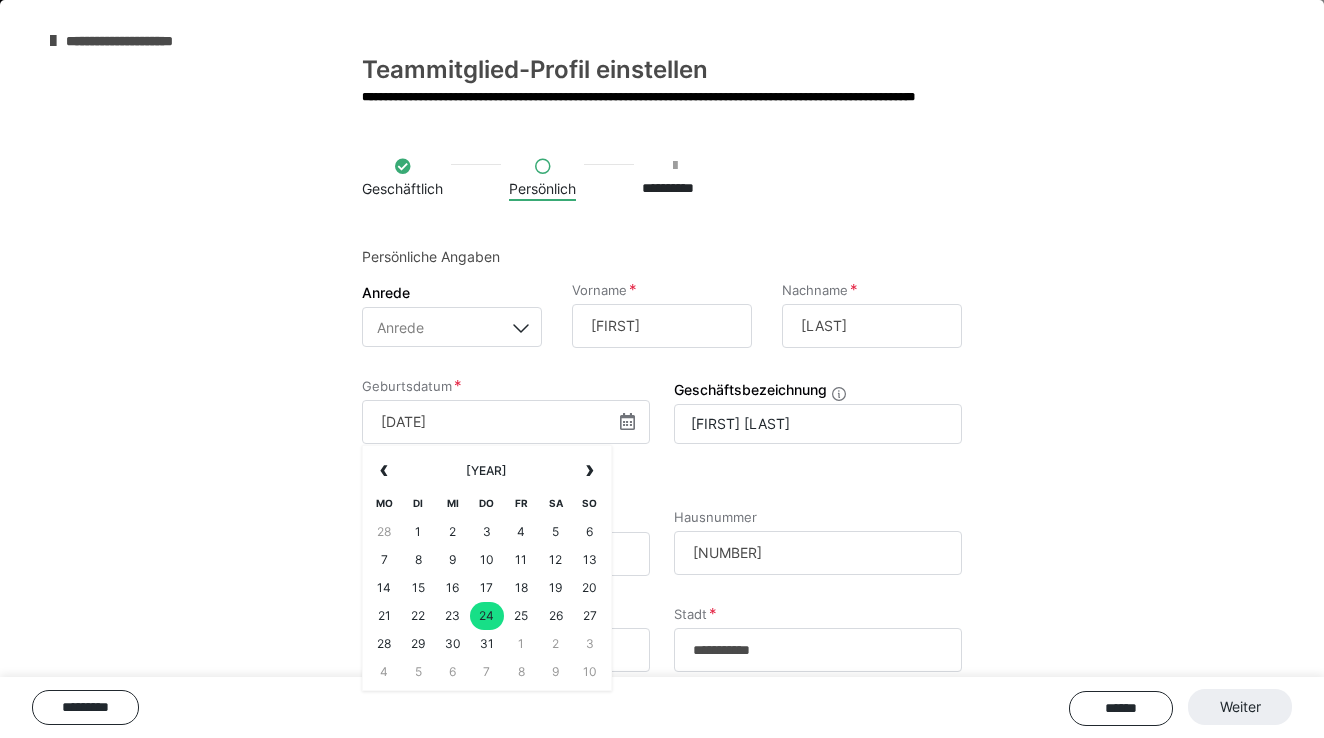 click on "**********" at bounding box center (662, 493) 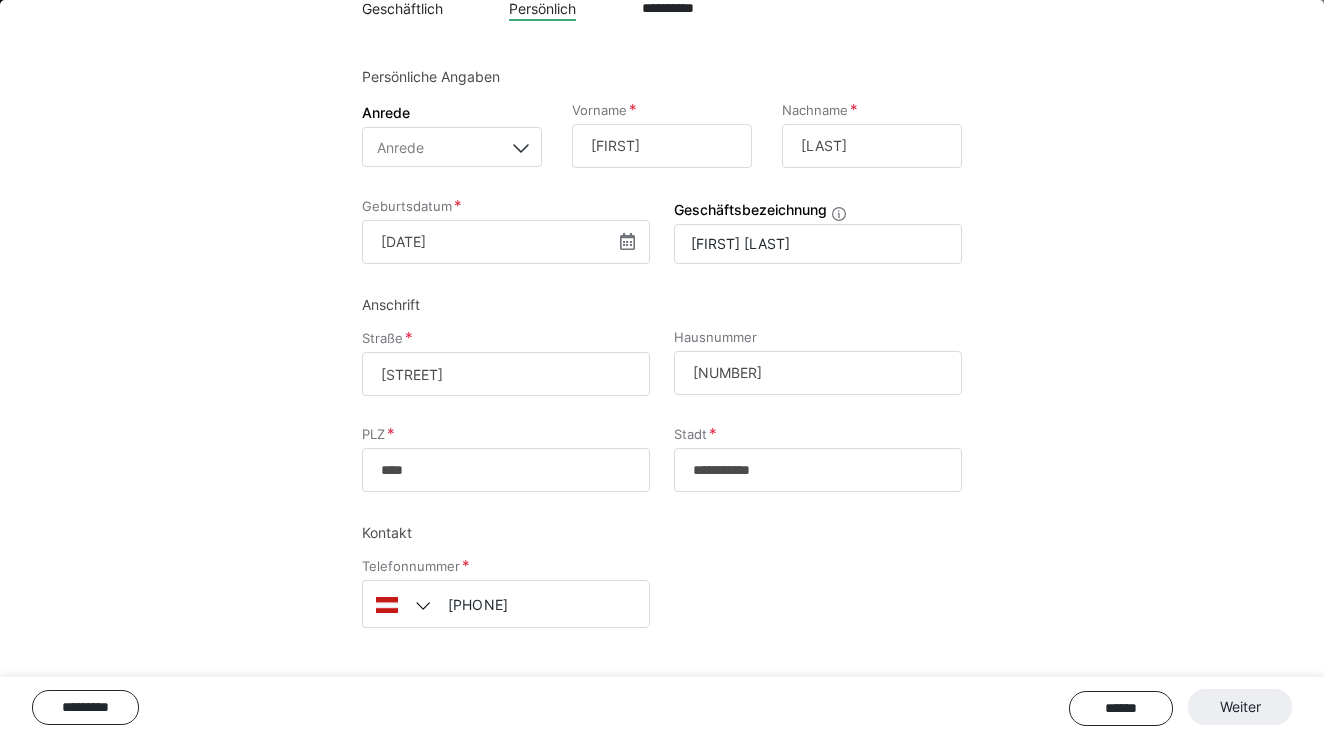 scroll, scrollTop: 182, scrollLeft: 0, axis: vertical 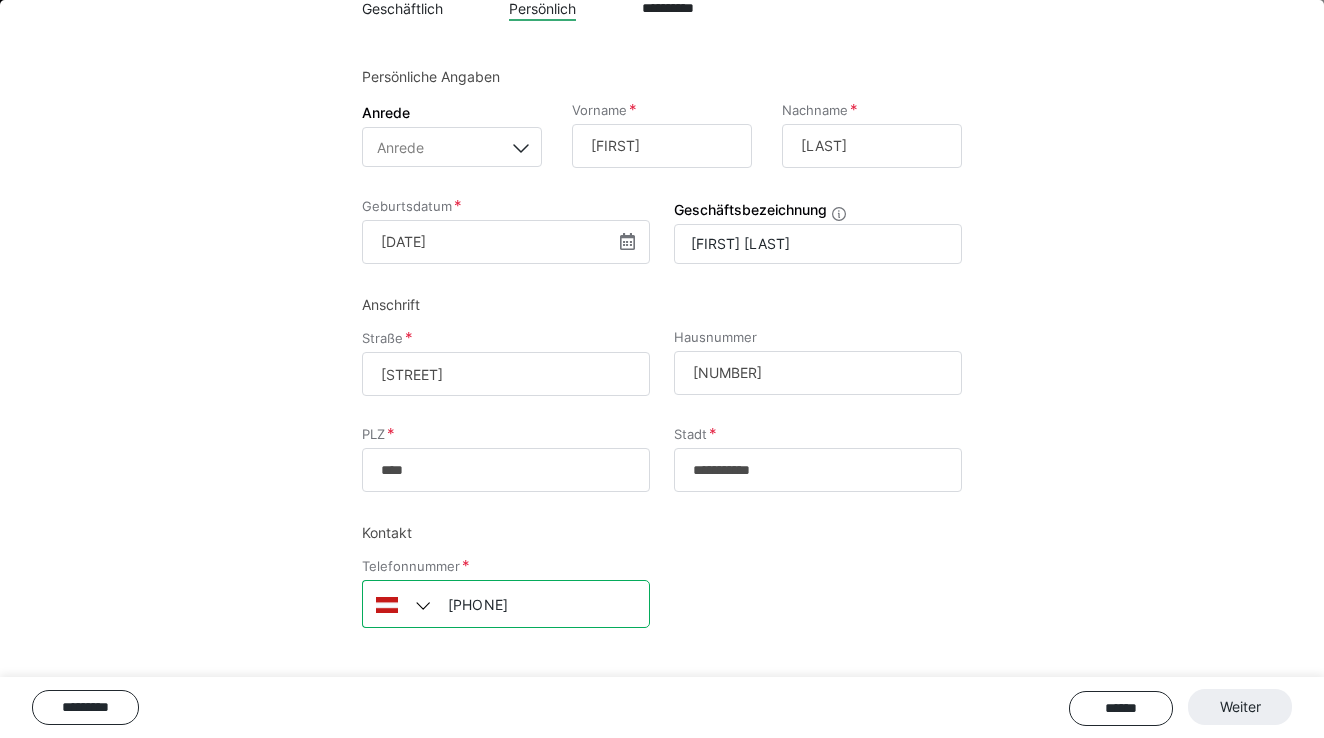 click on "+43" at bounding box center [506, 604] 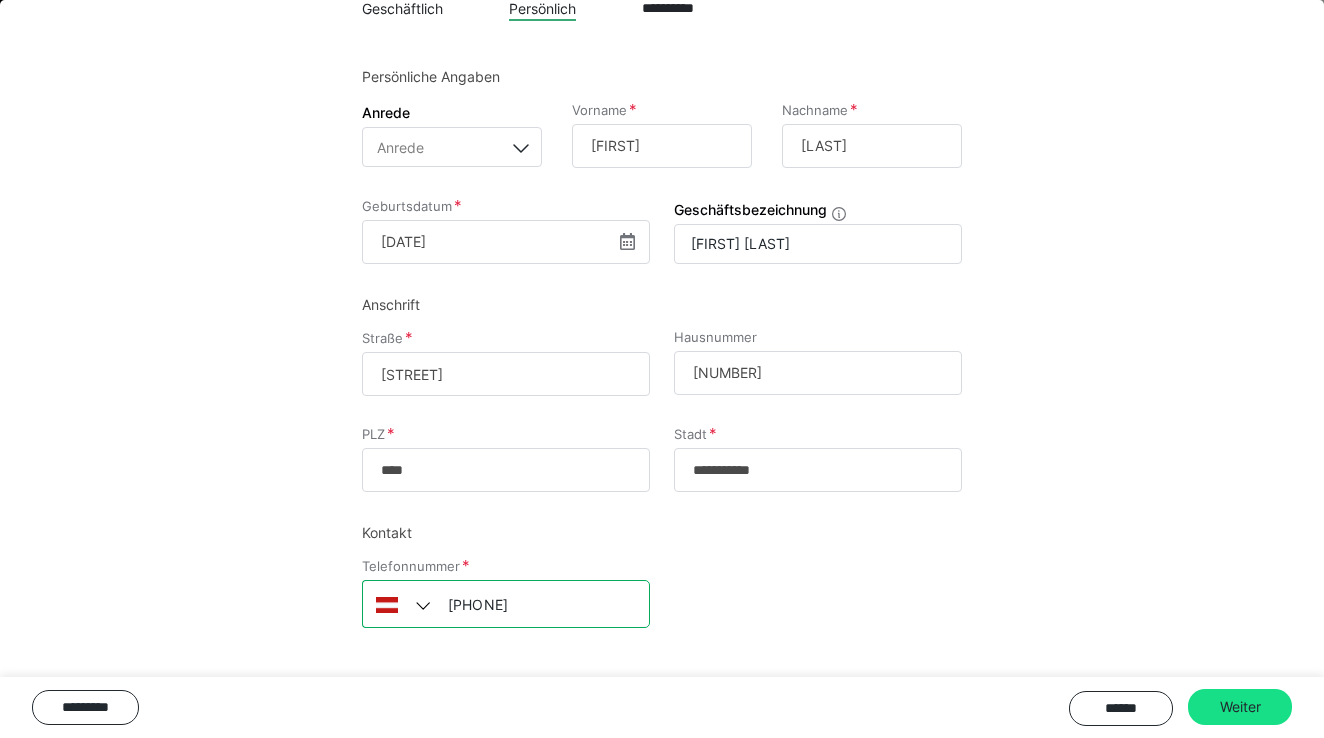 type on "+43 650 795 579 1" 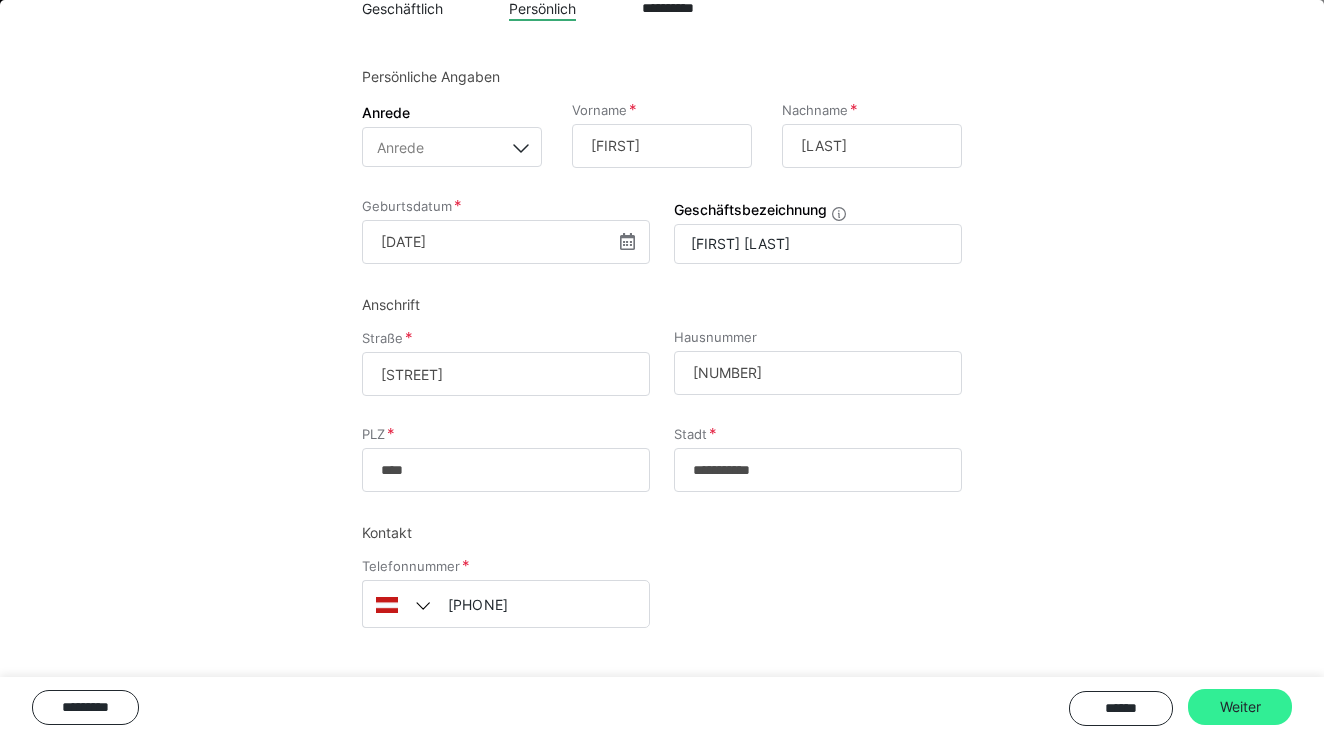 click on "Weiter" at bounding box center (1240, 707) 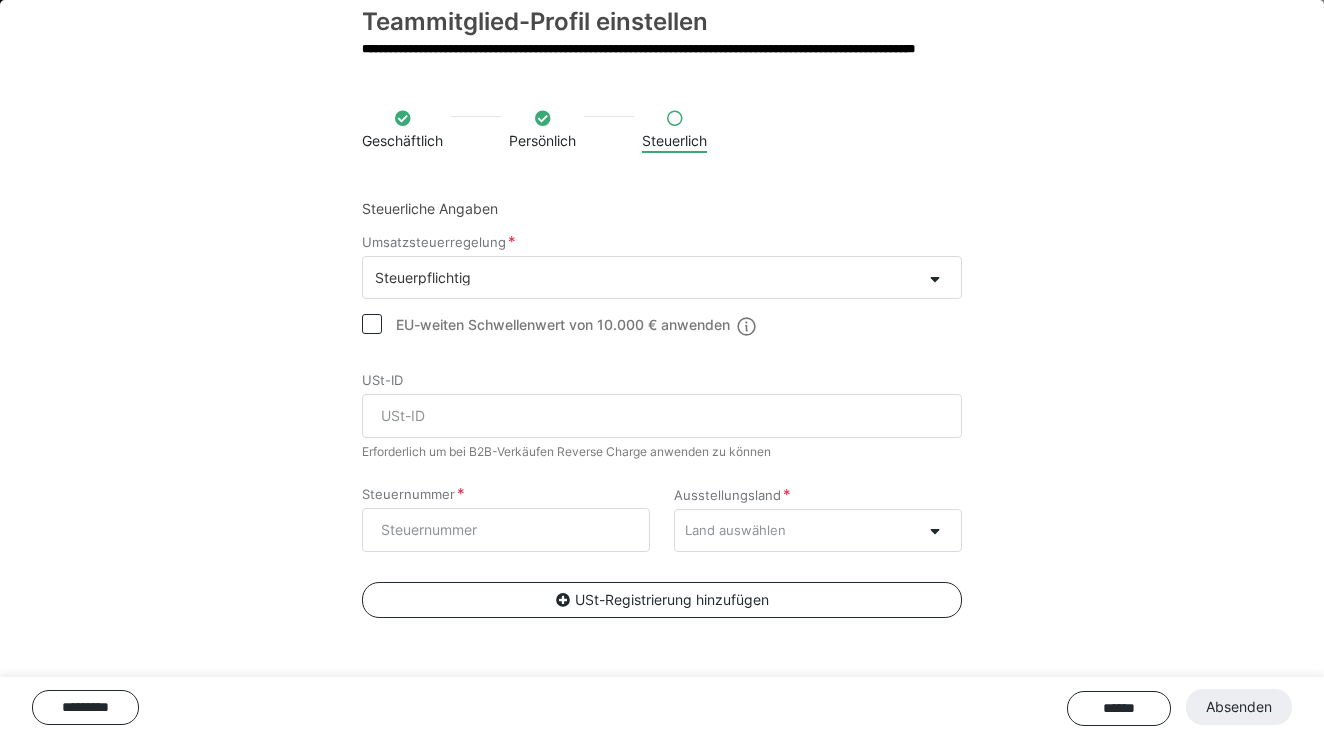 click on "Steuerpflichtig" at bounding box center [642, 277] 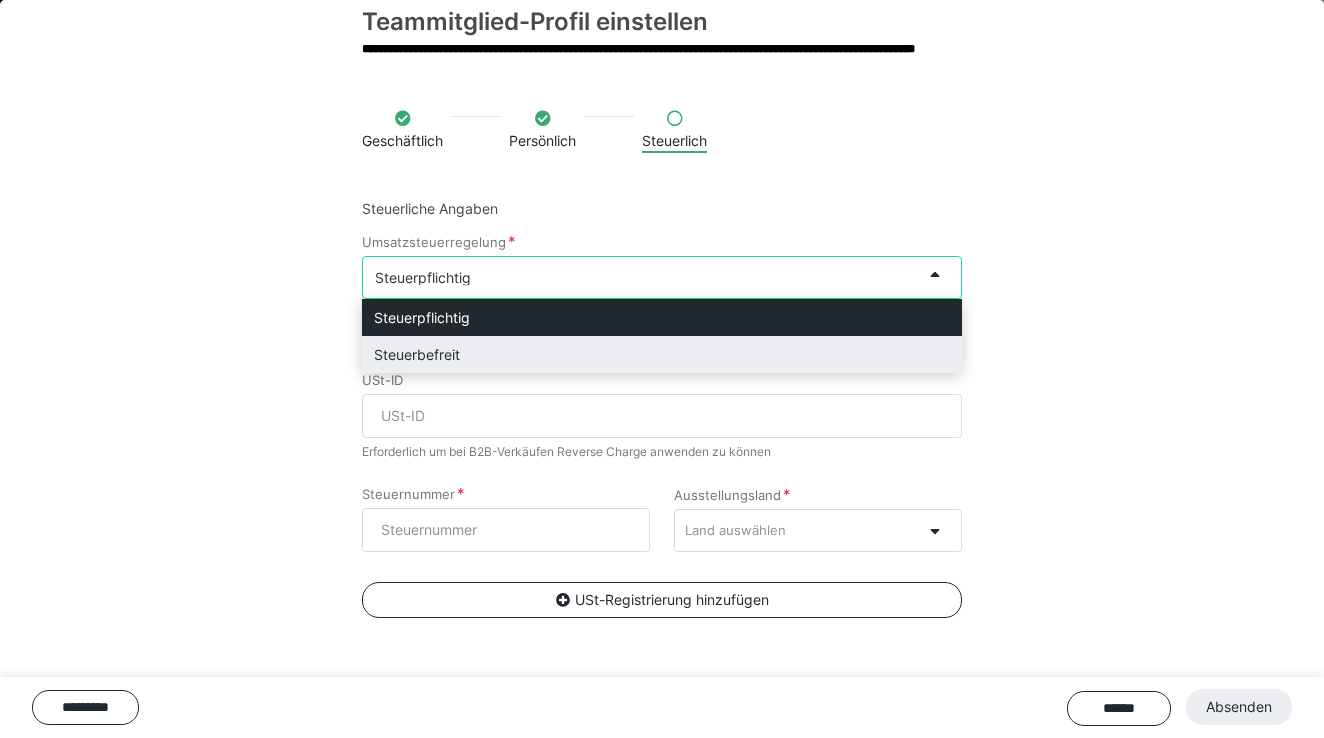 click on "Steuerbefreit" at bounding box center (662, 354) 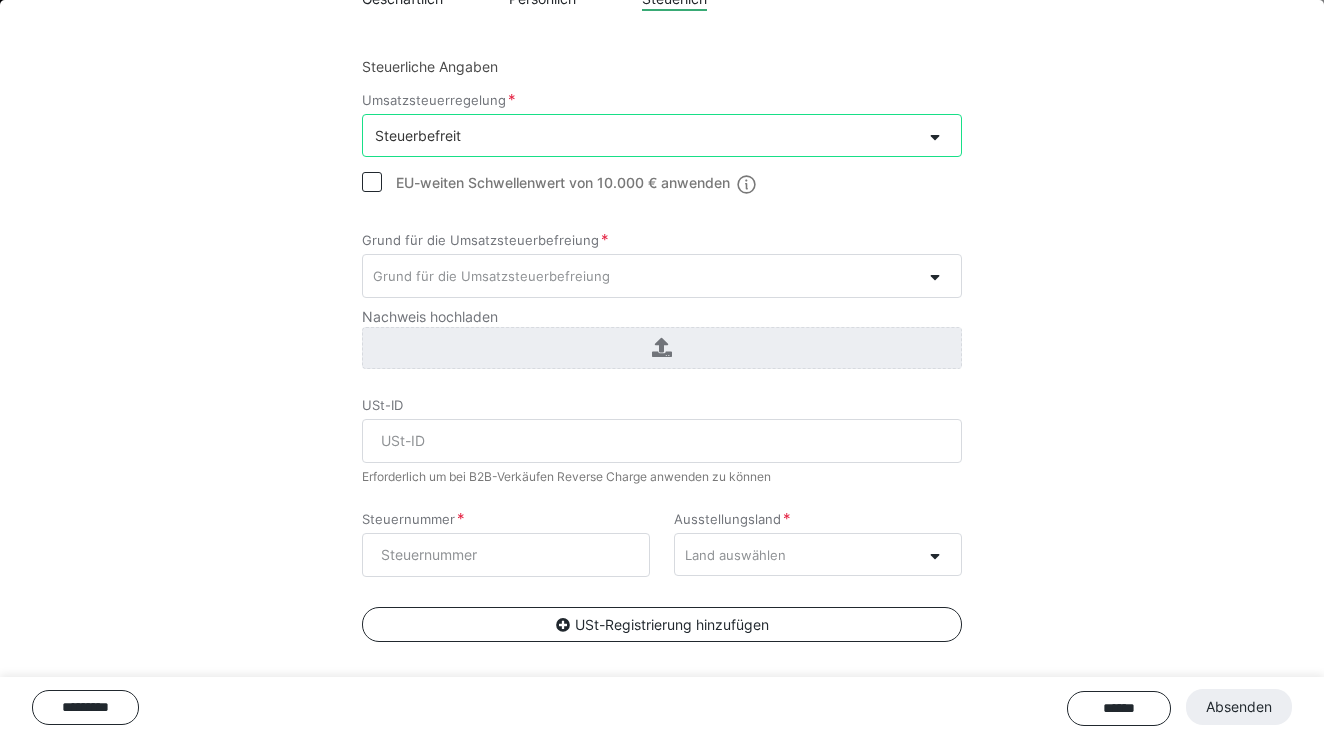 scroll, scrollTop: 191, scrollLeft: 0, axis: vertical 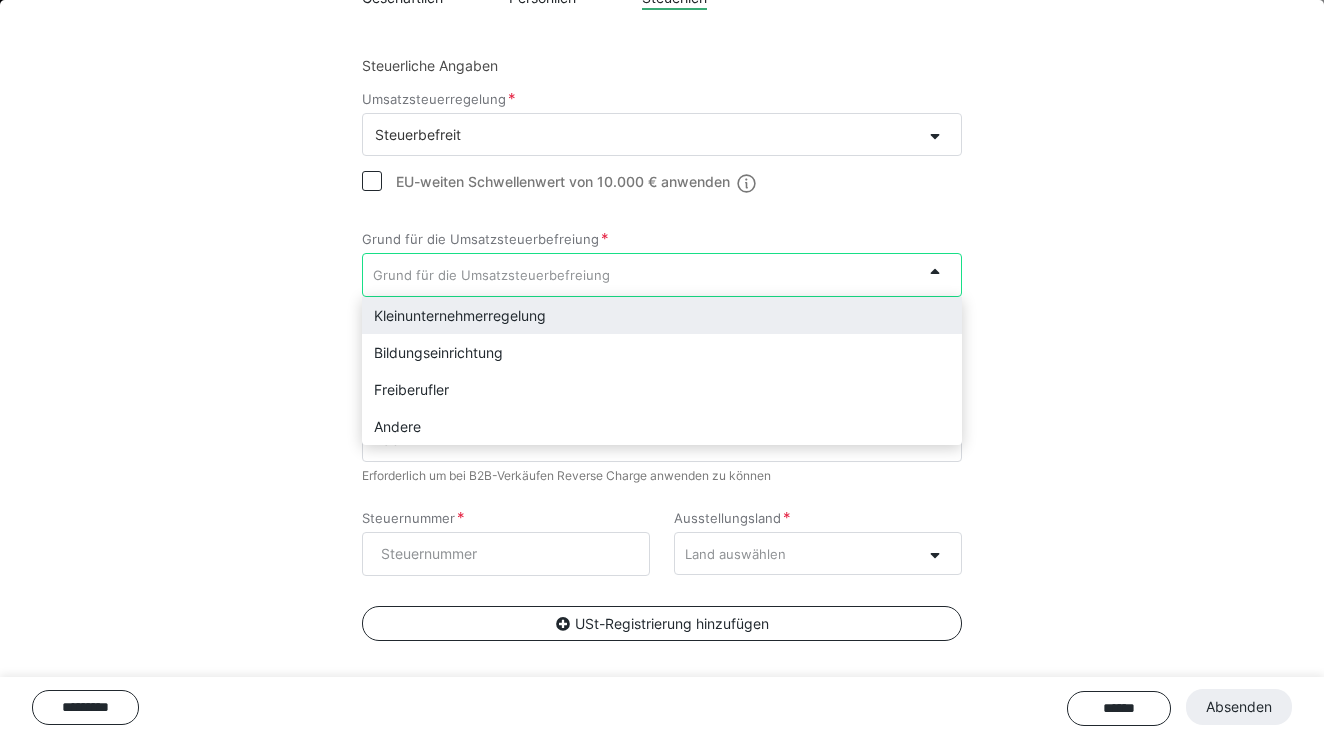 click on "Grund für die Umsatzsteuerbefreiung" at bounding box center [642, 274] 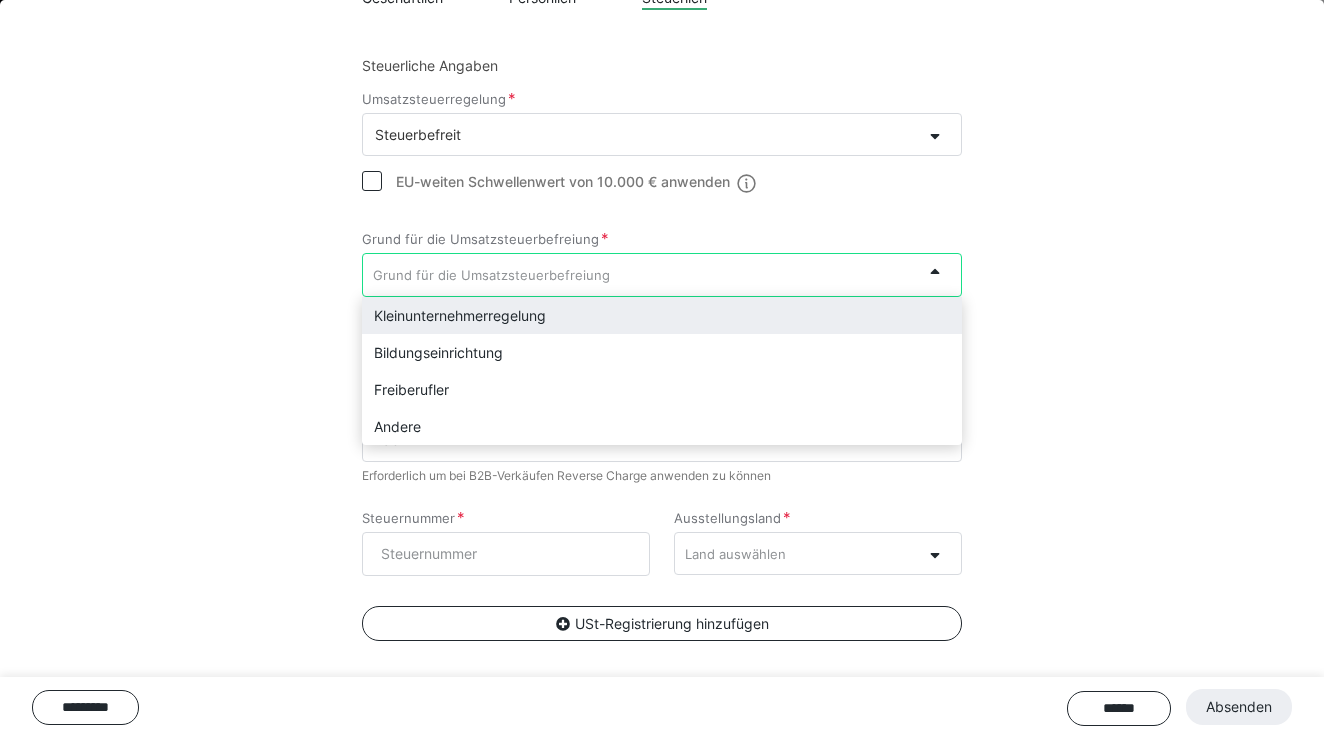 click on "Kleinunternehmerregelung" at bounding box center [662, 315] 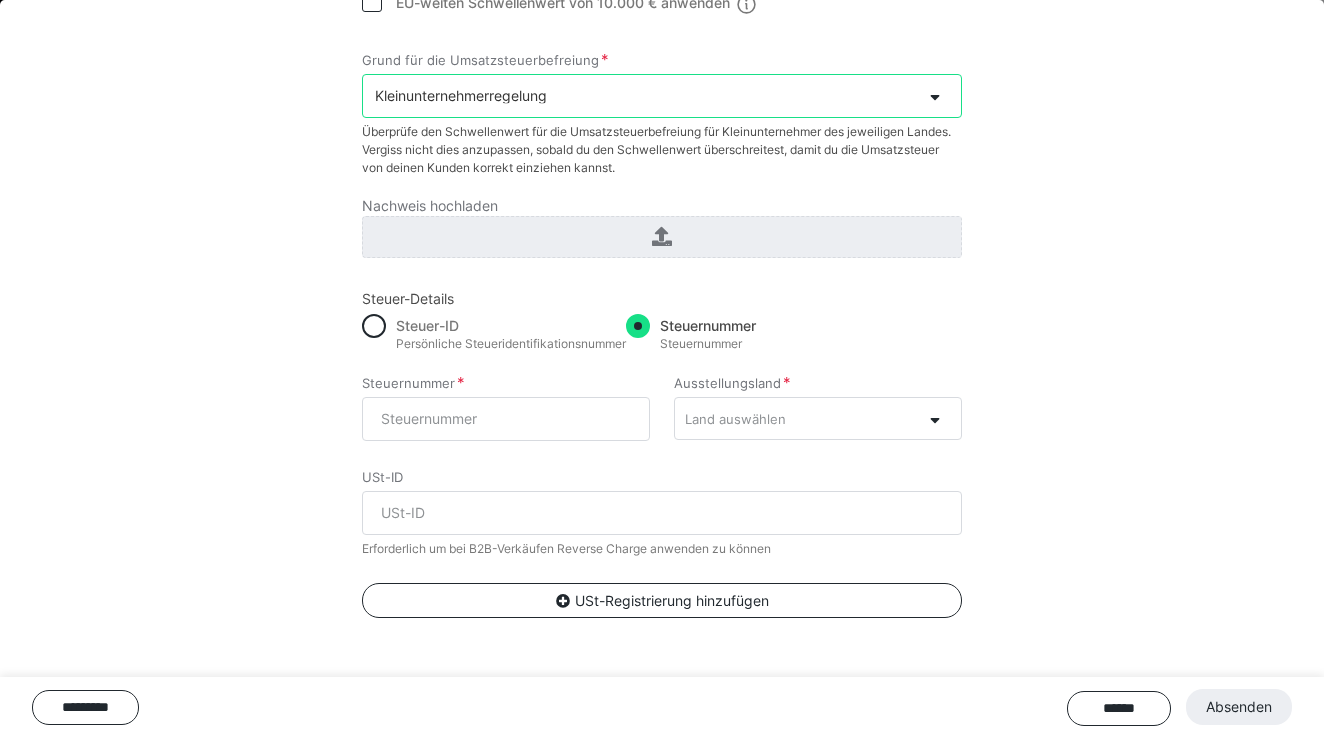 scroll, scrollTop: 375, scrollLeft: 0, axis: vertical 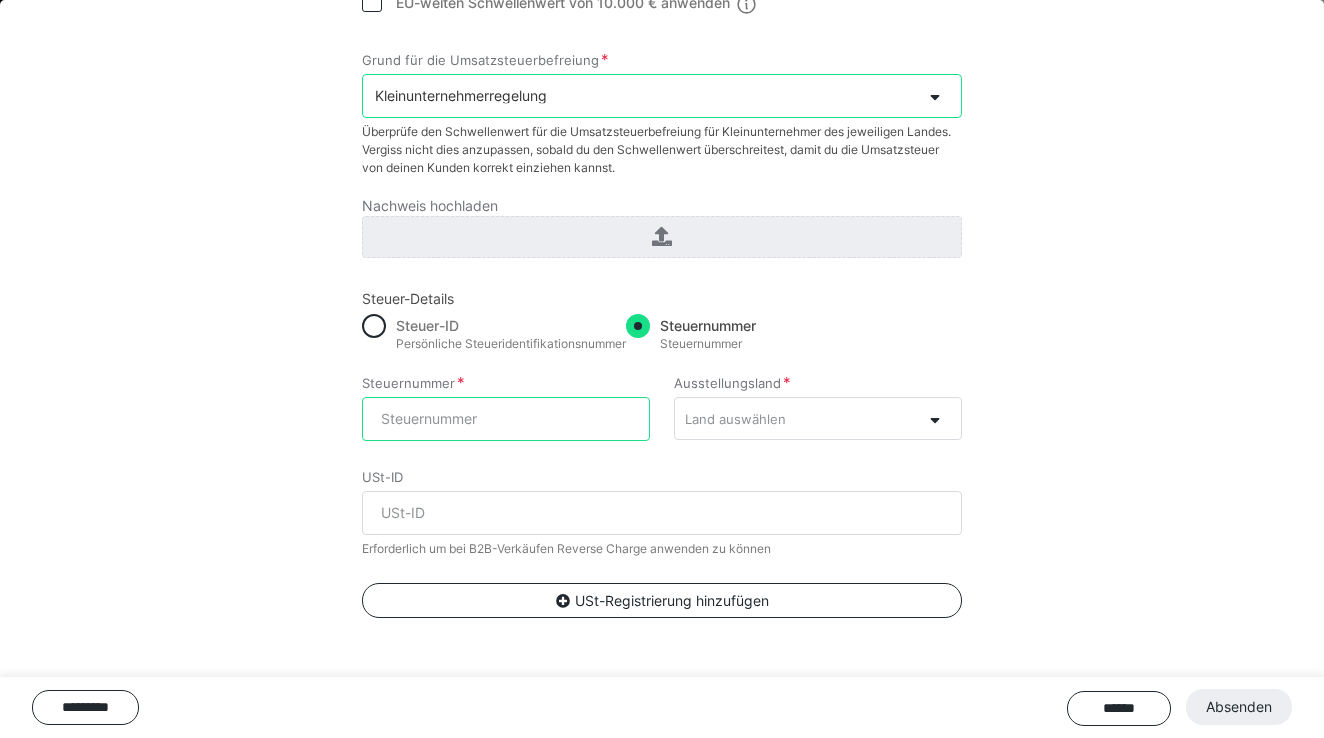 click on "Steuernummer" at bounding box center [506, 419] 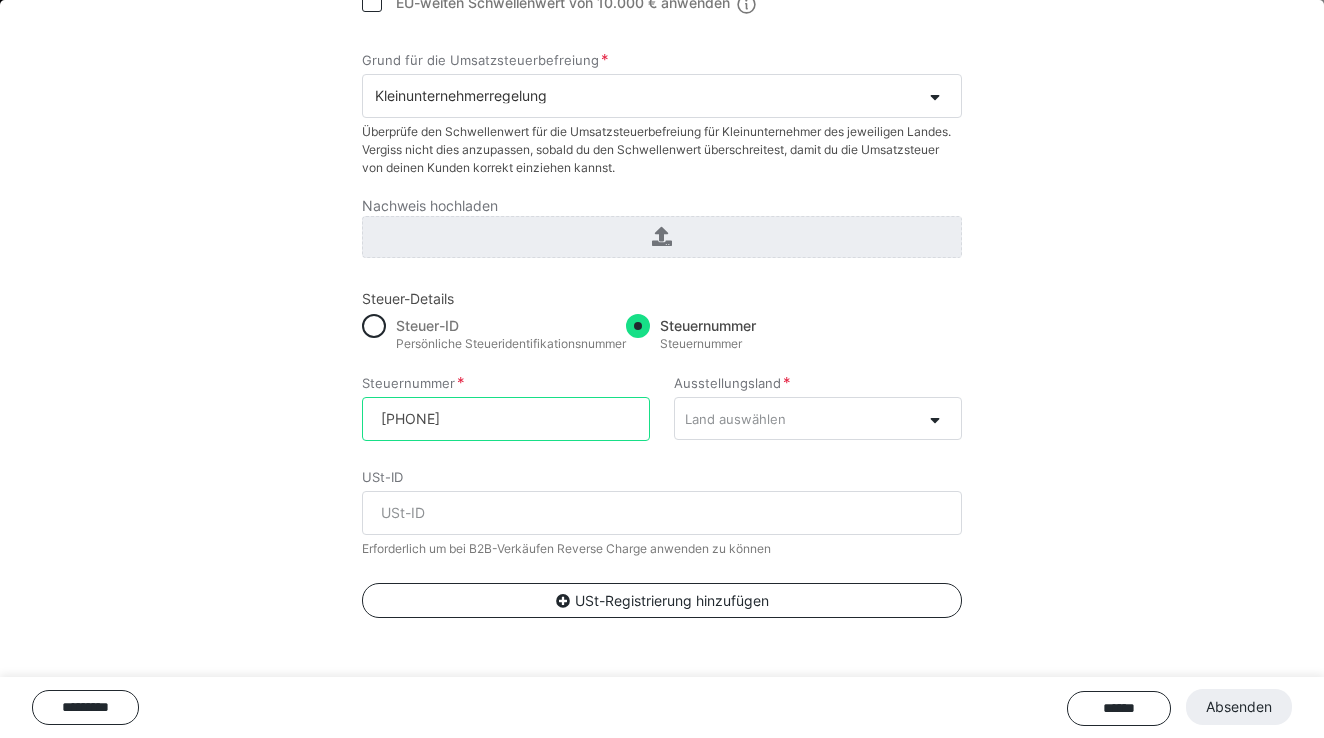 type on "08 456/5852" 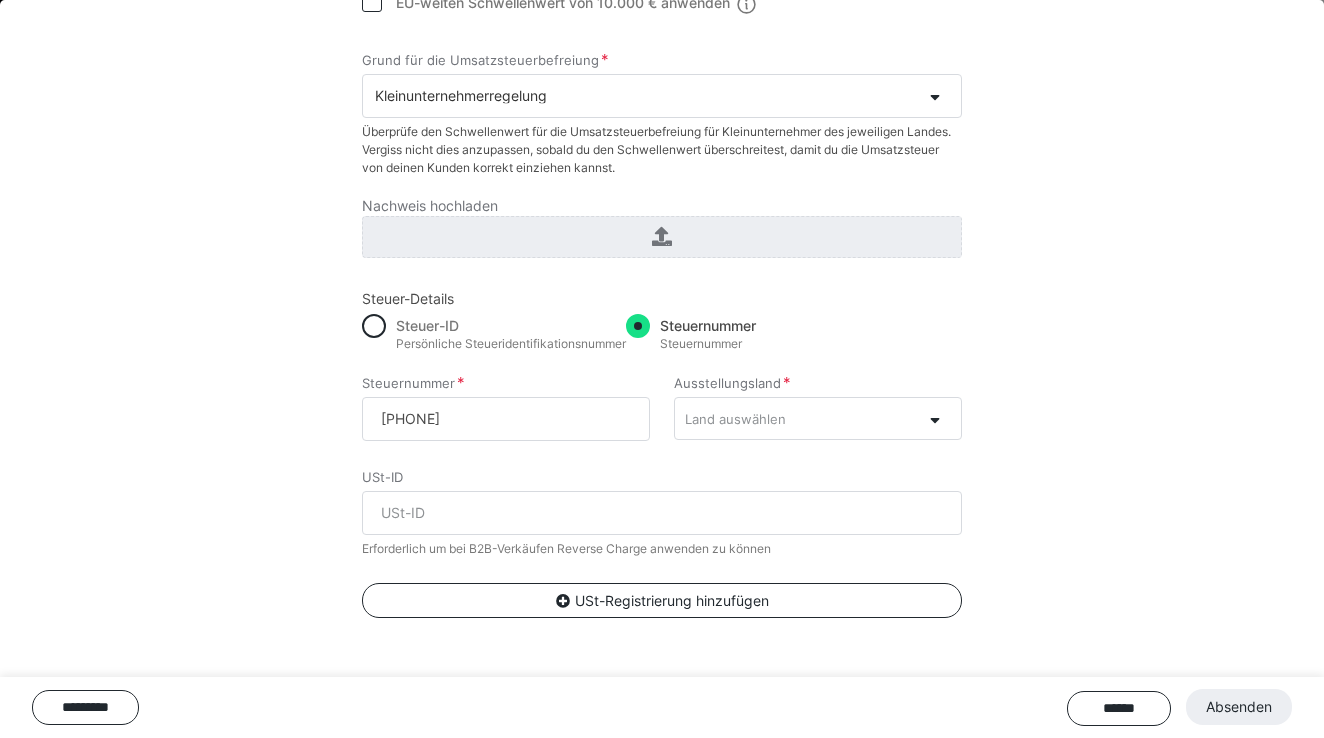 click on "Land auswählen" at bounding box center [798, 418] 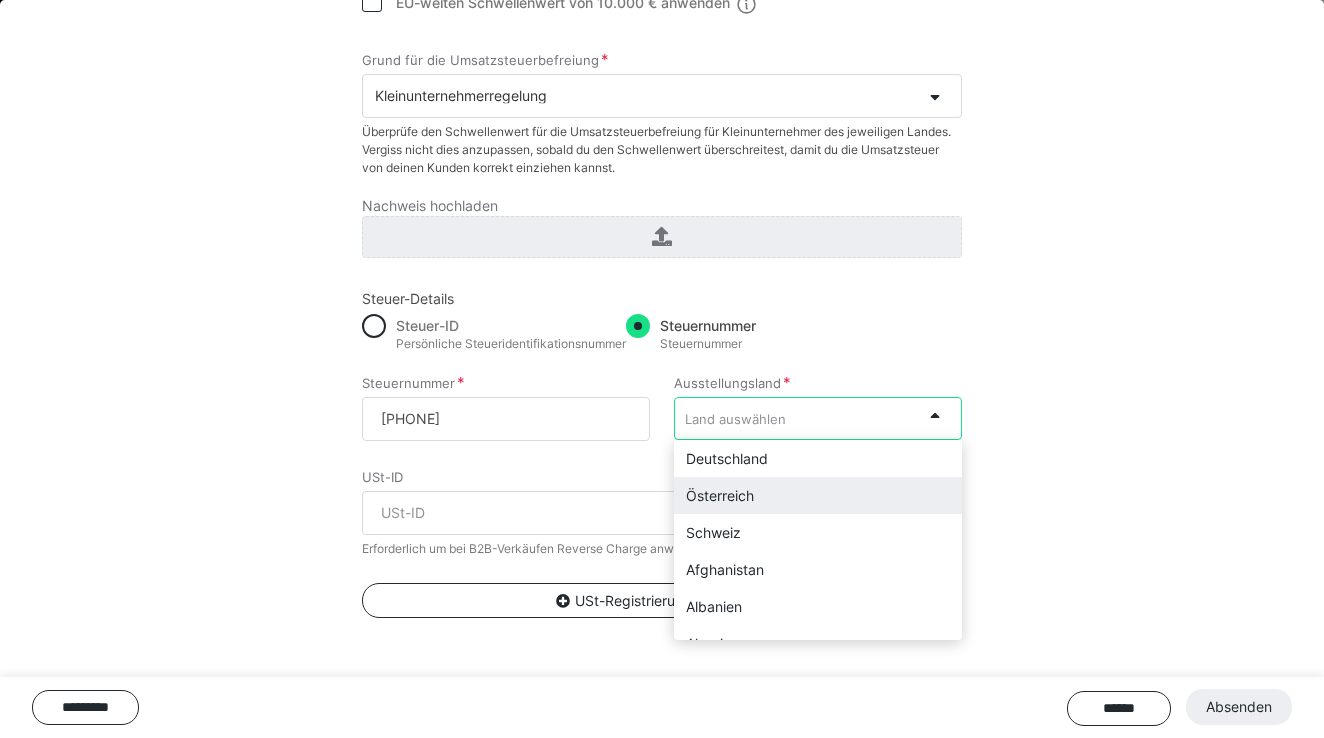 click on "Österreich" at bounding box center (818, 495) 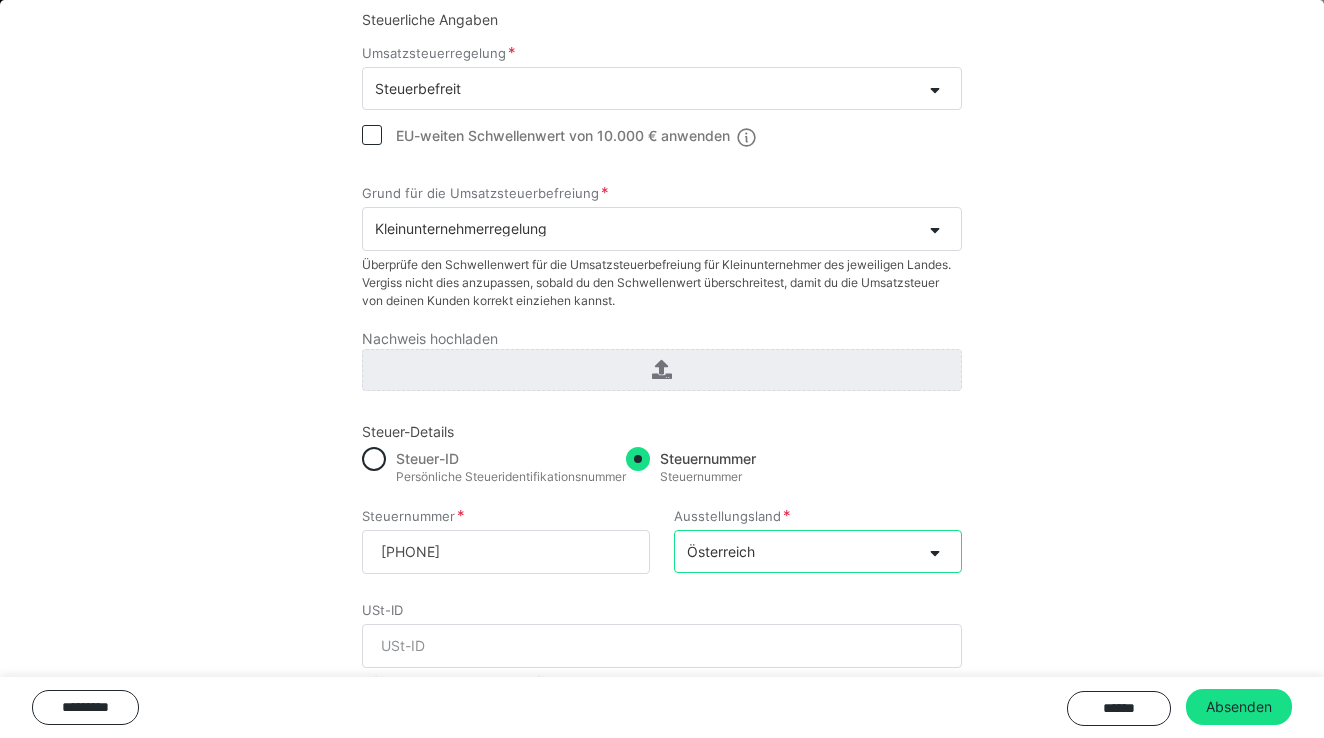 scroll, scrollTop: 233, scrollLeft: 0, axis: vertical 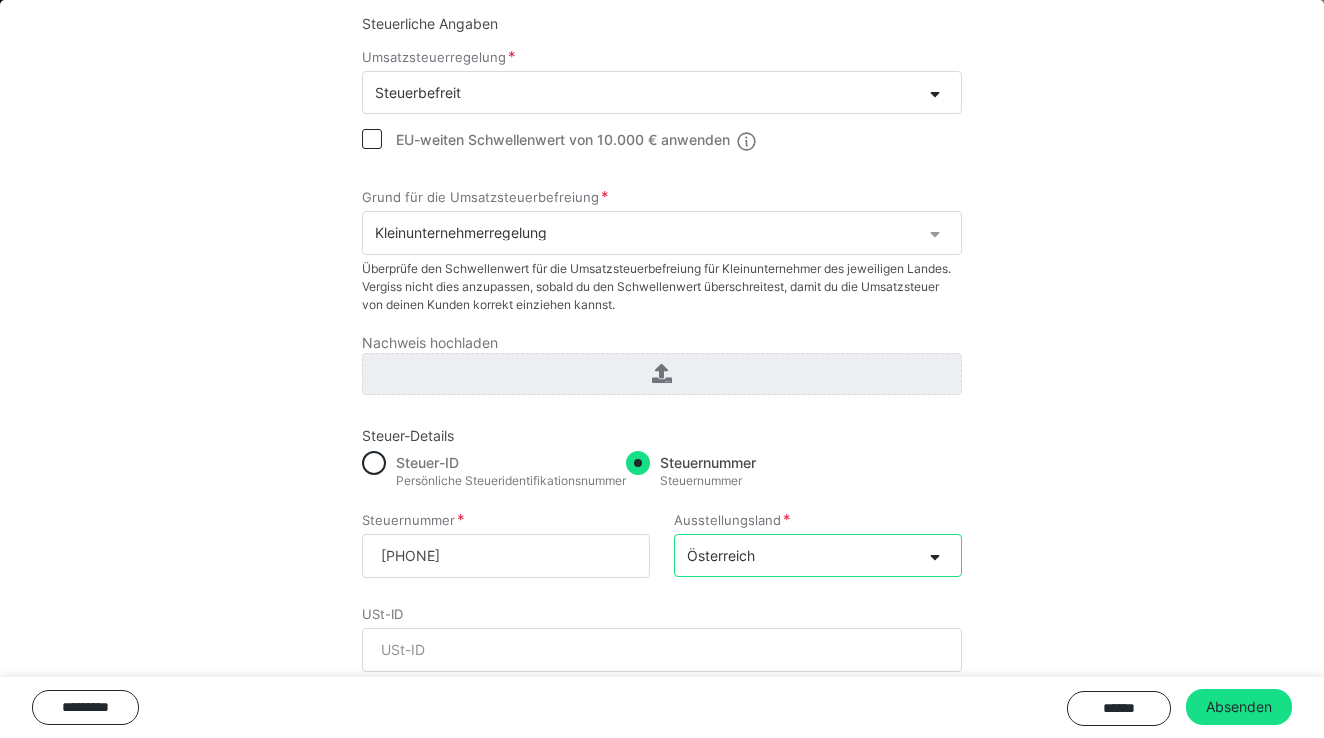 click at bounding box center [941, 233] 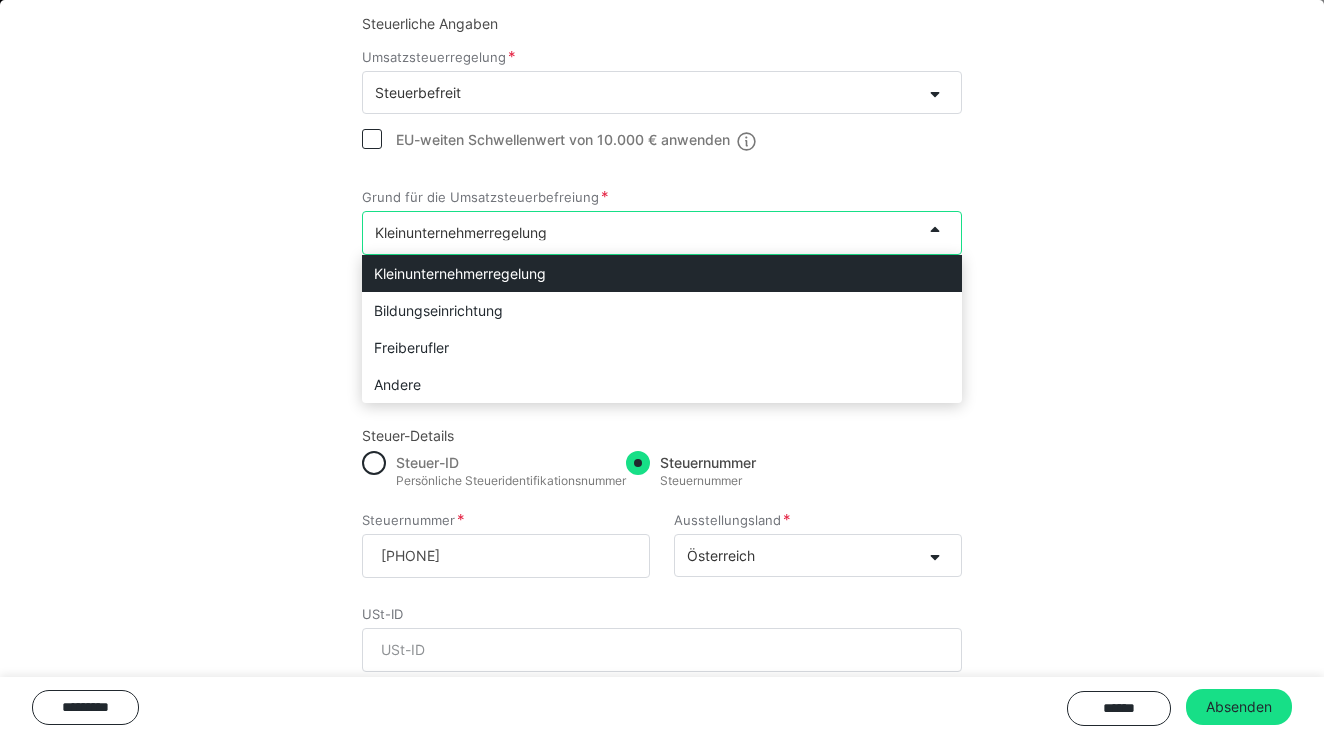 click on "Kleinunternehmerregelung" at bounding box center (662, 273) 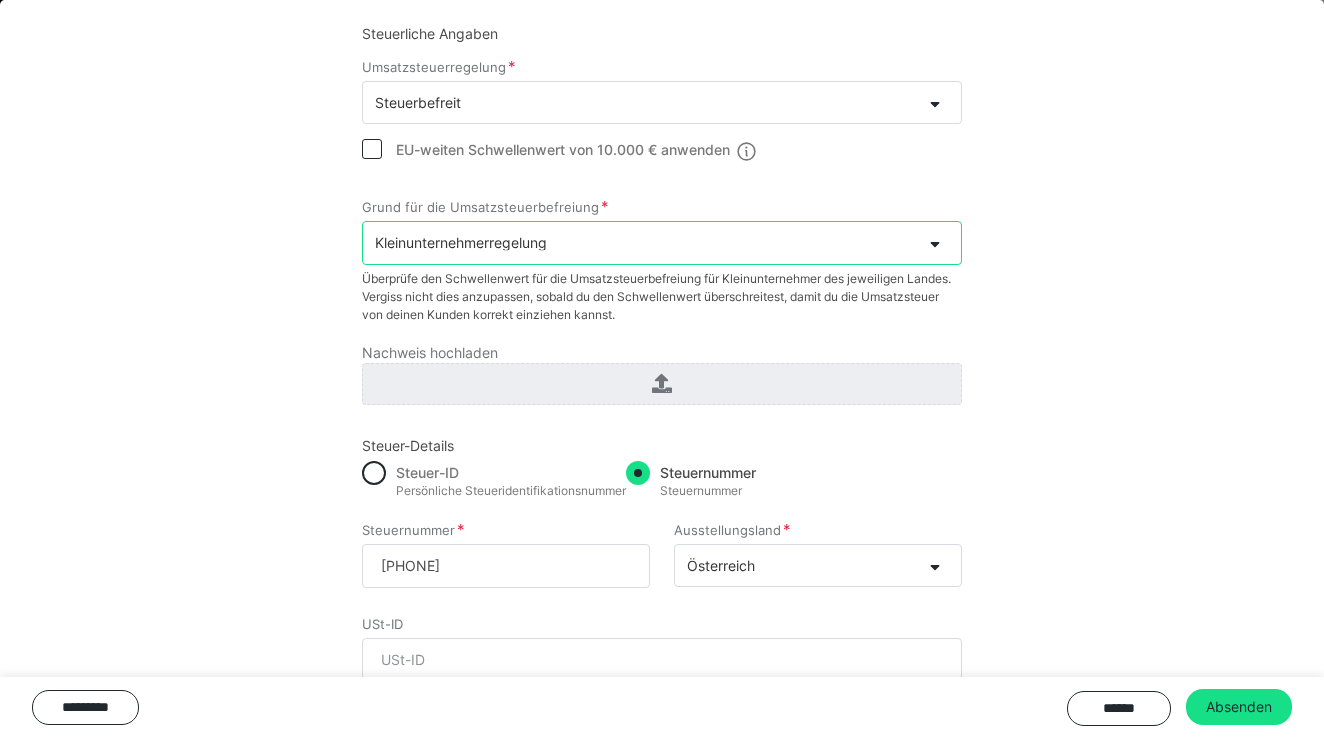 scroll, scrollTop: 227, scrollLeft: 0, axis: vertical 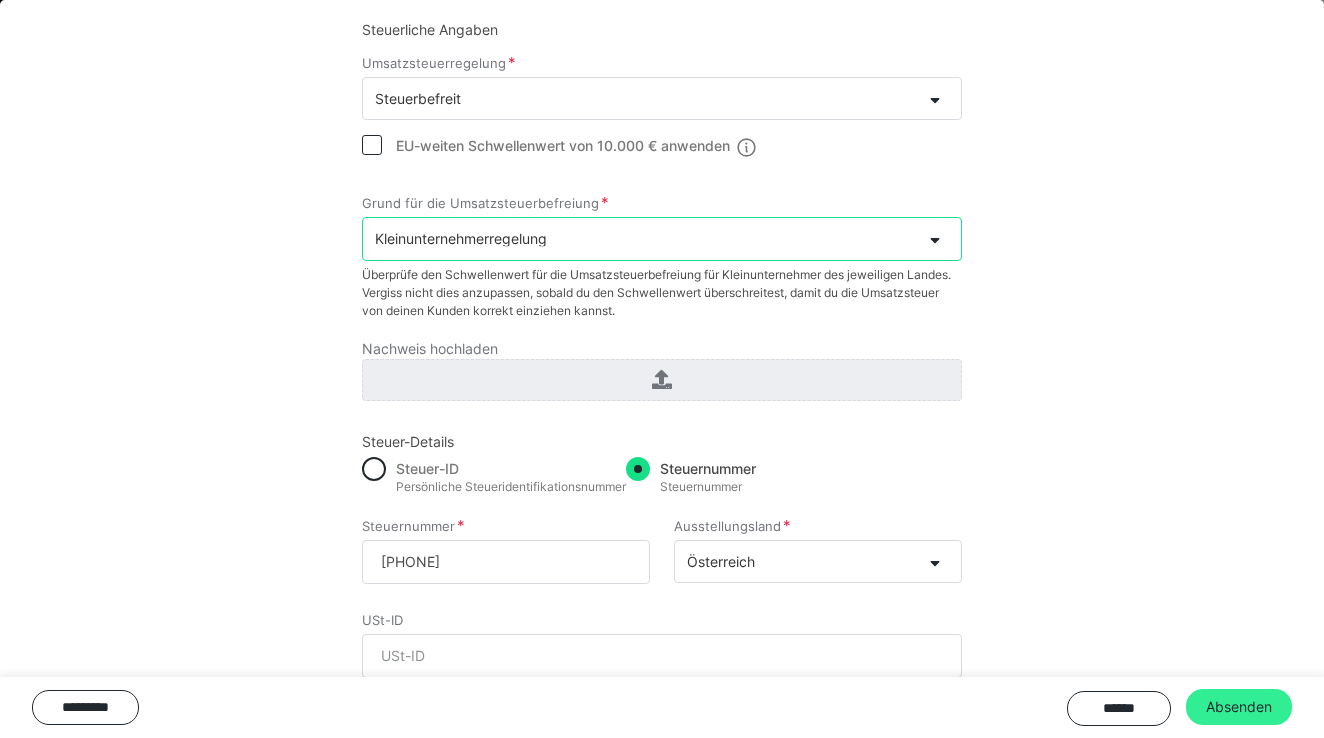 click on "Absenden" at bounding box center (1239, 707) 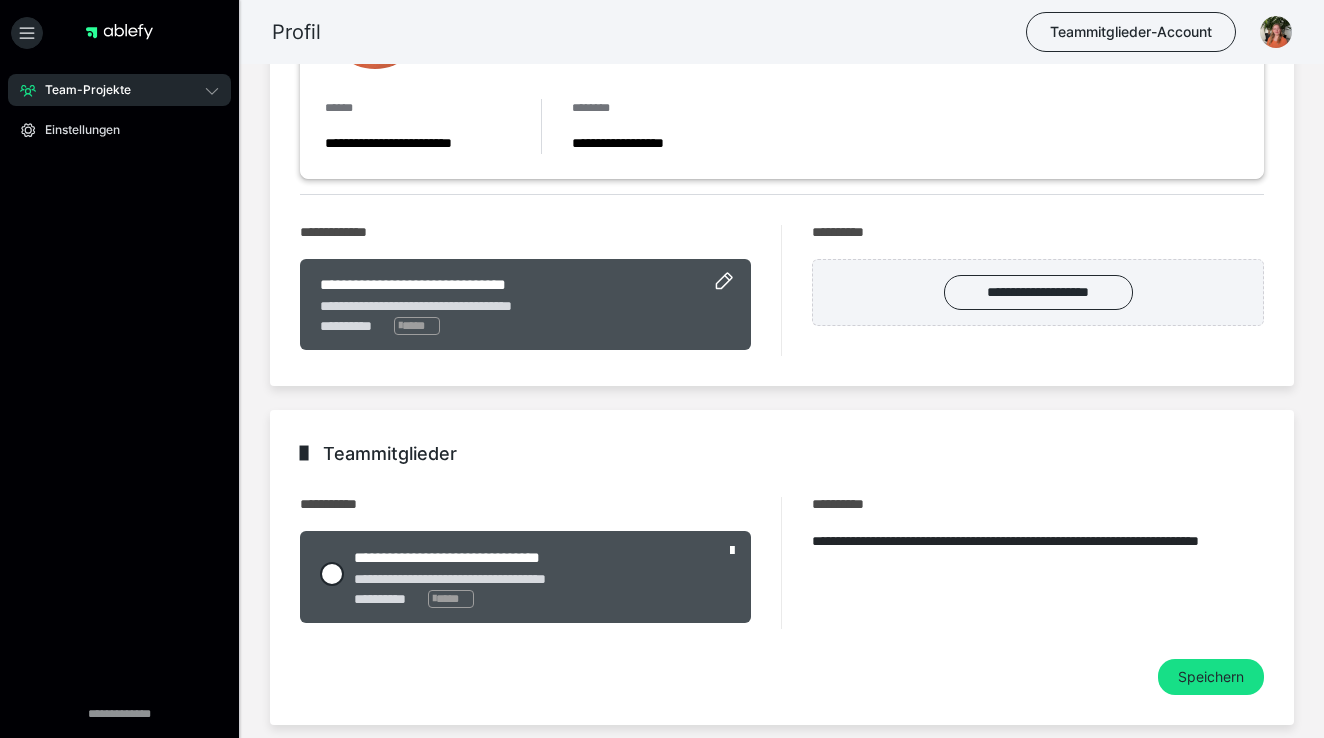 scroll, scrollTop: 210, scrollLeft: 0, axis: vertical 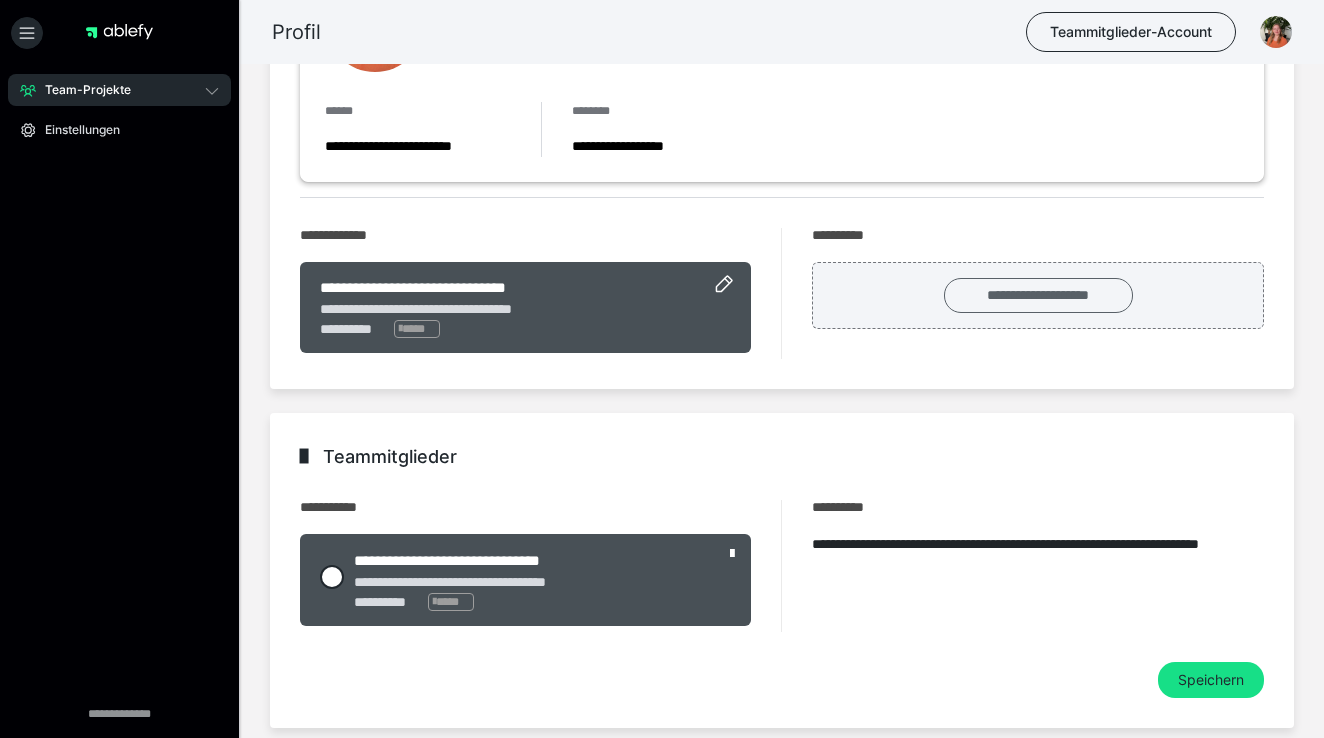 click on "**********" at bounding box center [1038, 295] 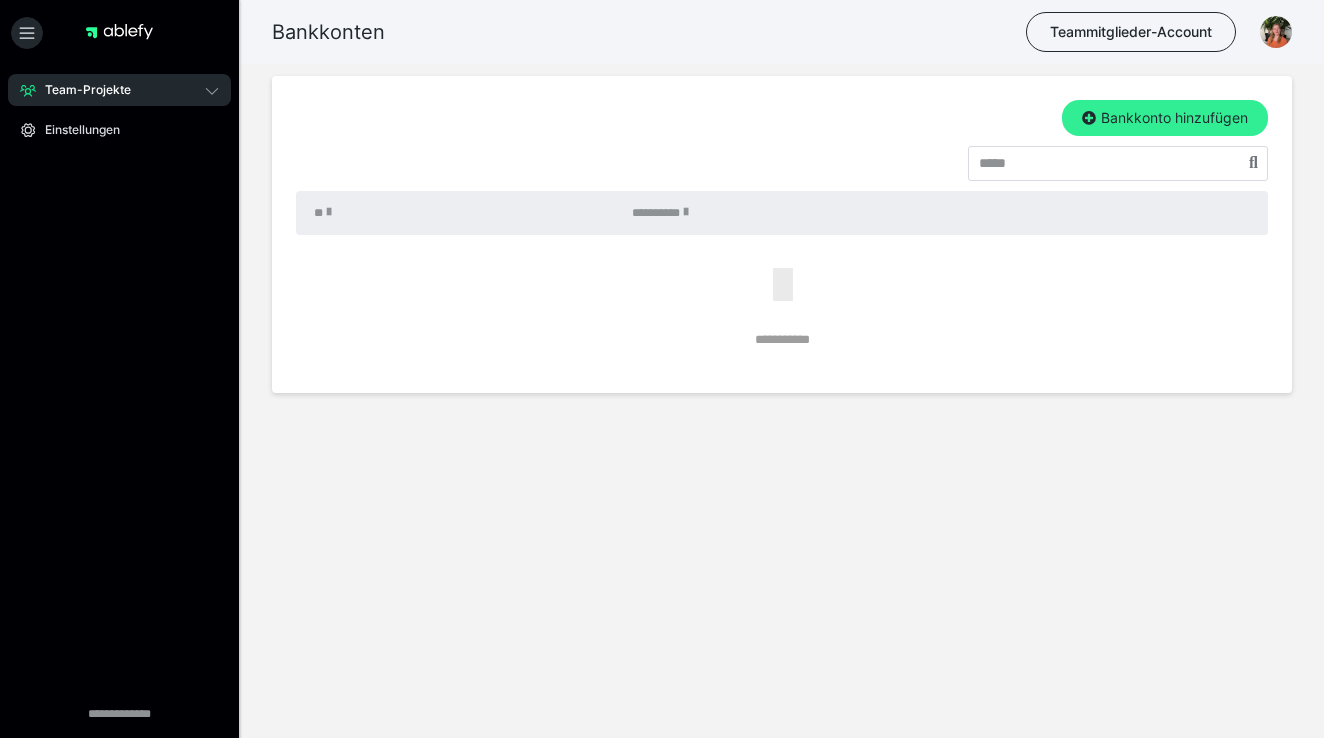 click on "Bankkonto hinzufügen" at bounding box center (1165, 118) 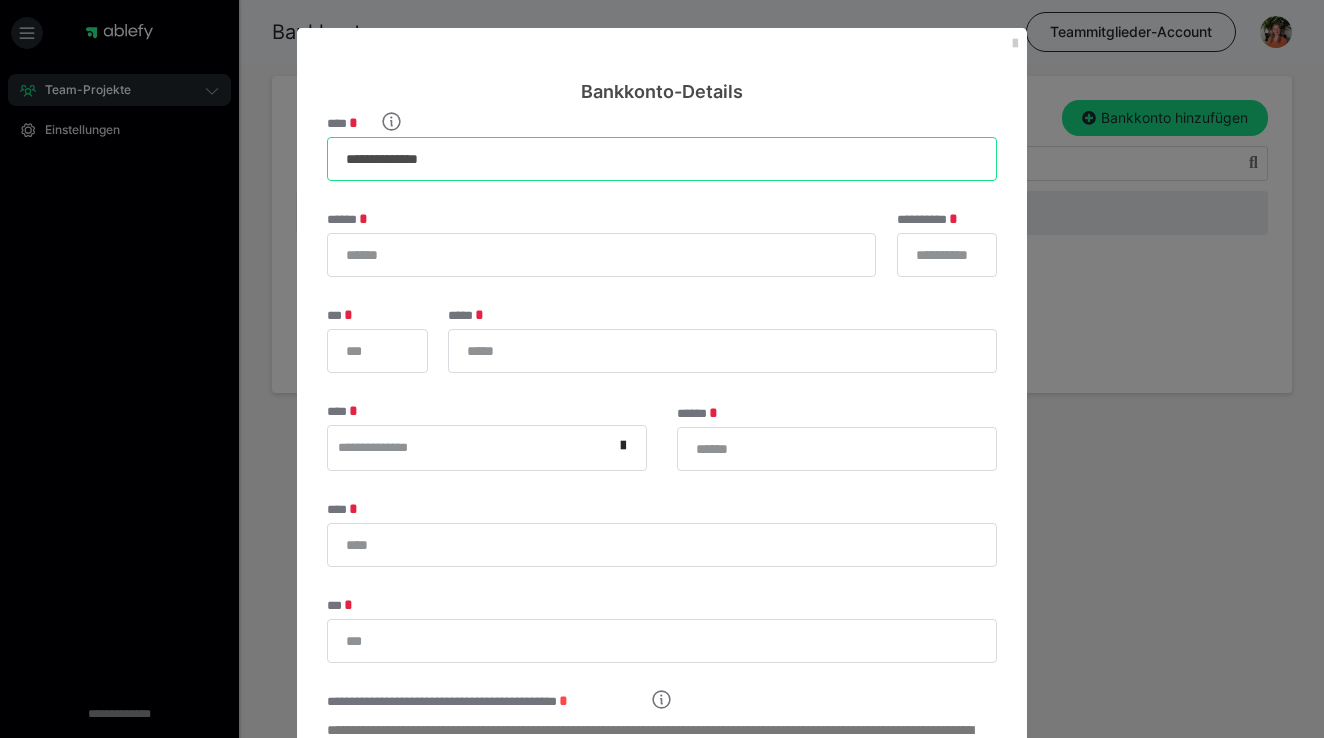 type on "**********" 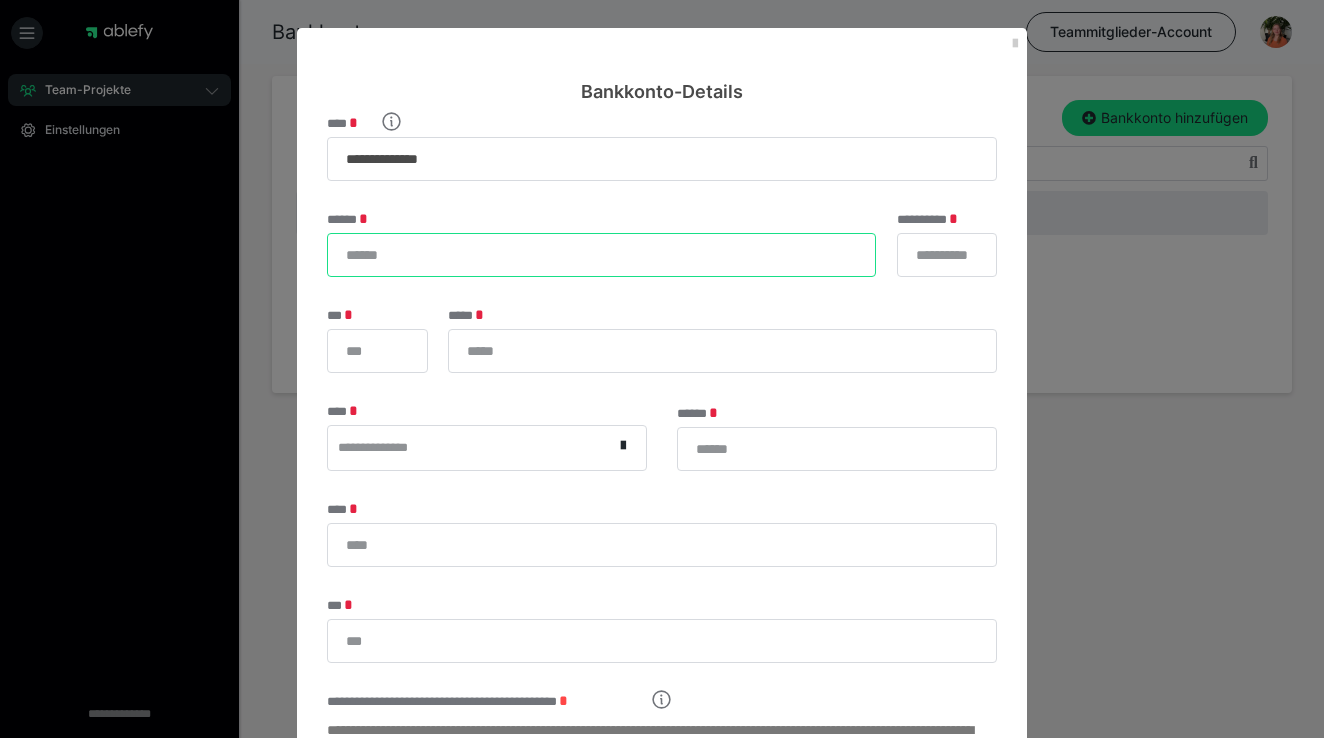 type on "*" 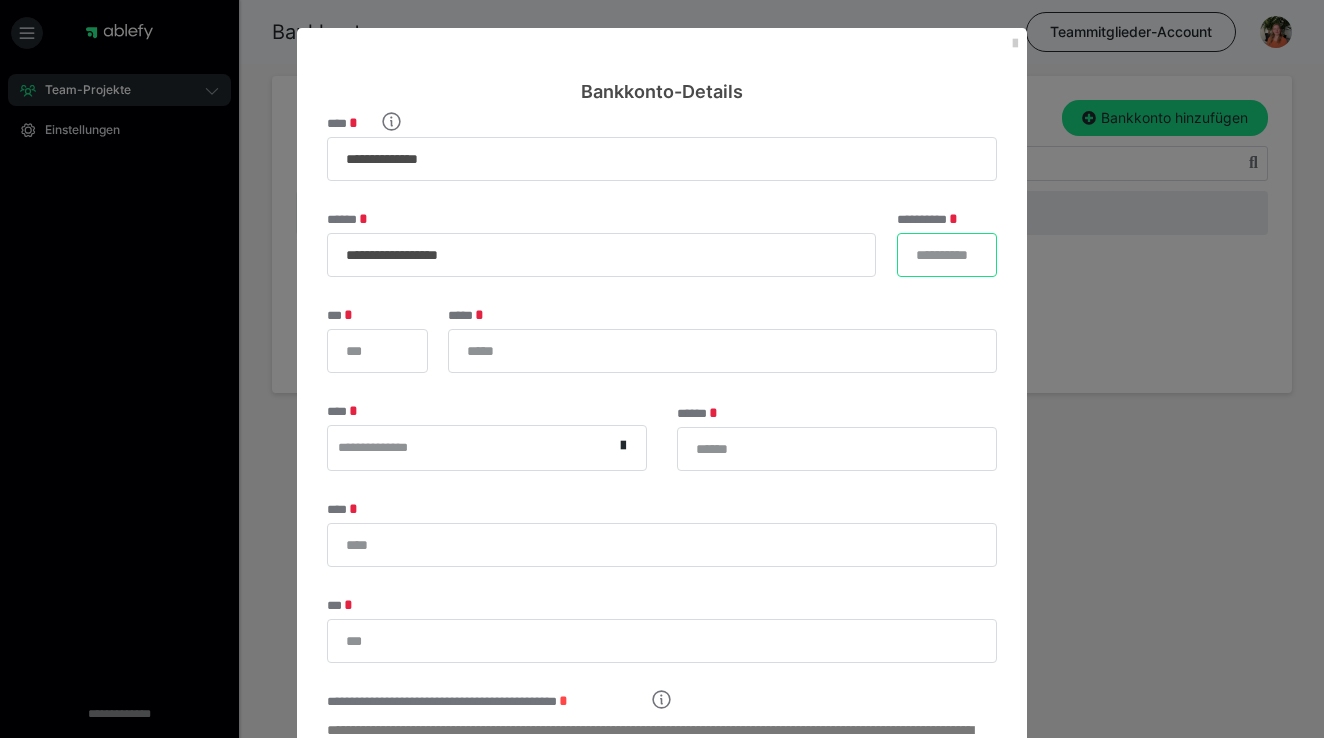 type on "**********" 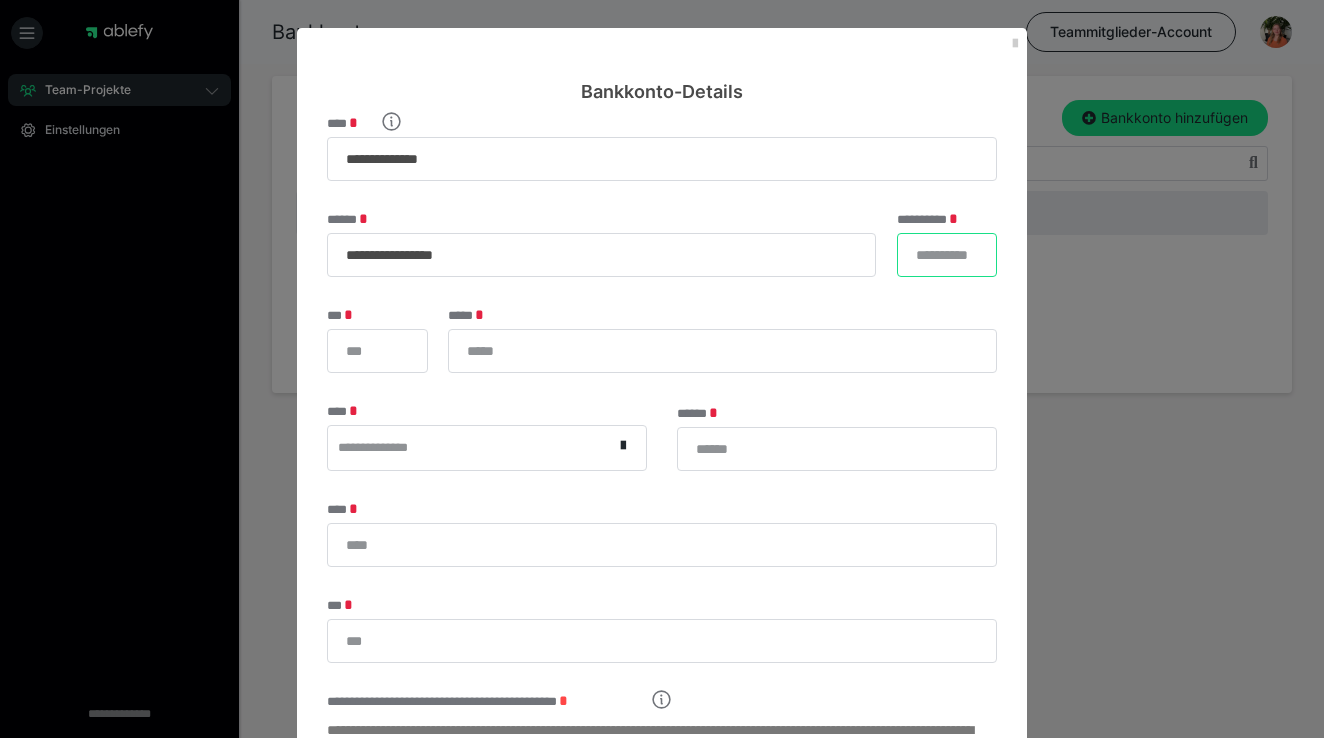 type on "*" 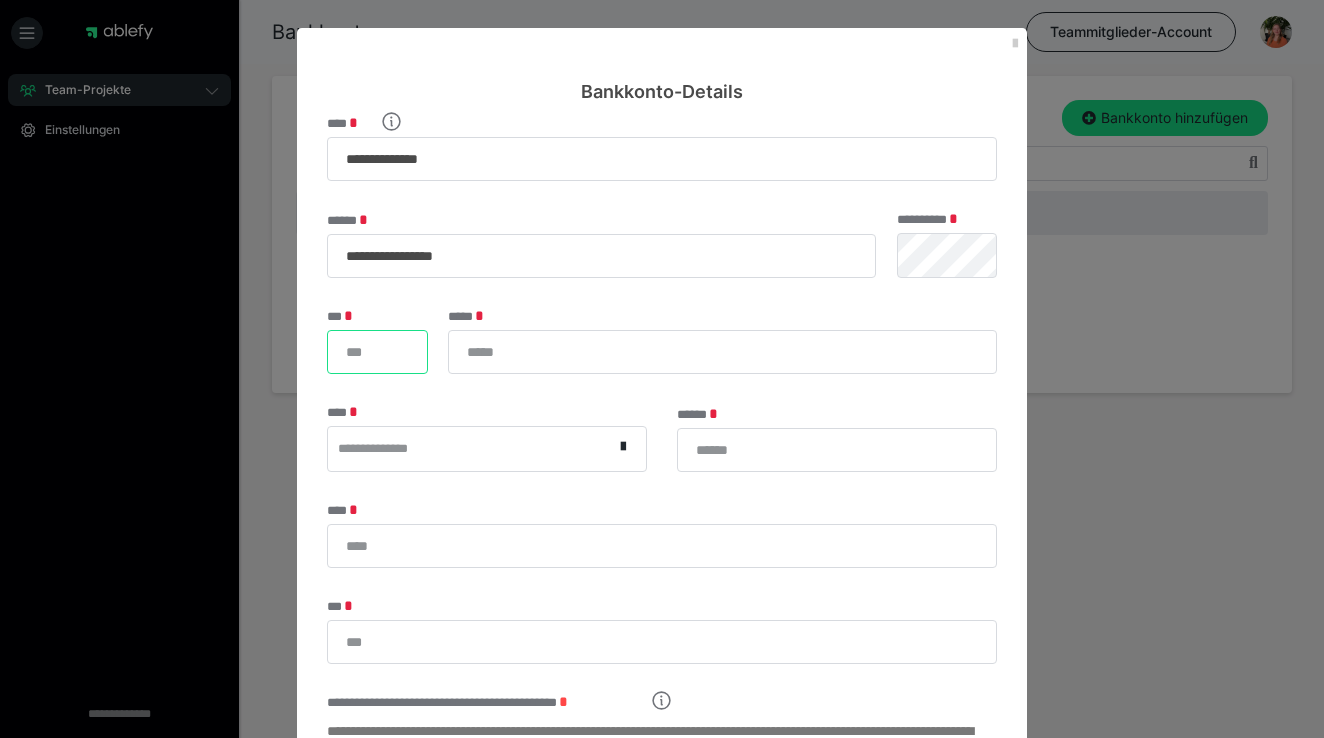 type on "*" 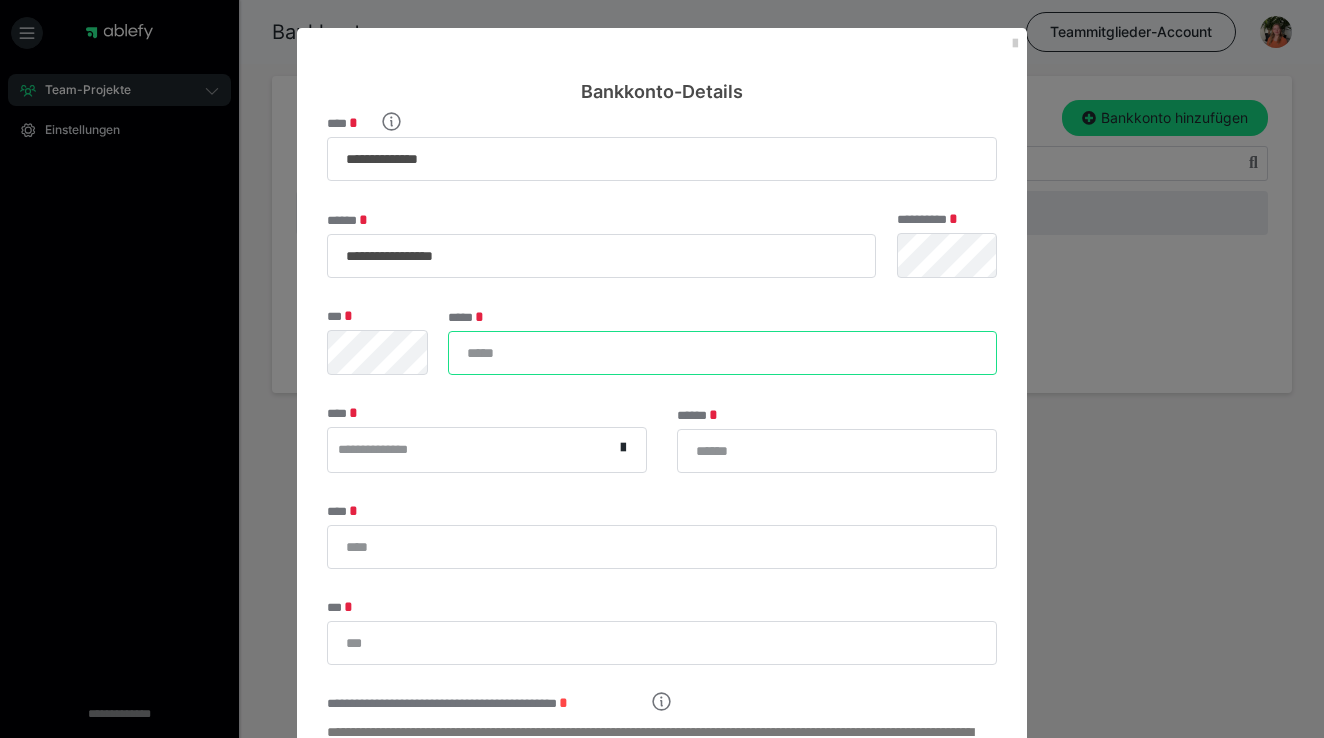type on "*" 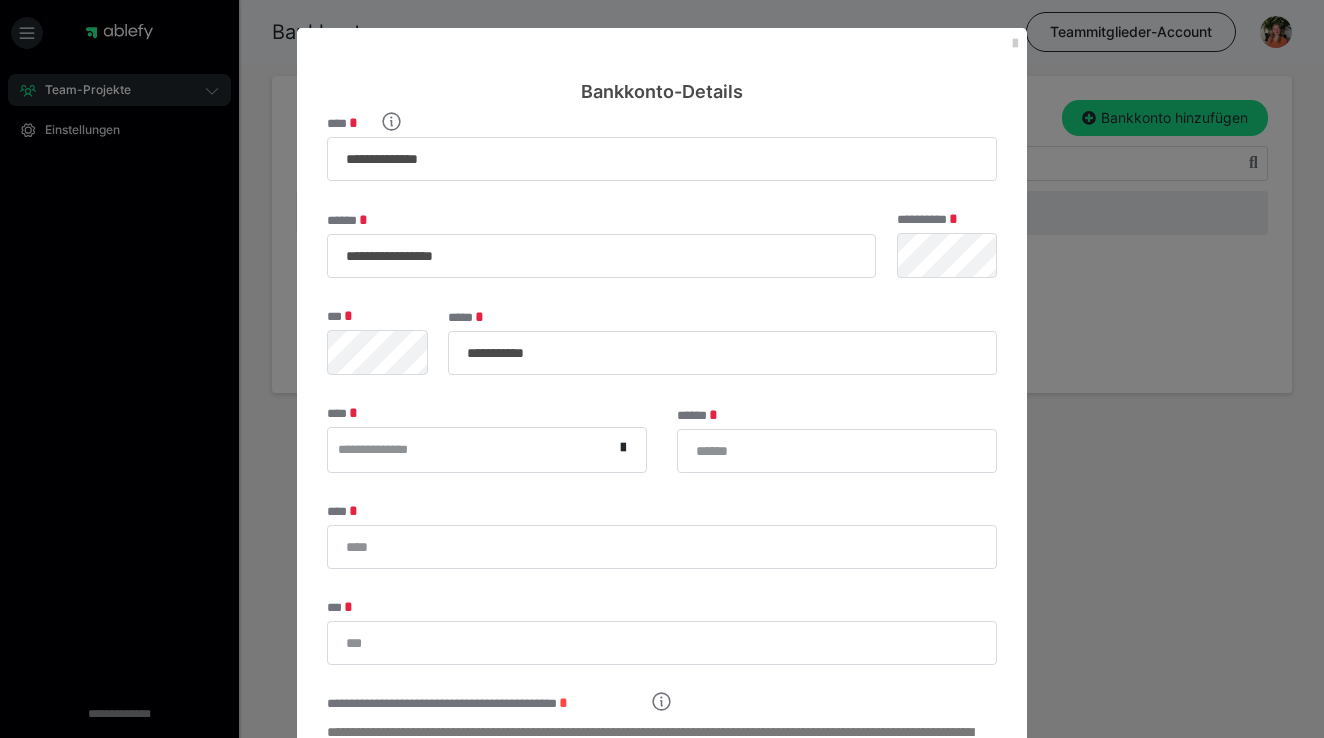 type on "**********" 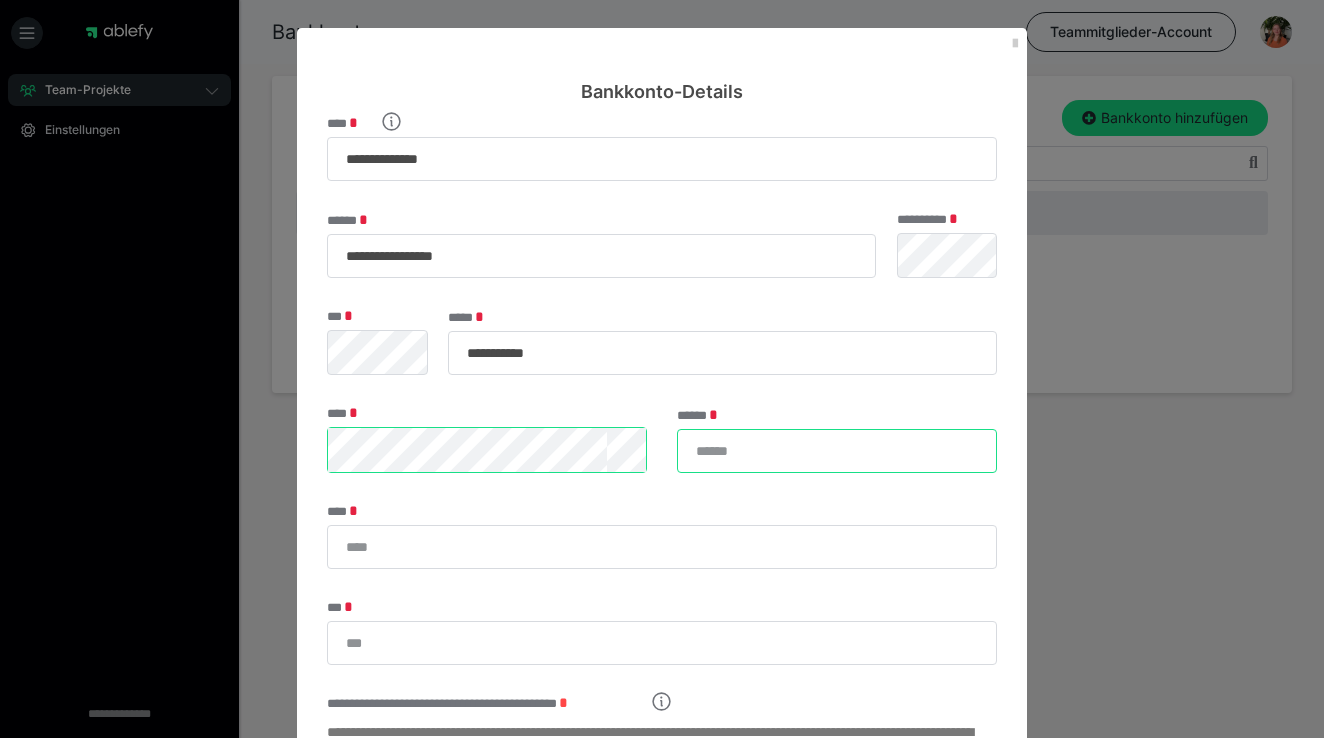 click on "******" at bounding box center (837, 451) 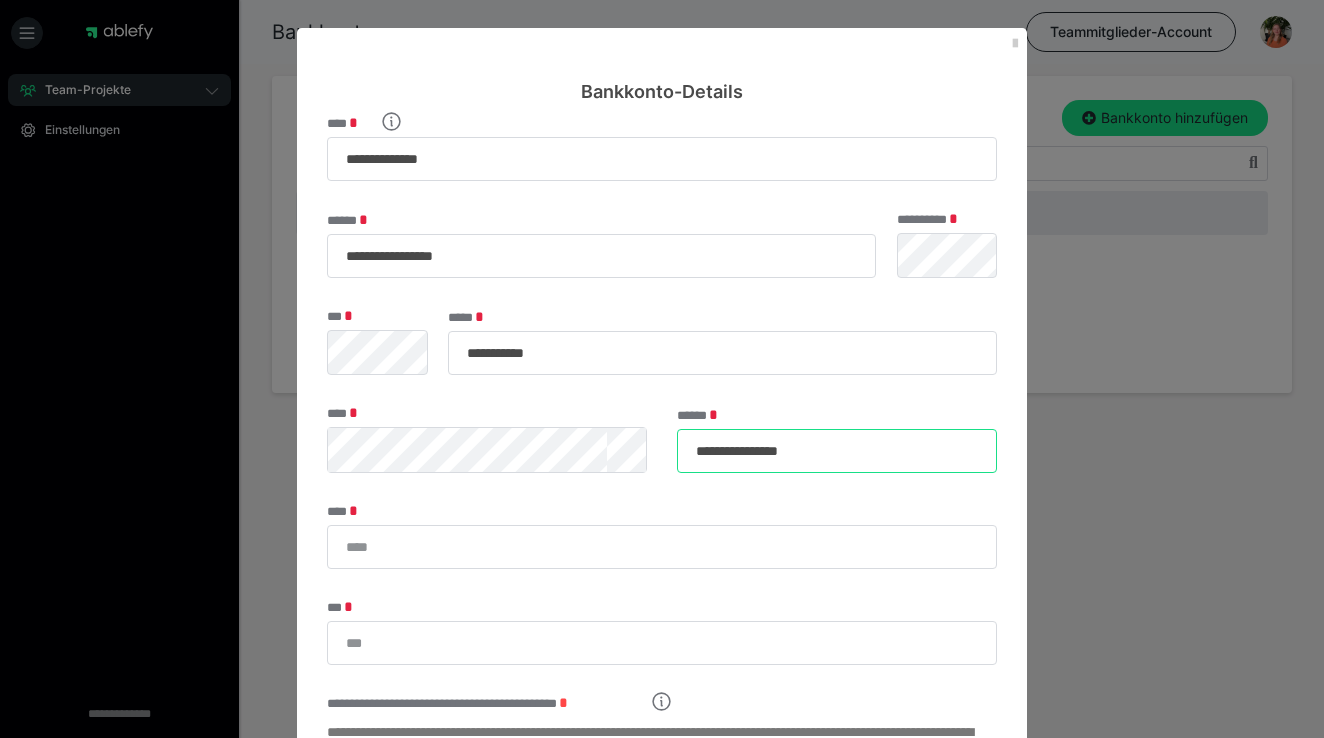 type on "**********" 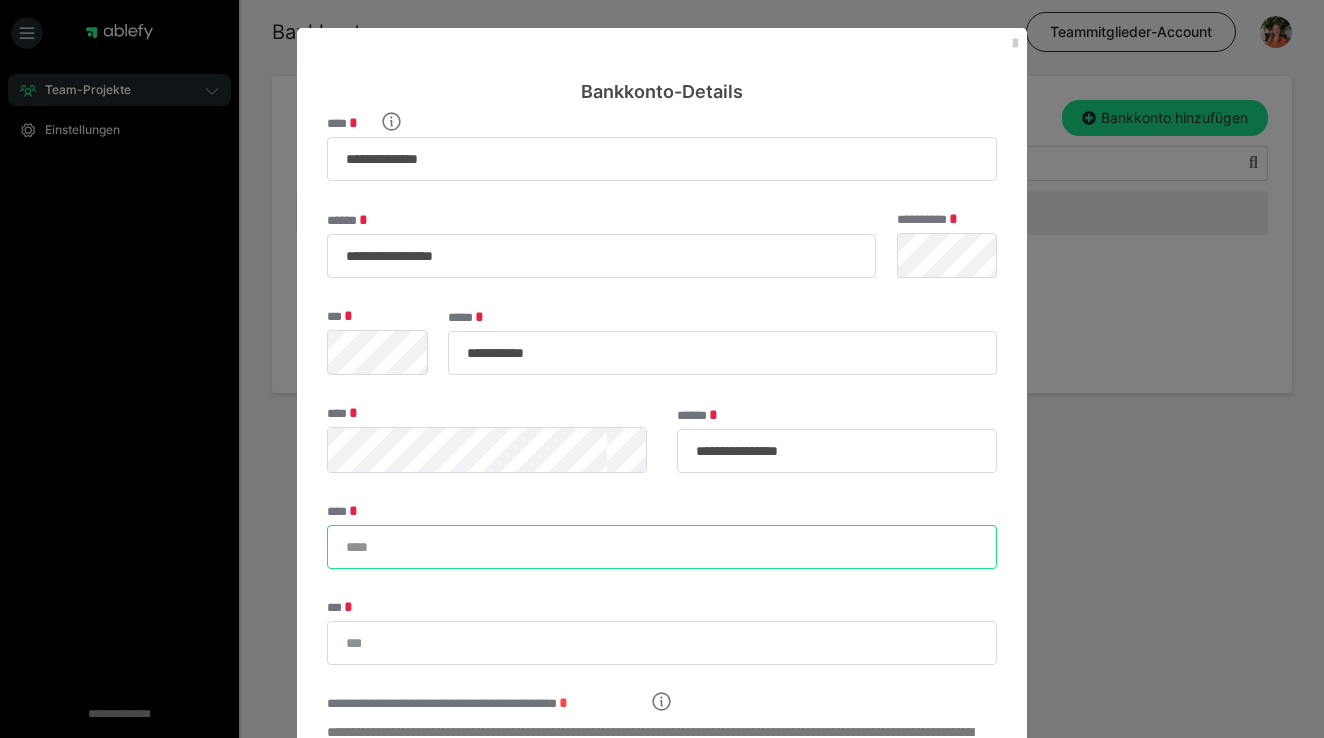 click on "****" at bounding box center (662, 547) 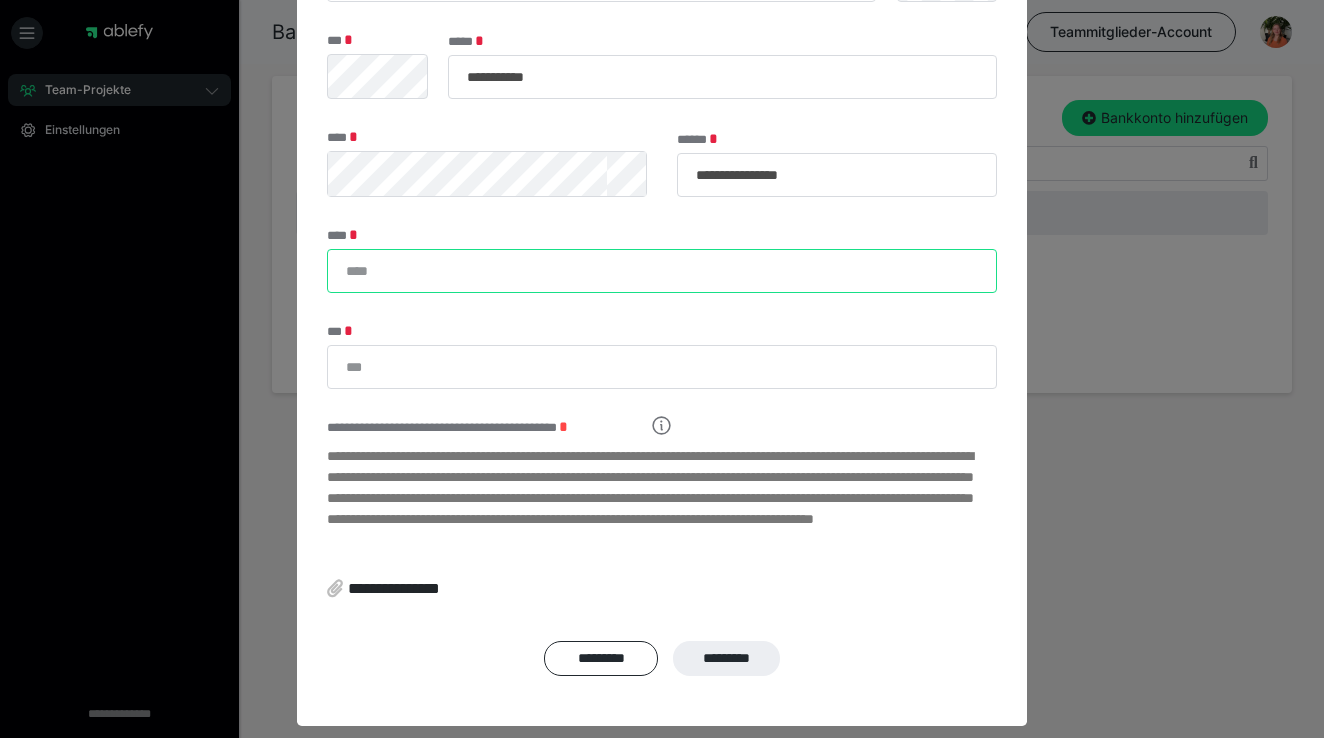 scroll, scrollTop: 277, scrollLeft: 0, axis: vertical 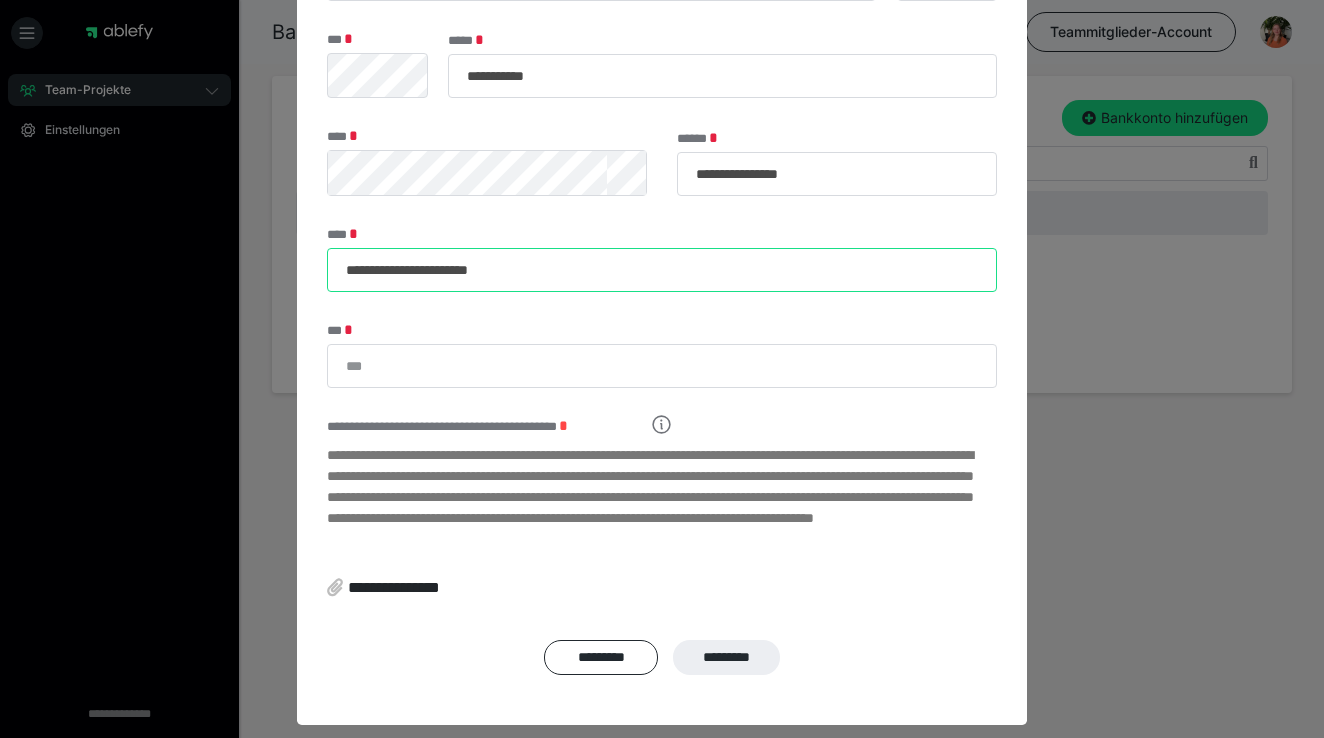 type on "**********" 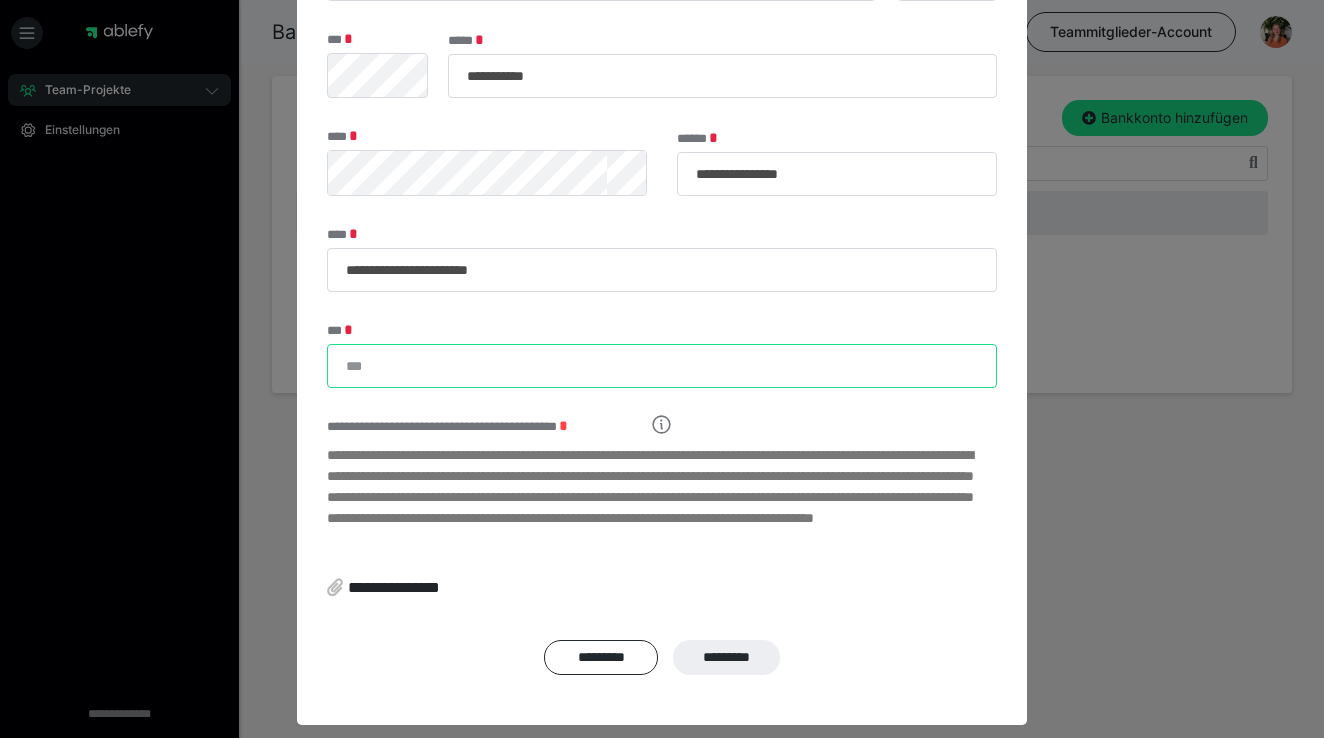 click on "***" at bounding box center (662, 366) 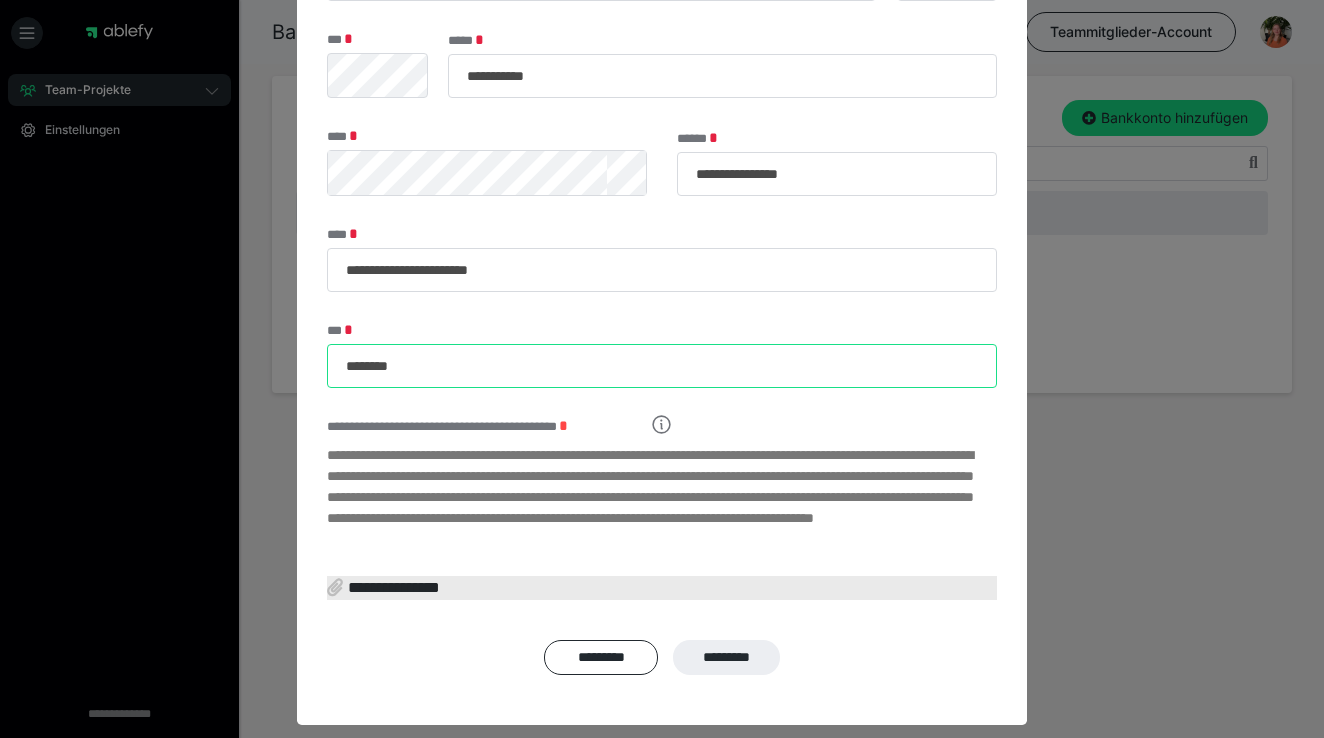 type on "********" 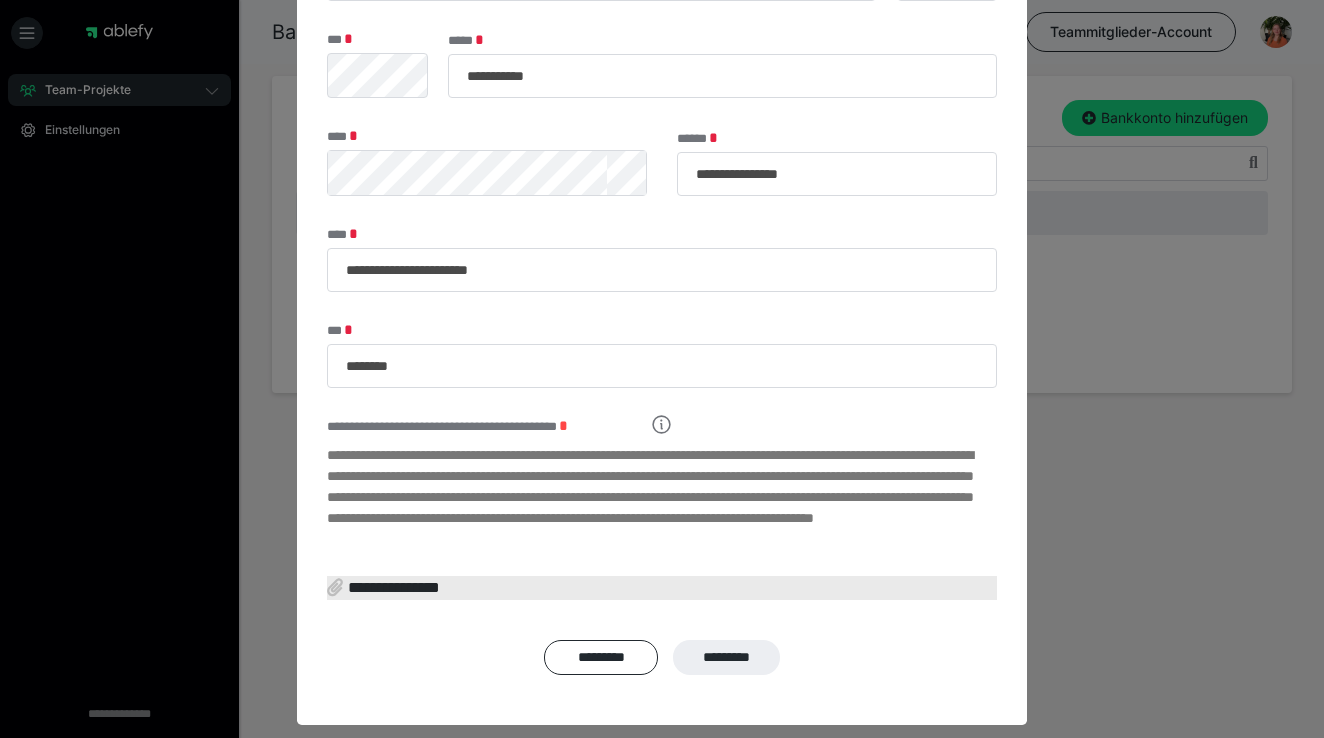click on "**********" at bounding box center (391, 586) 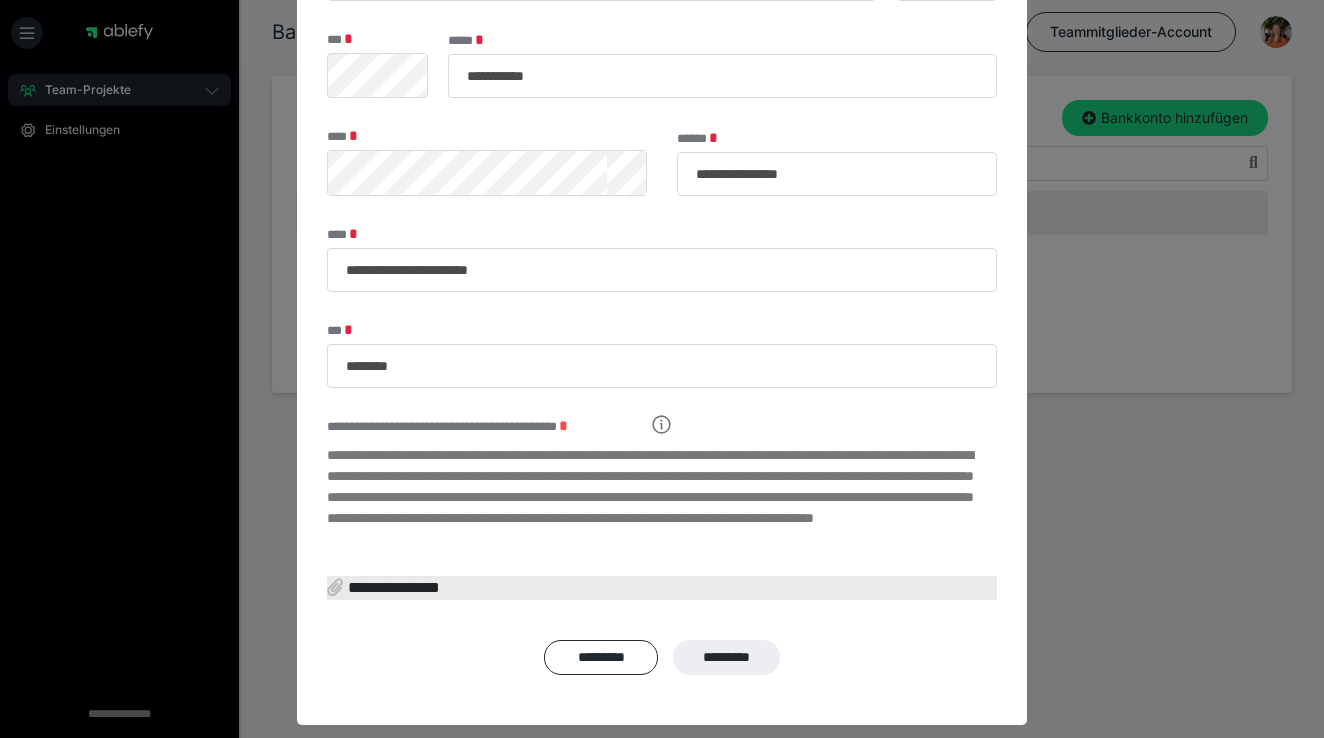 click on "**********" at bounding box center [391, 586] 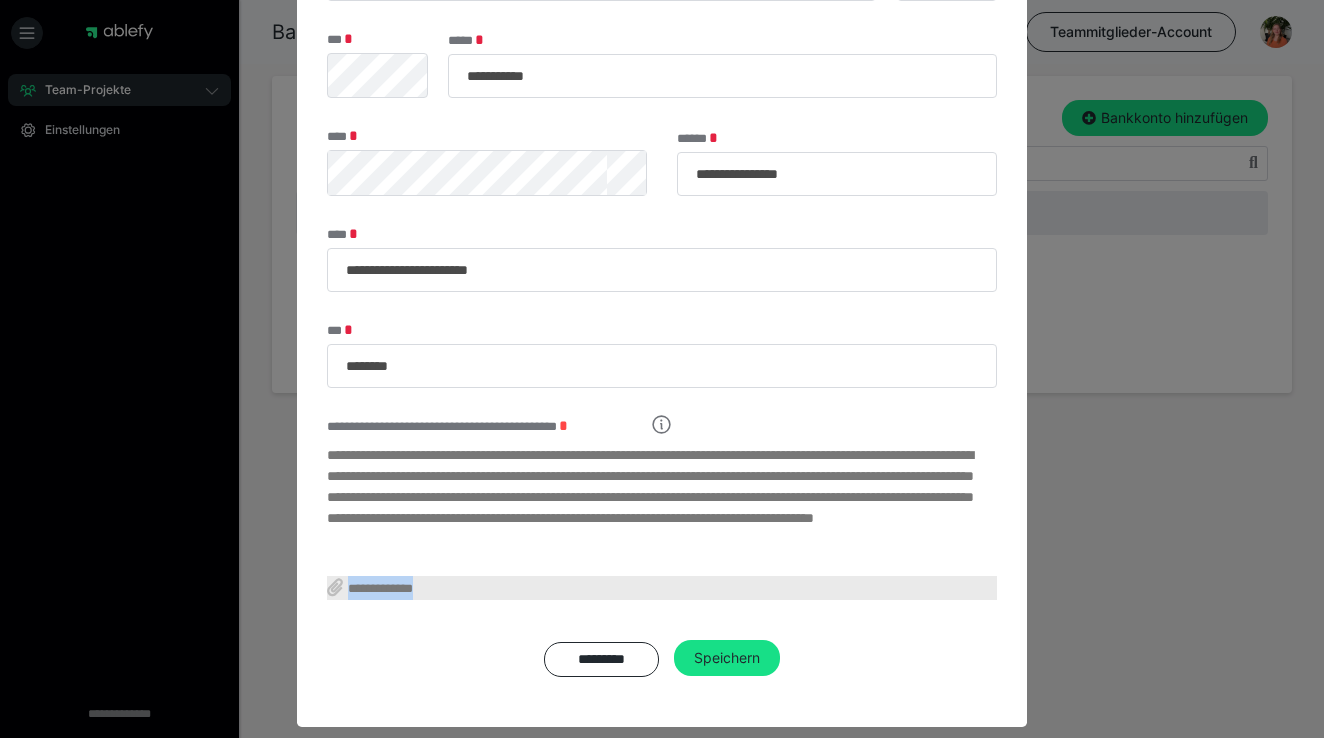 click at bounding box center (335, 587) 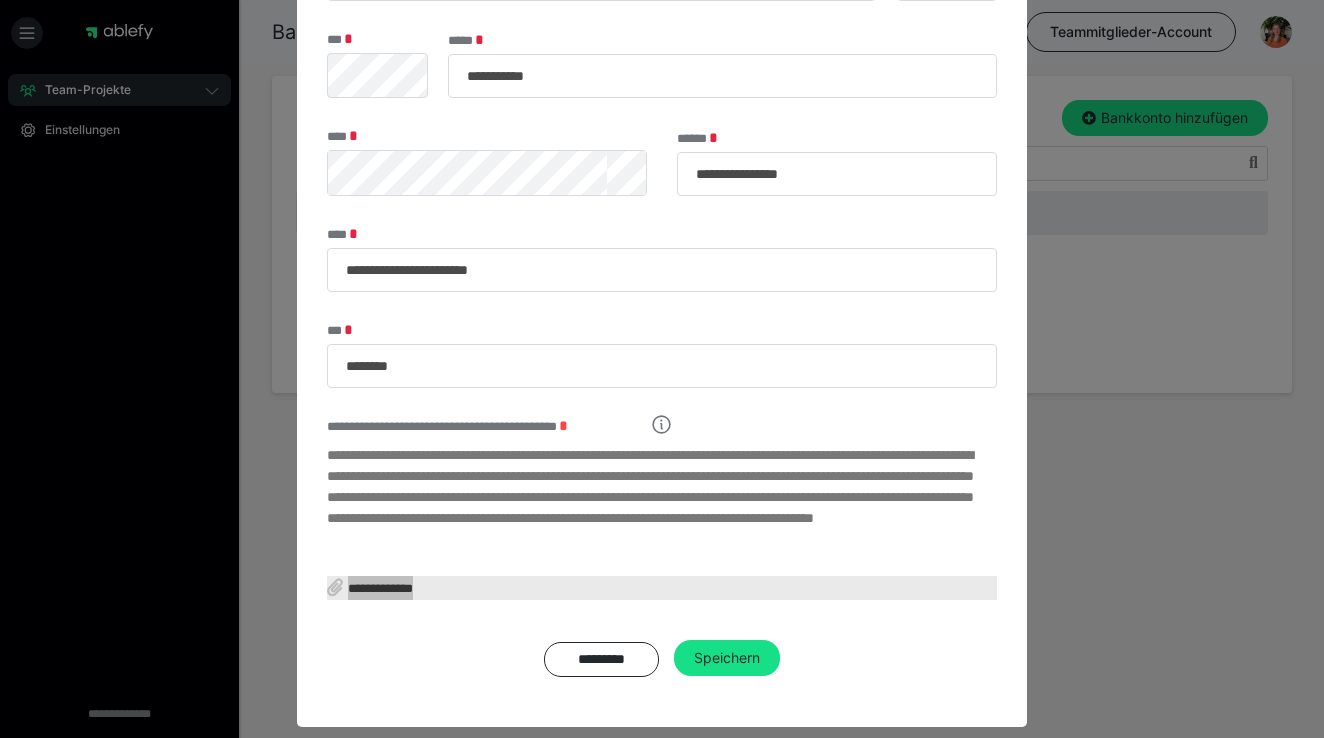type on "**********" 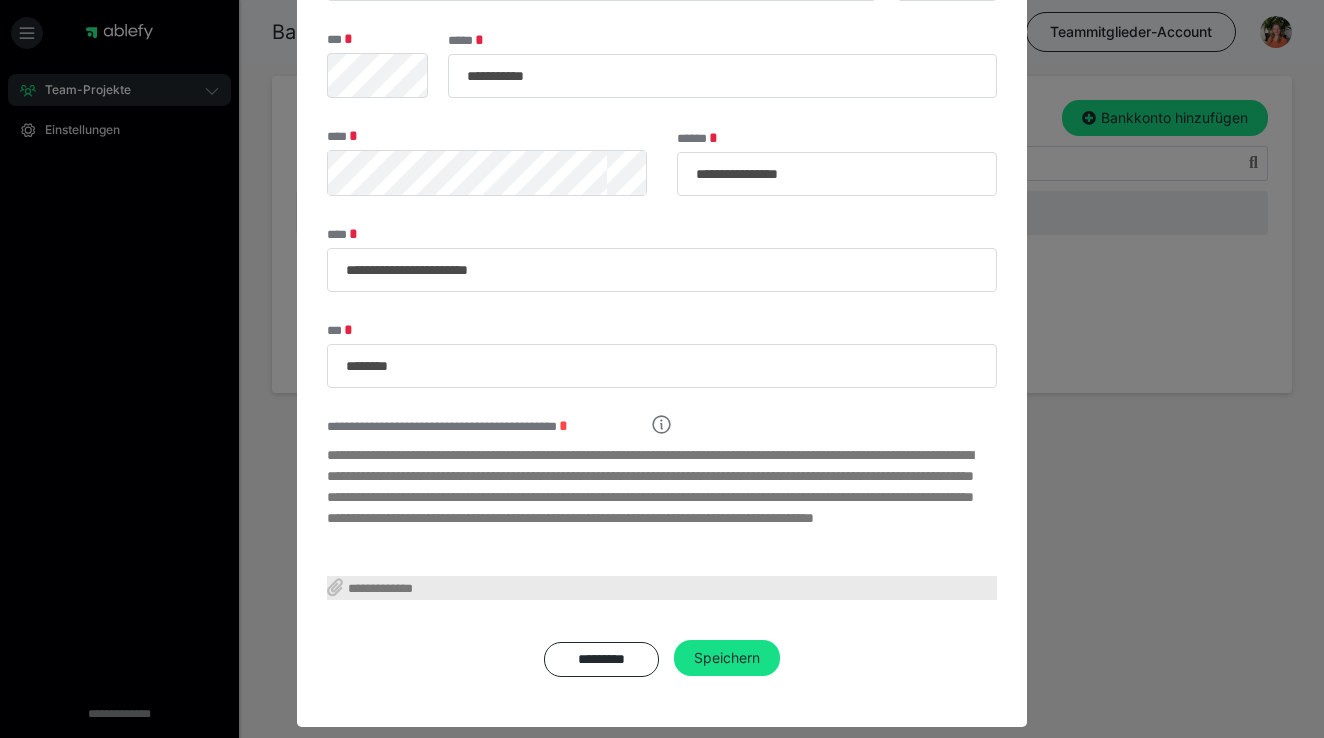 click on "**********" at bounding box center (662, 588) 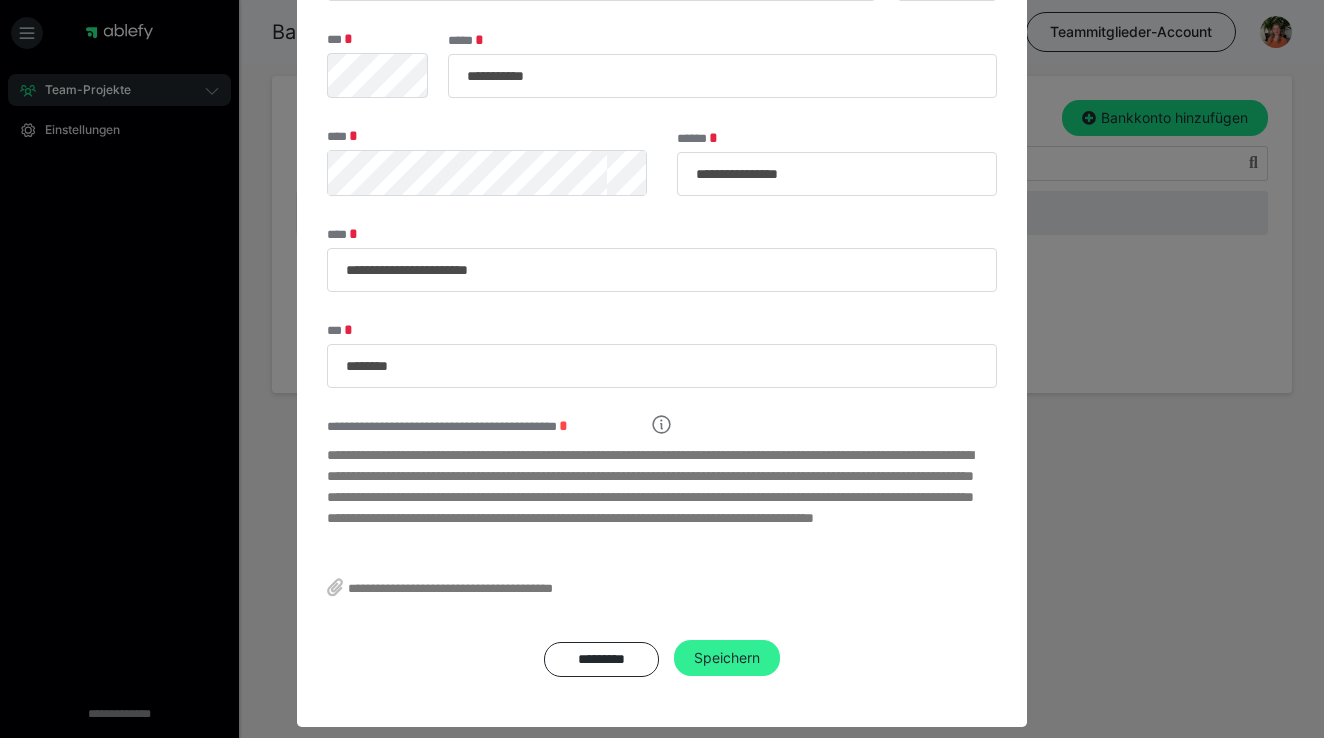 click on "Speichern" at bounding box center [727, 658] 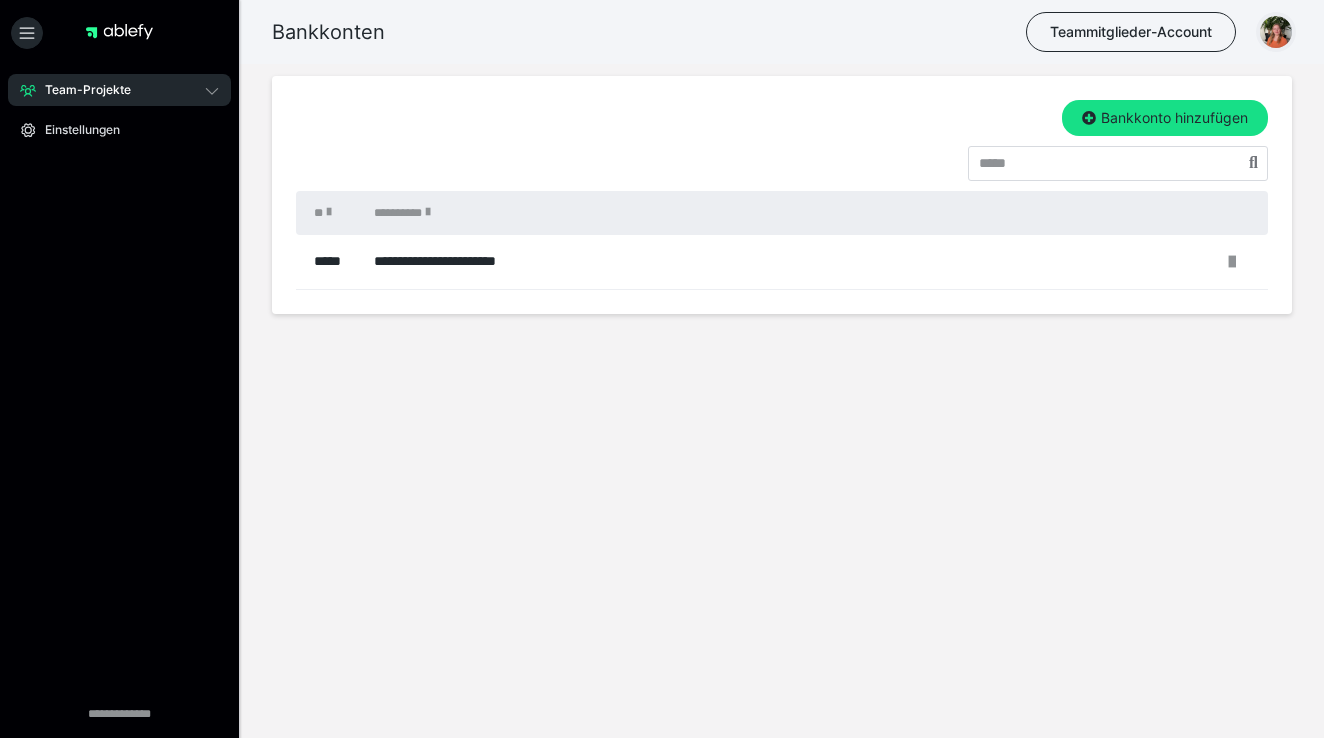 click at bounding box center (1276, 32) 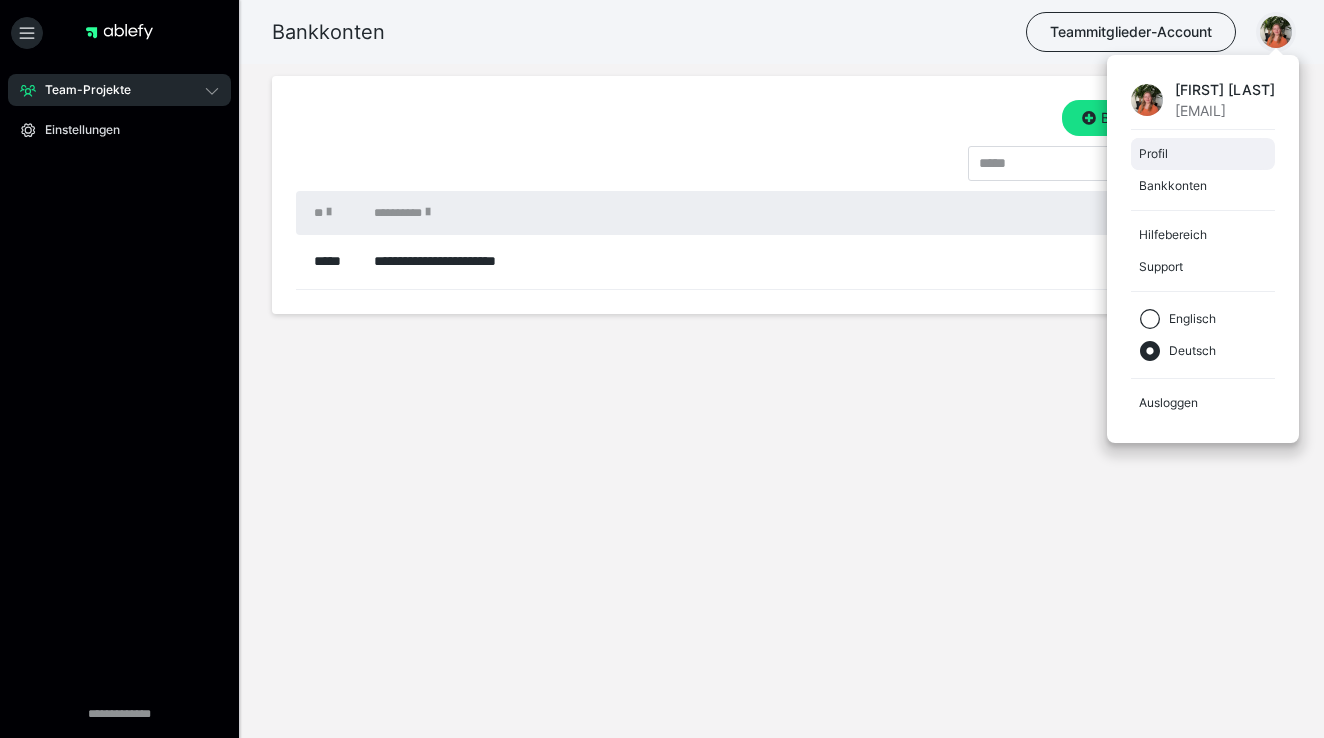 click on "Profil" at bounding box center [1199, 154] 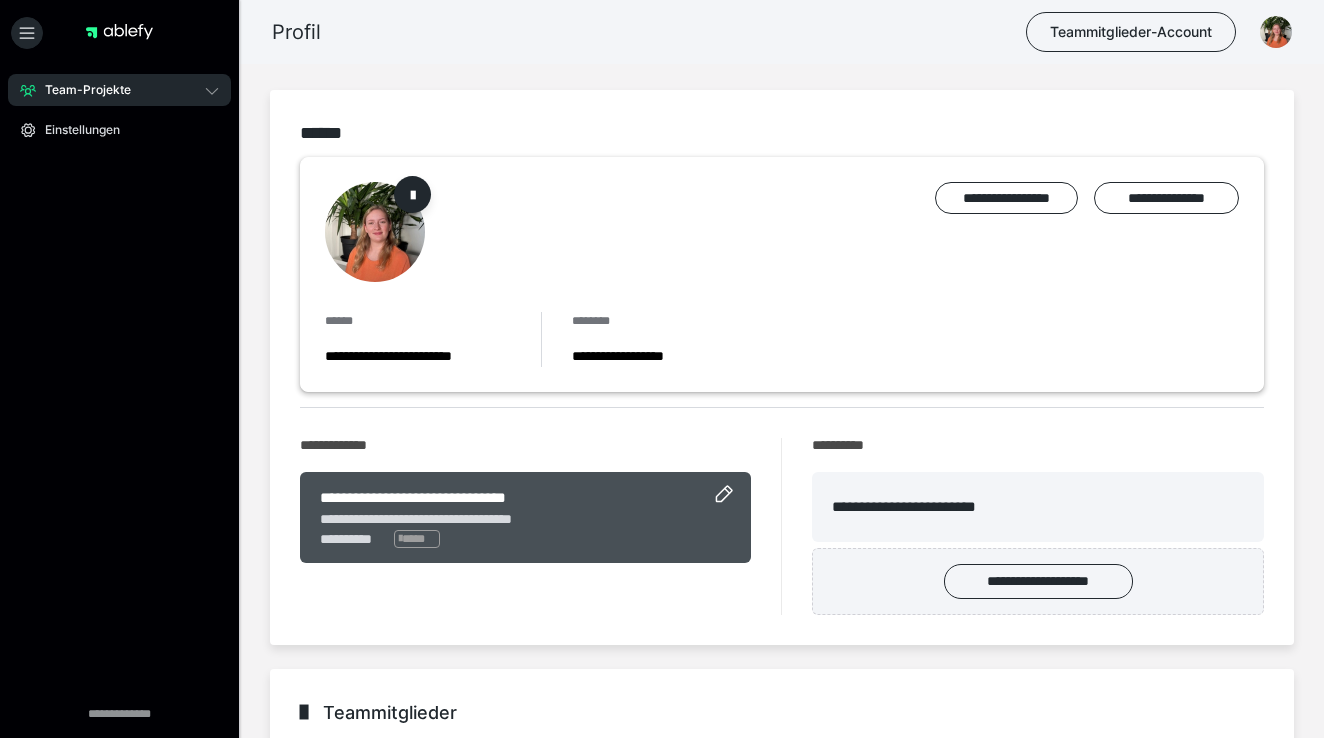 scroll, scrollTop: 0, scrollLeft: 0, axis: both 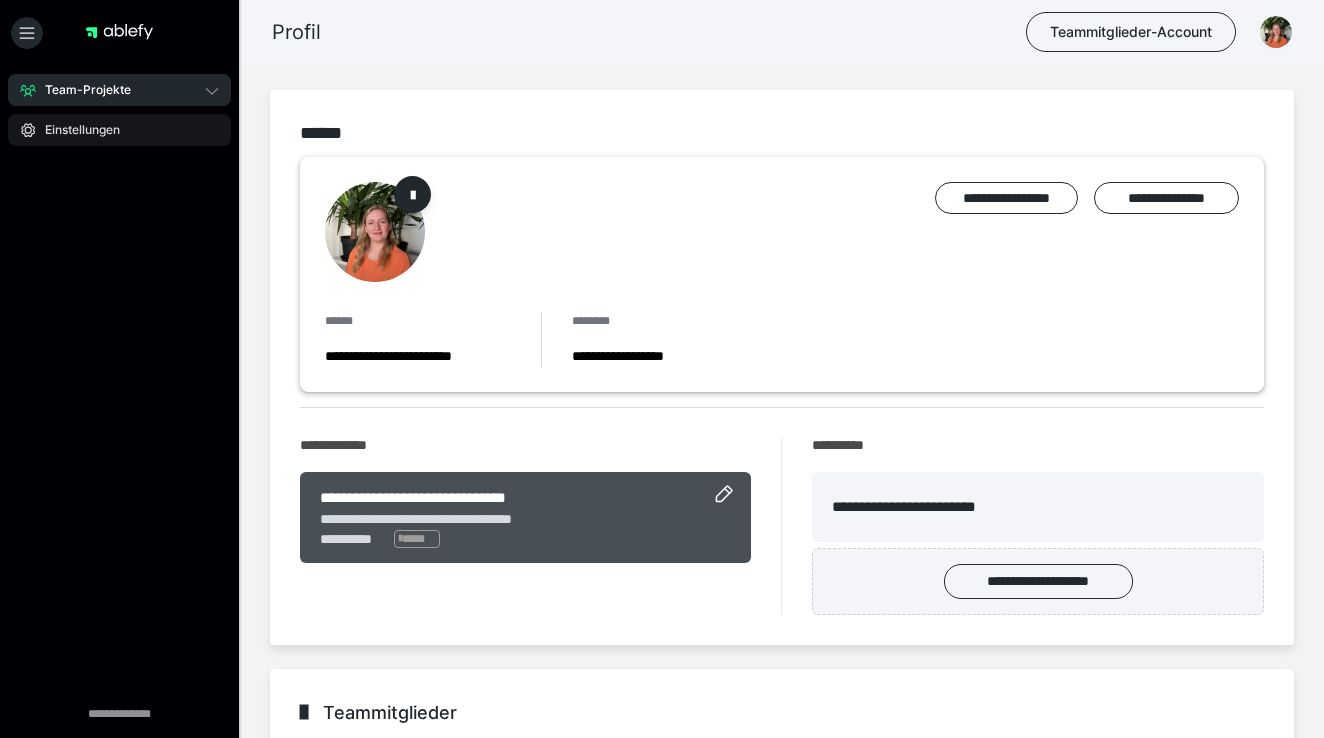 click on "Einstellungen" at bounding box center (75, 130) 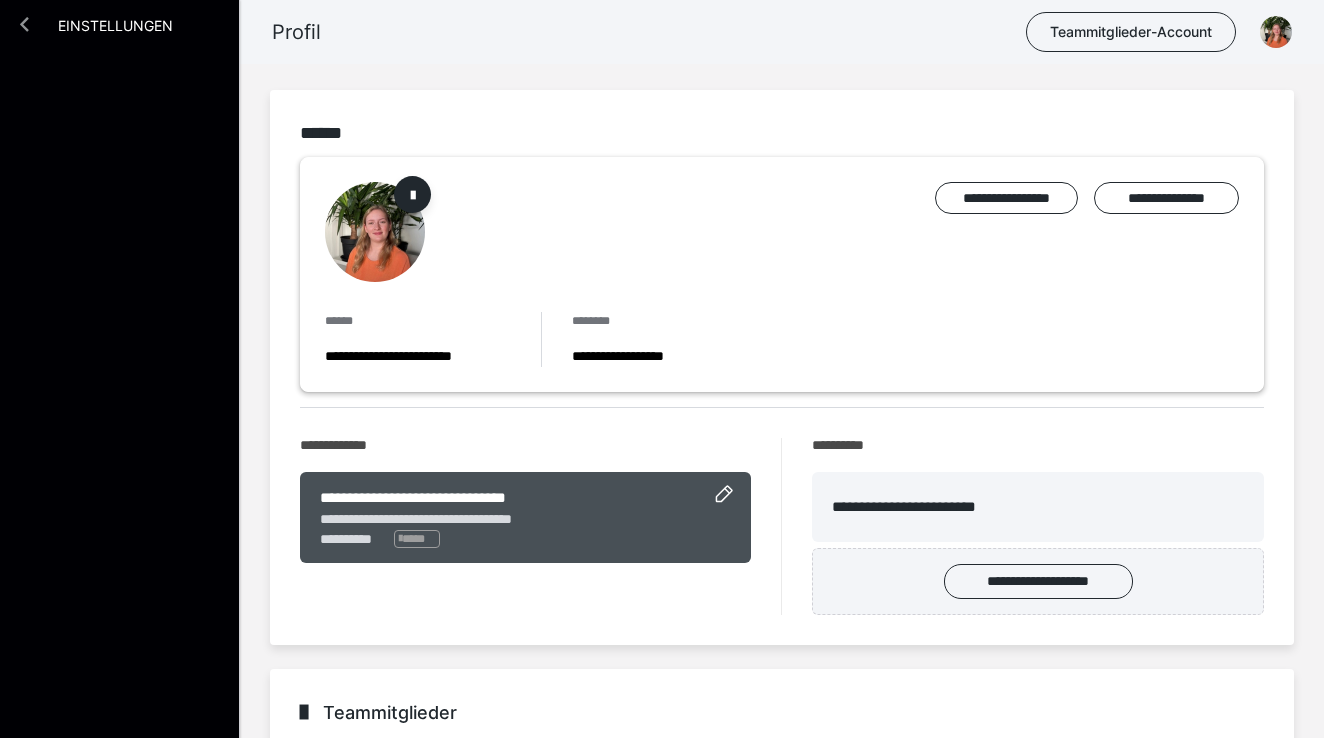 click at bounding box center [24, 24] 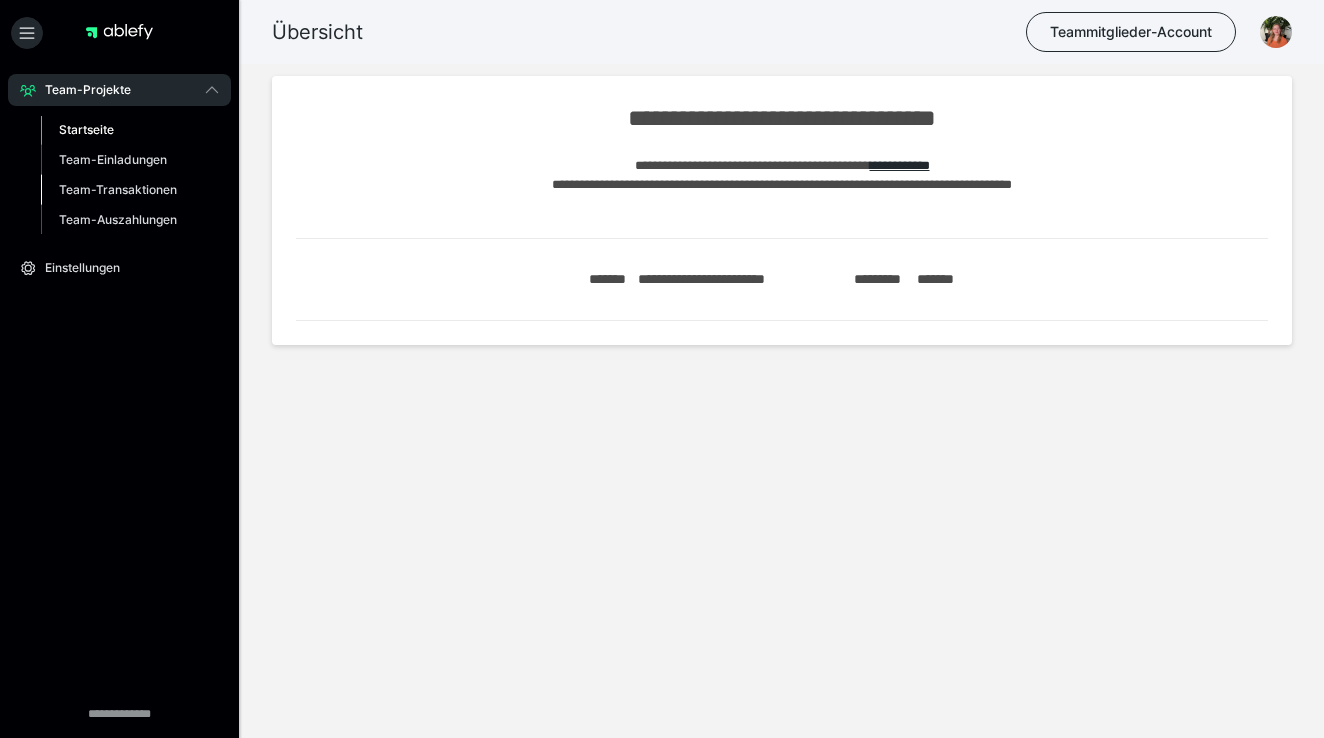 click on "Team-Transaktionen" at bounding box center [118, 189] 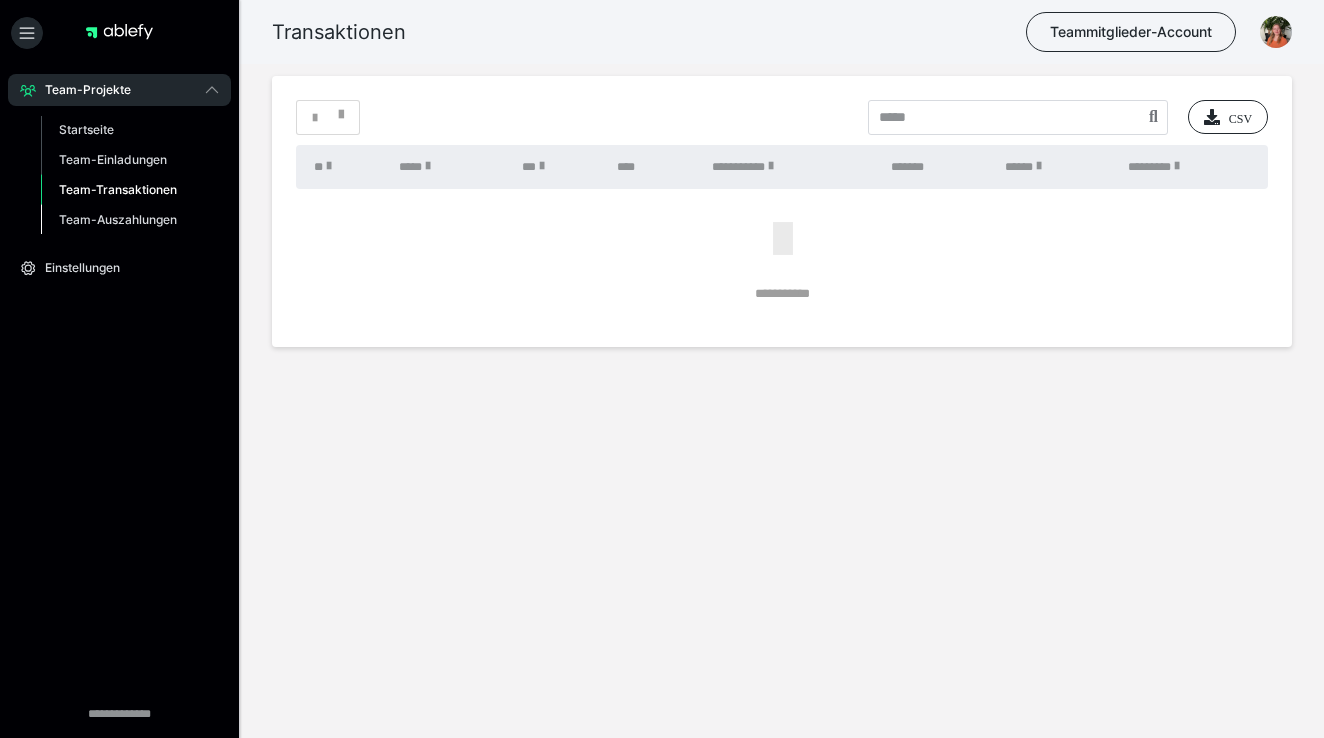 click on "Team-Auszahlungen" at bounding box center [118, 219] 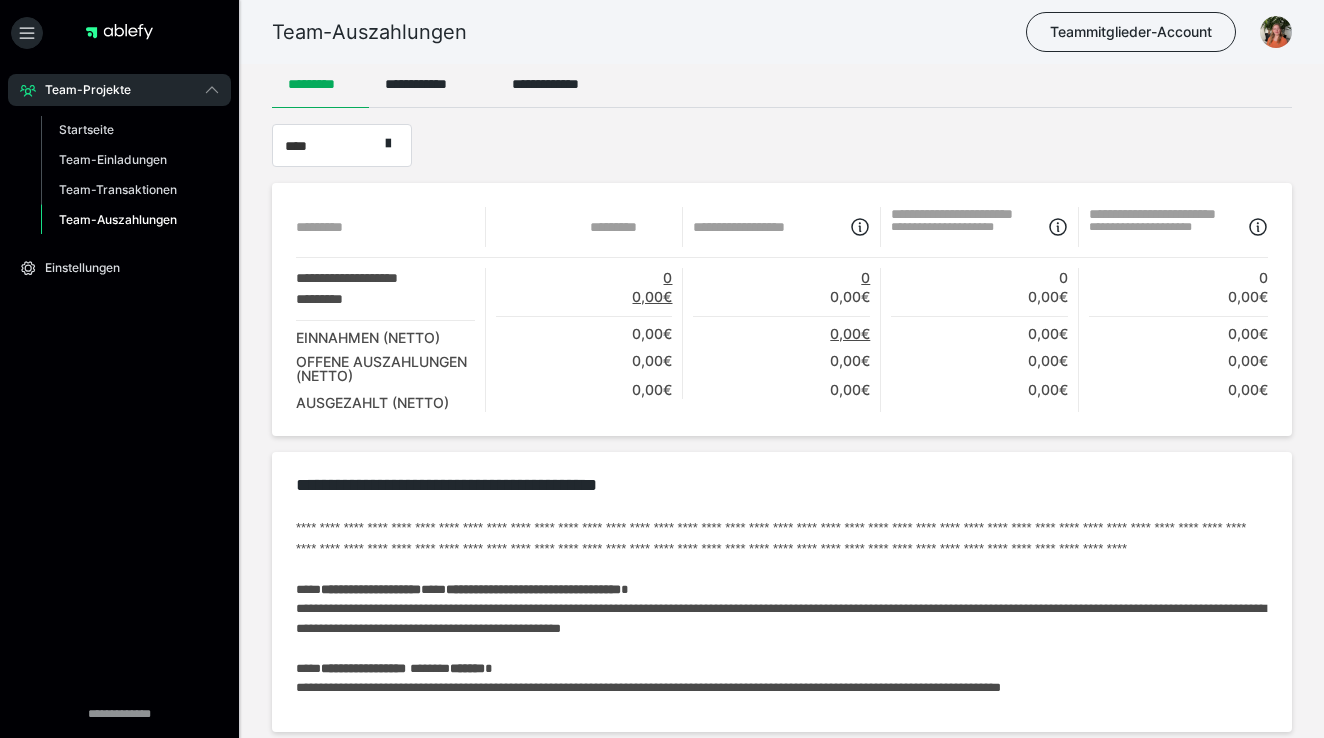 scroll, scrollTop: 0, scrollLeft: 0, axis: both 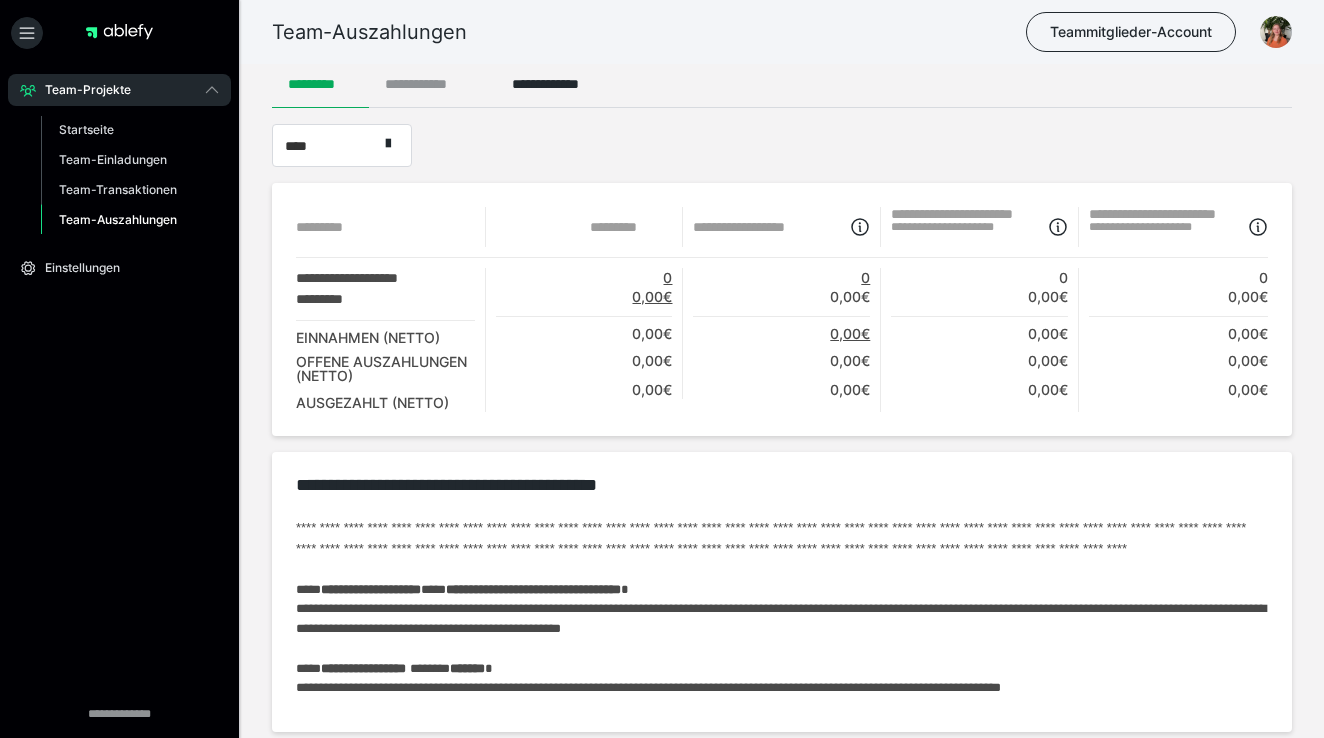 click on "**********" at bounding box center (432, 84) 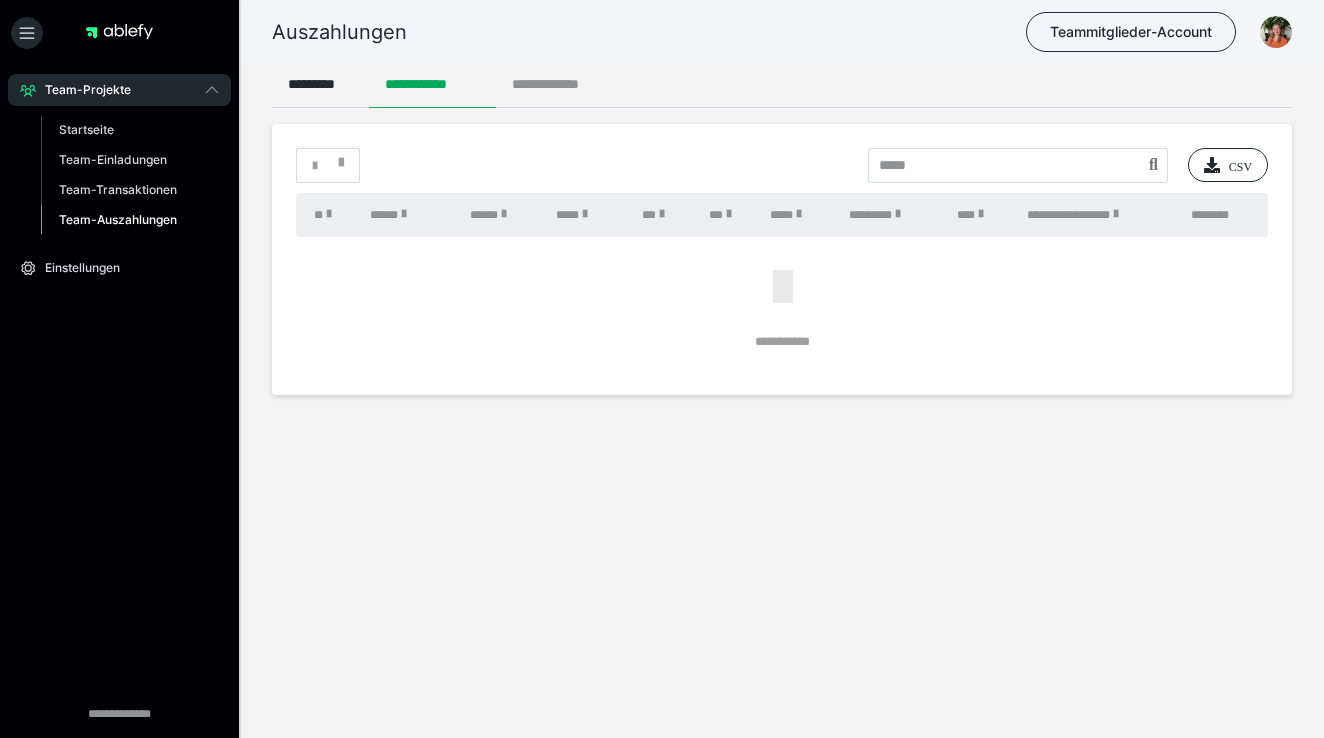 click on "**********" at bounding box center [557, 84] 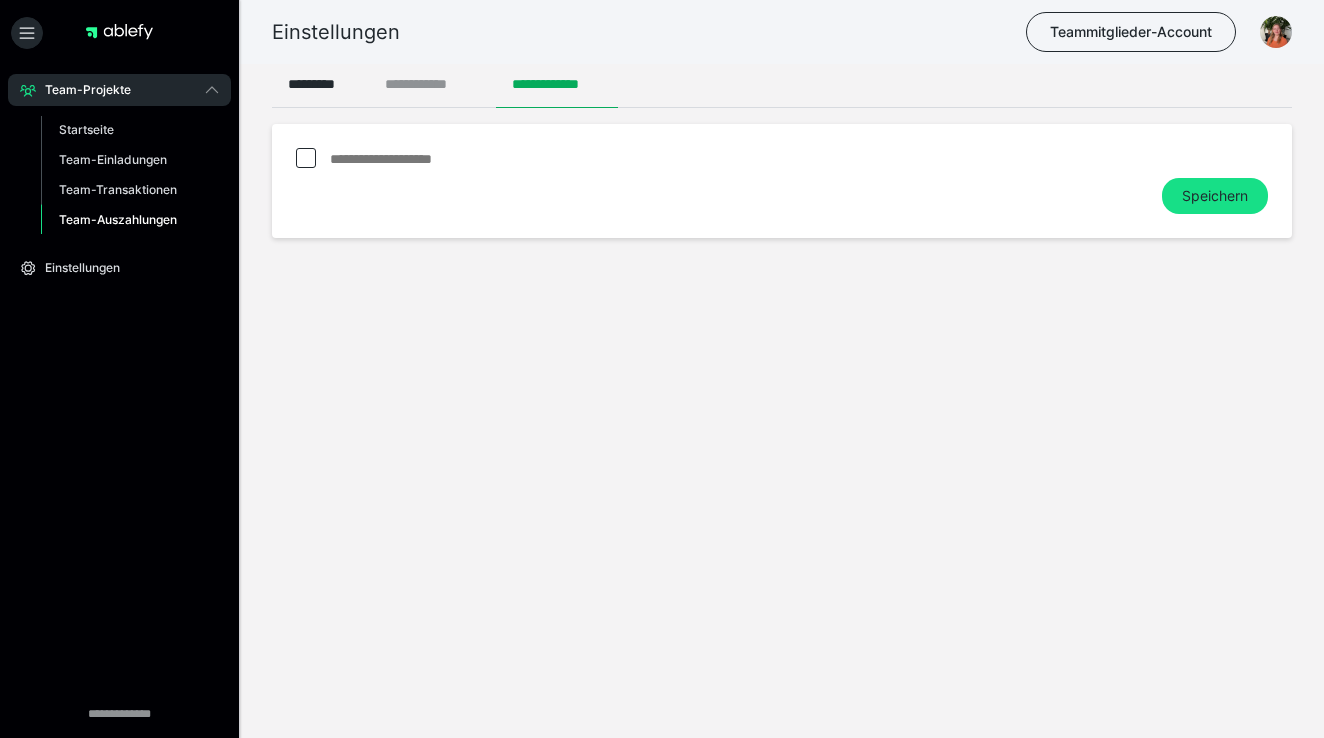 click on "**********" at bounding box center [432, 84] 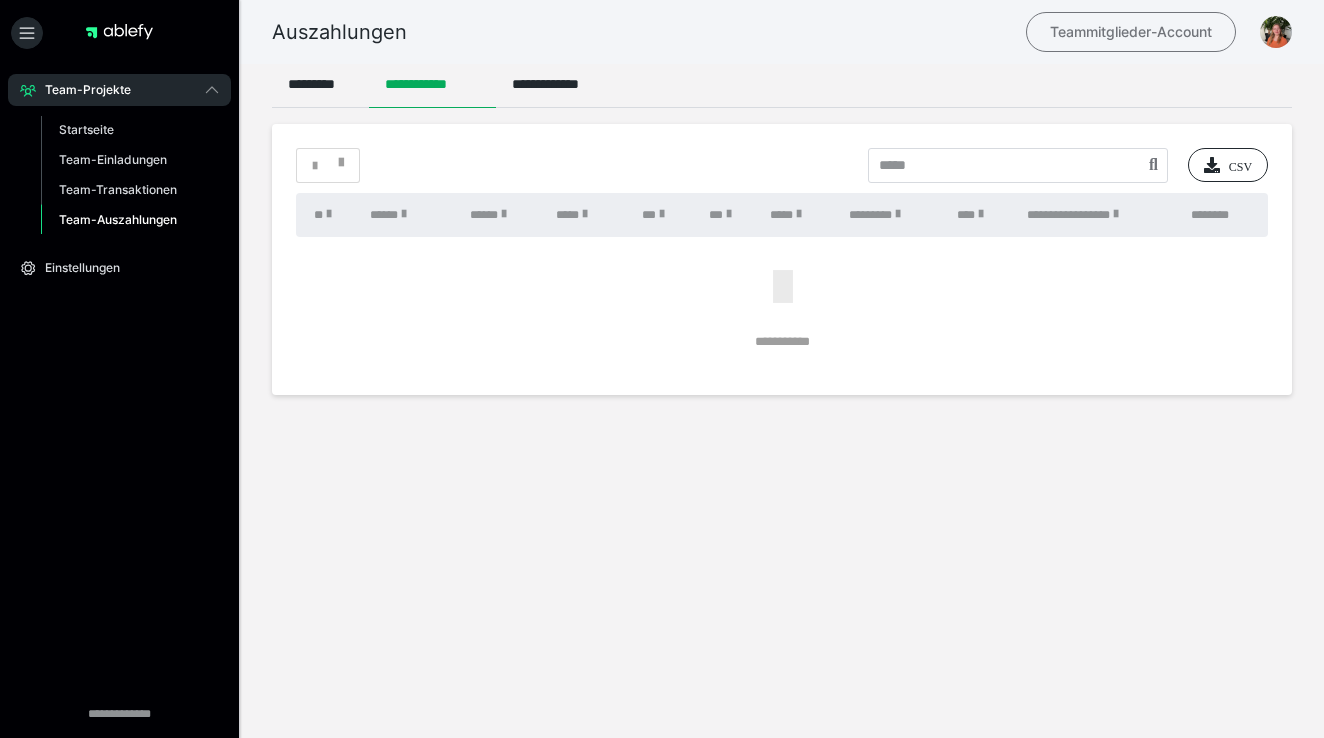 click on "Teammitglieder-Account" at bounding box center (1131, 32) 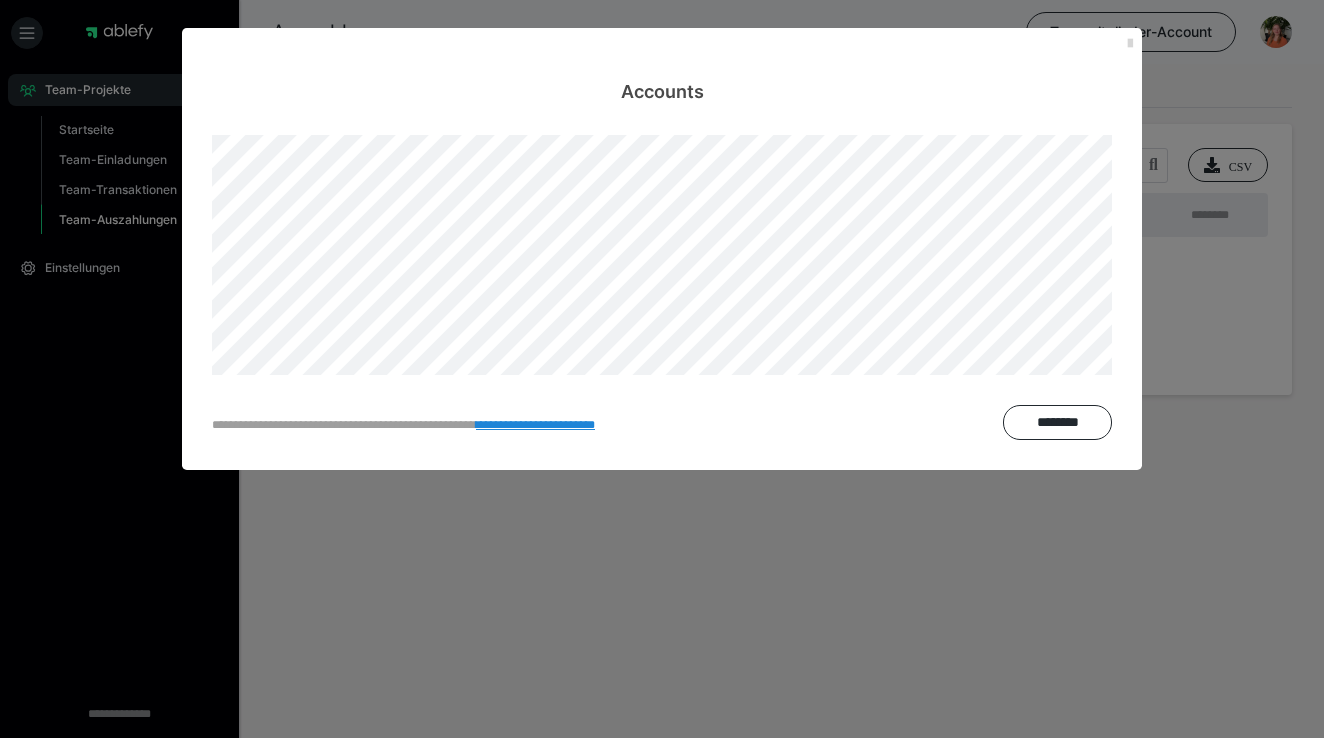 click at bounding box center [1130, 44] 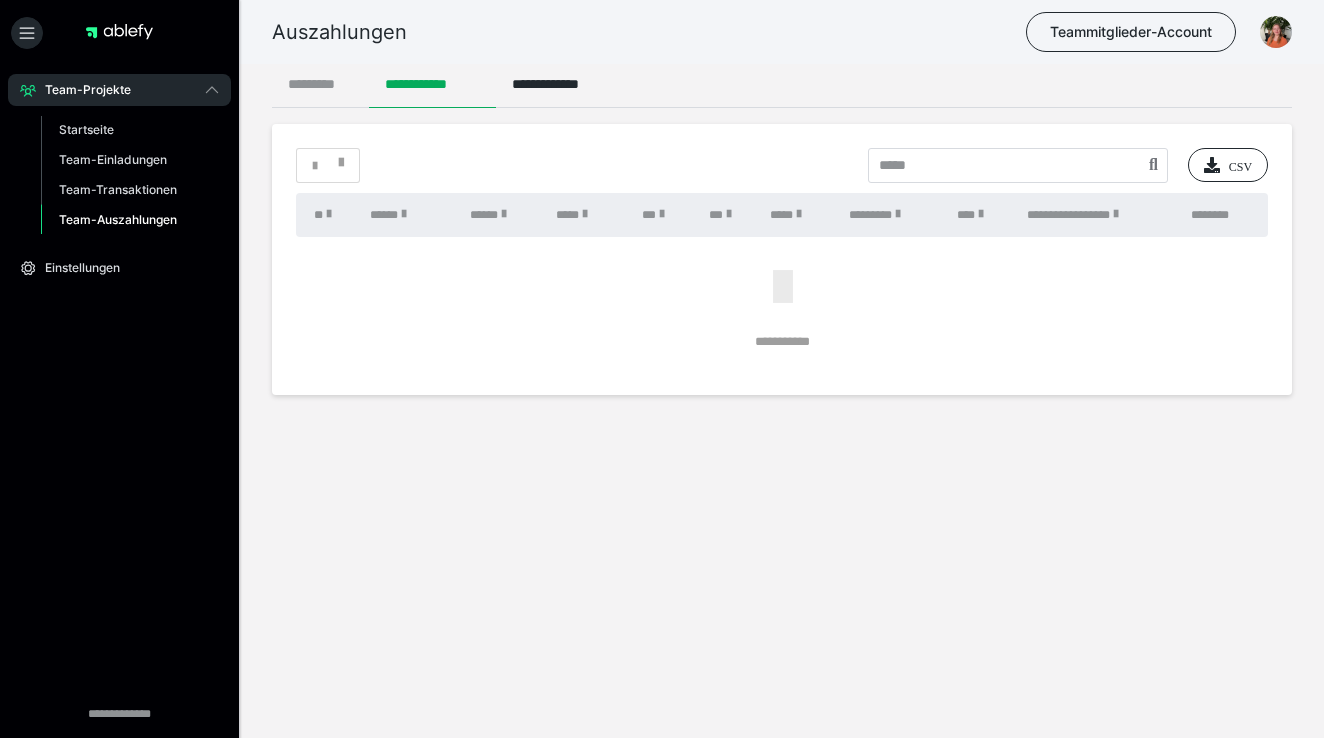 click on "*********" at bounding box center [320, 84] 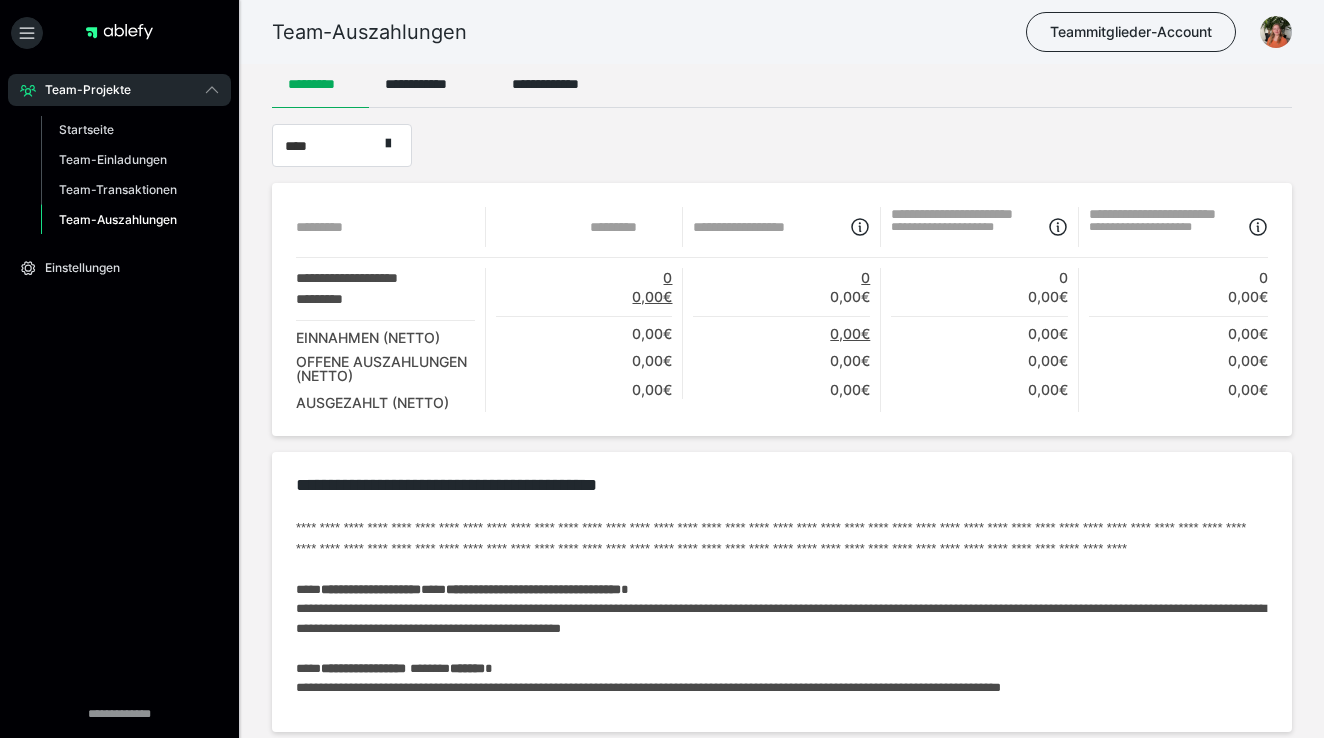 scroll, scrollTop: 0, scrollLeft: 0, axis: both 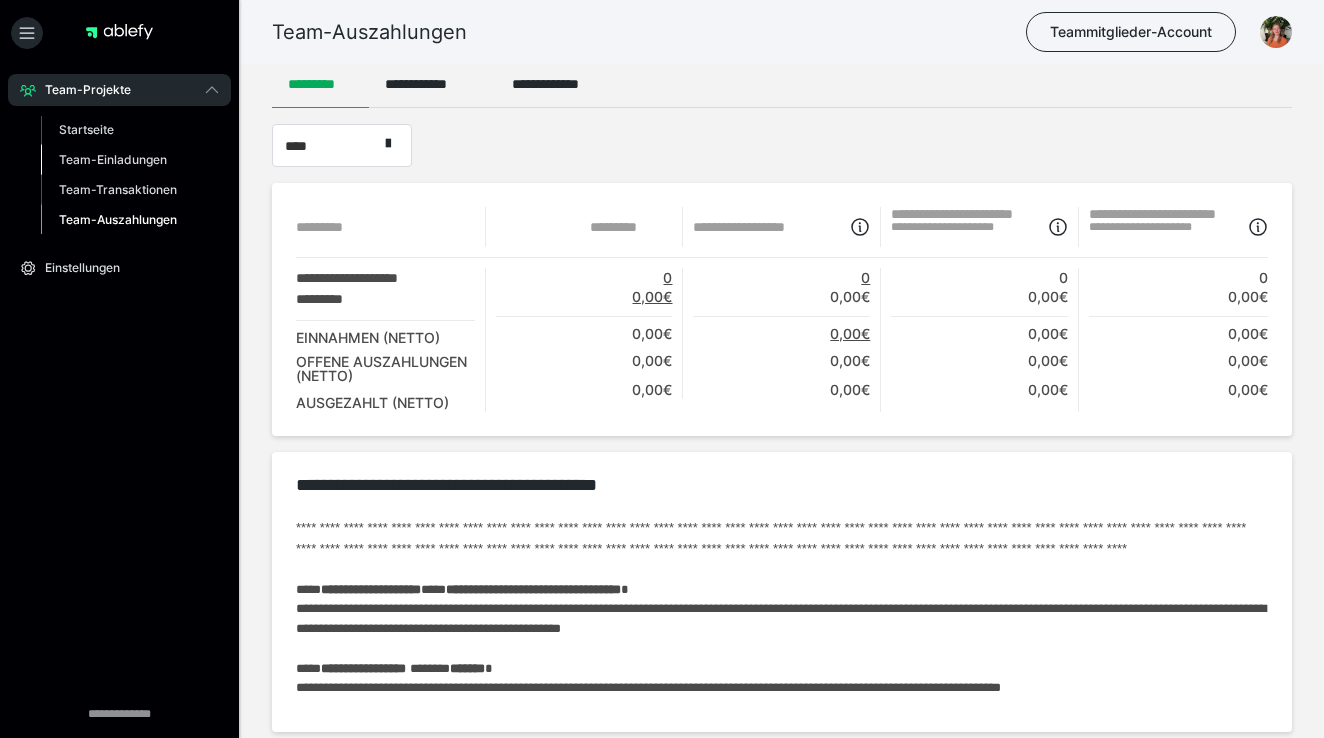 click on "Team-Einladungen" at bounding box center [113, 159] 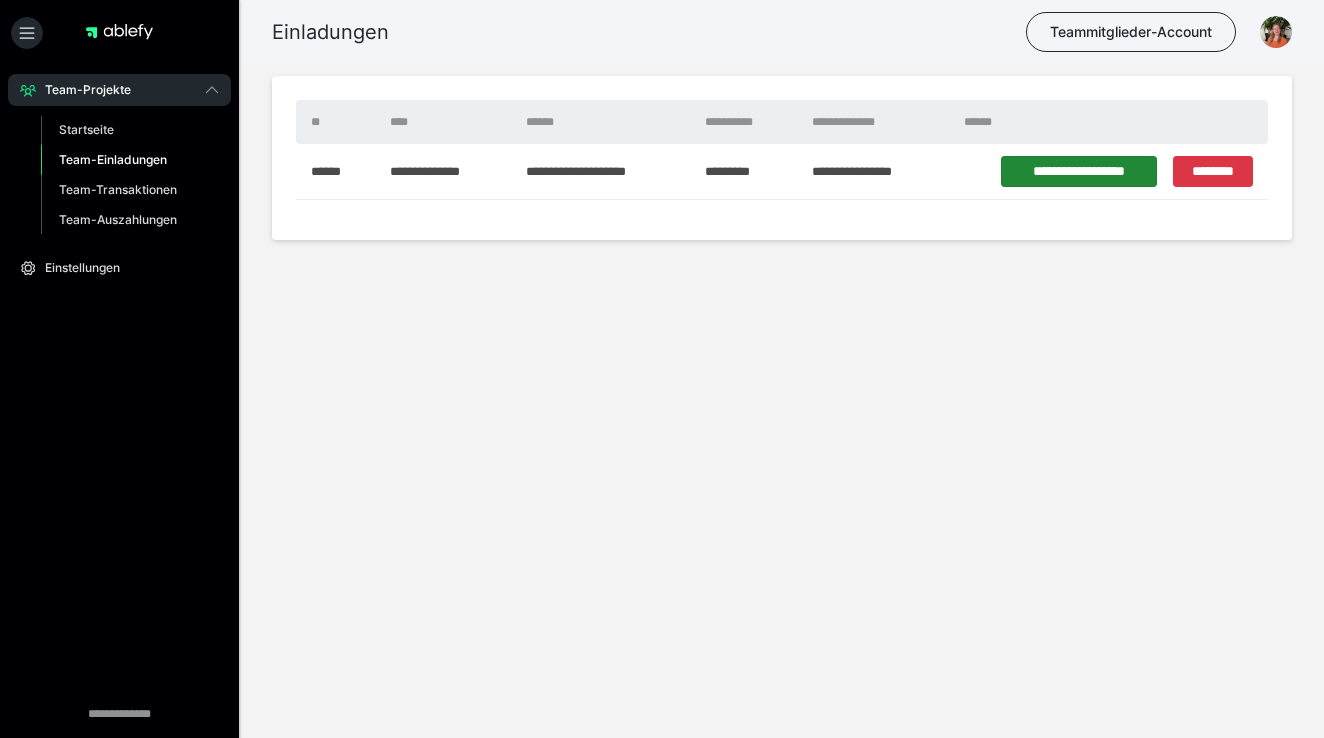 click on "**********" at bounding box center (1079, 171) 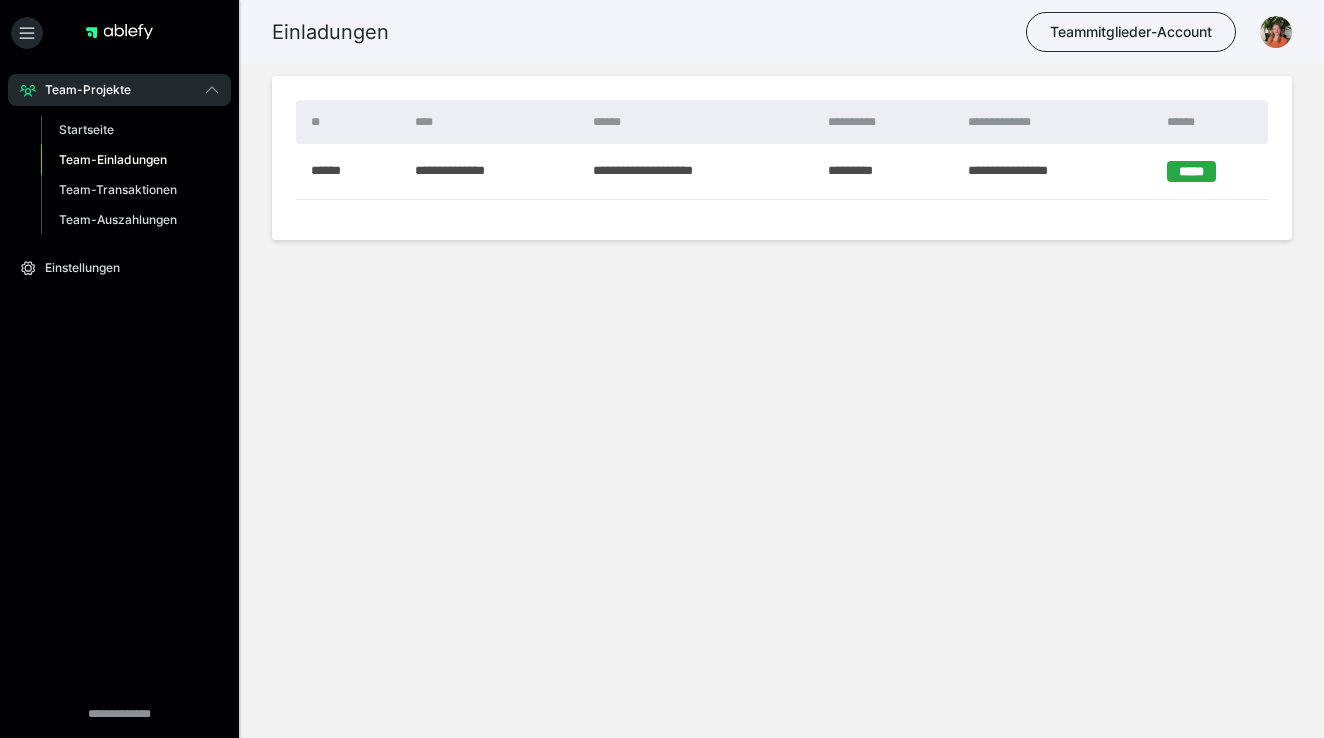 scroll, scrollTop: 0, scrollLeft: 0, axis: both 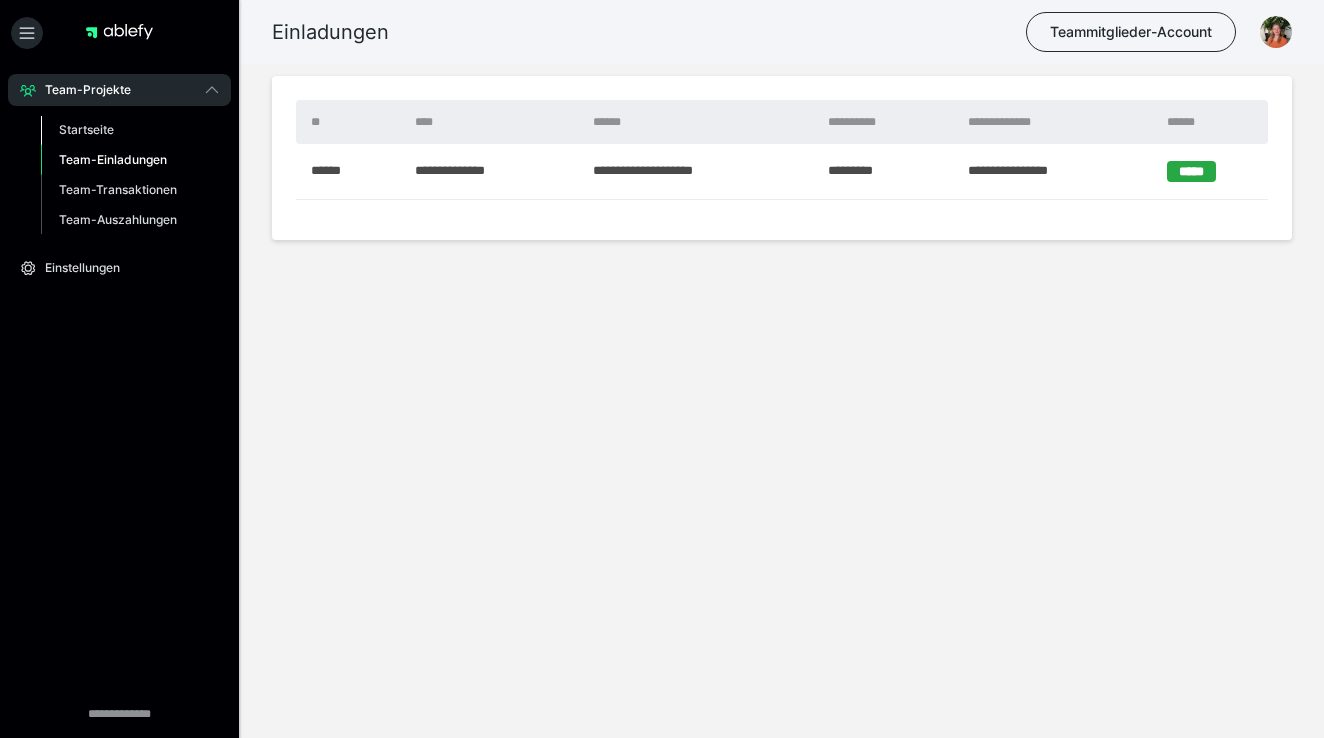 click on "Startseite" at bounding box center [86, 129] 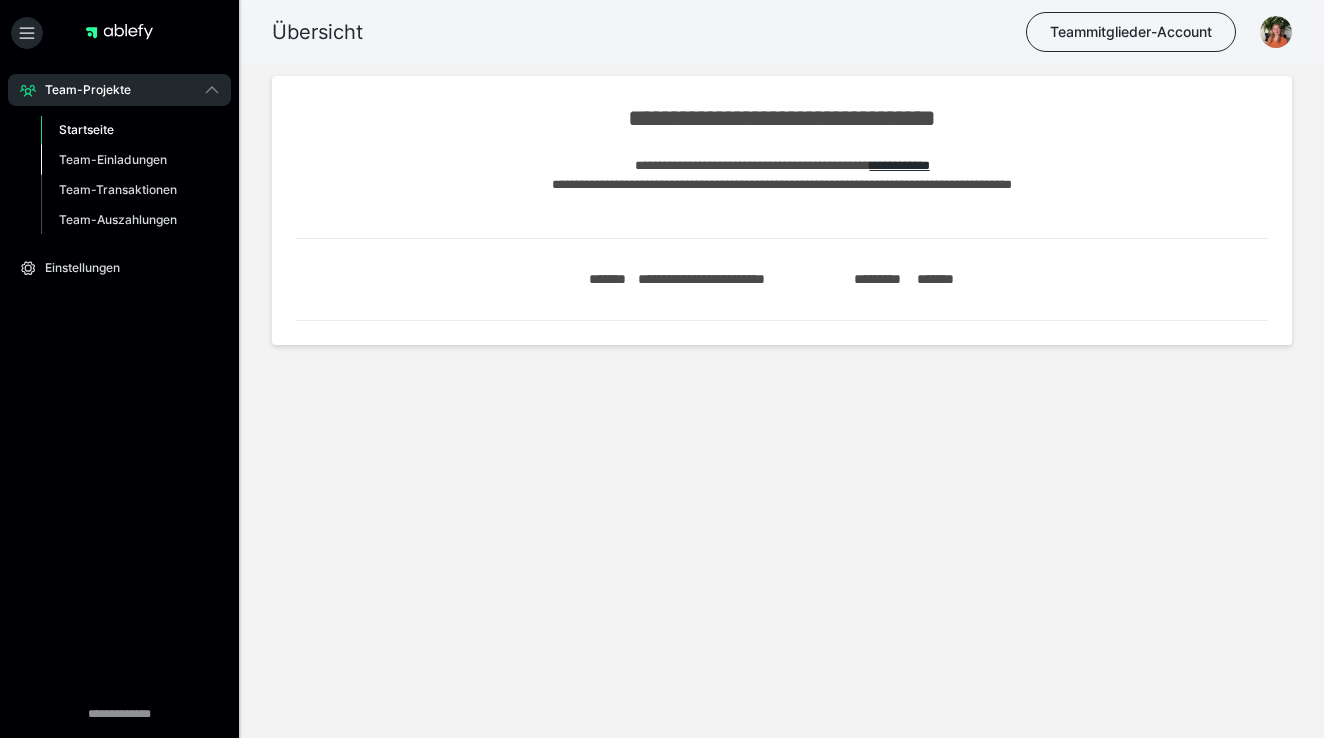 click on "Team-Einladungen" at bounding box center [113, 159] 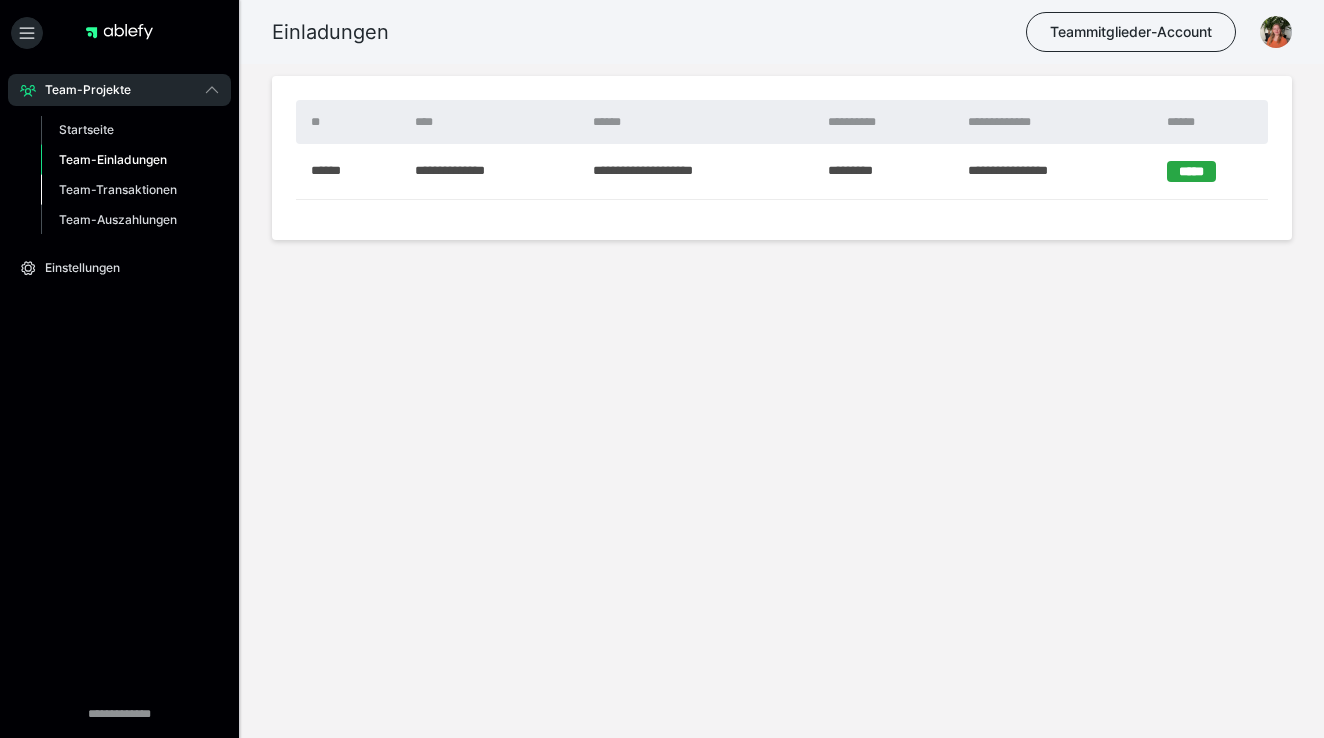 click on "Team-Transaktionen" at bounding box center [118, 189] 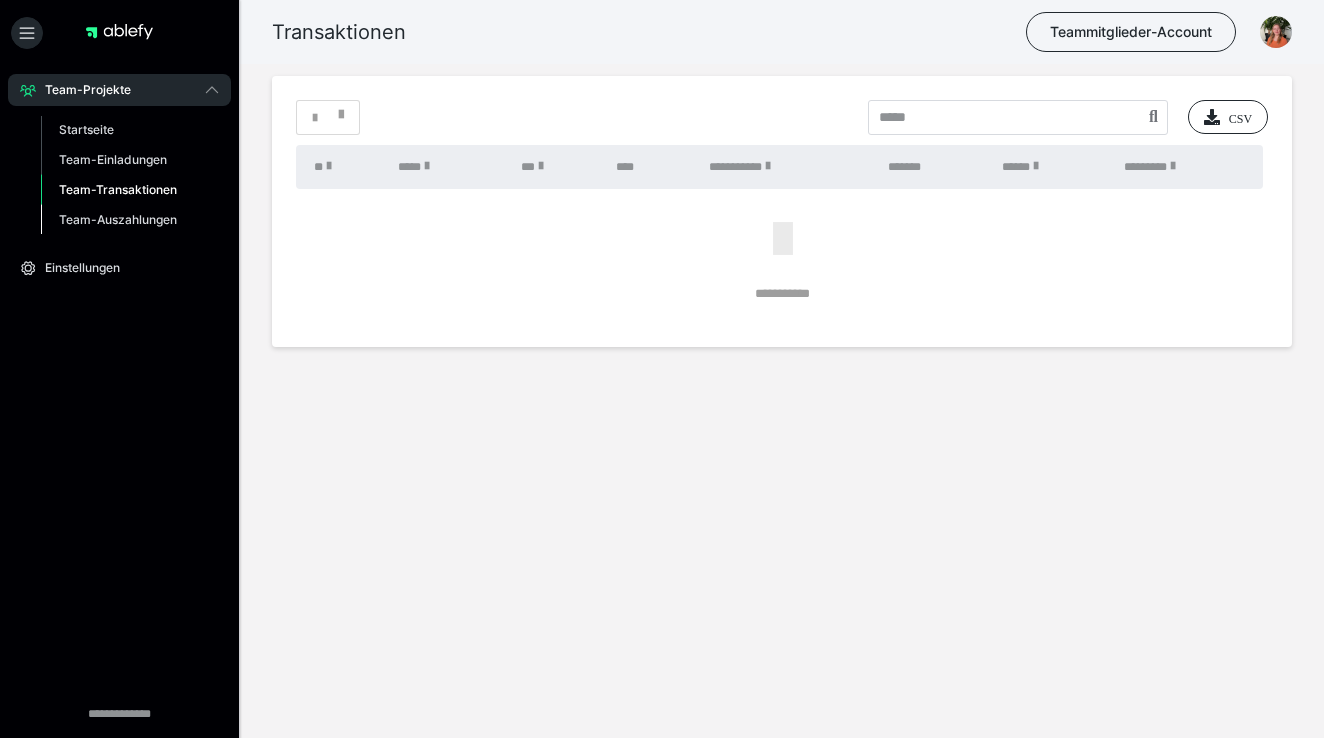 click on "Team-Auszahlungen" at bounding box center [118, 219] 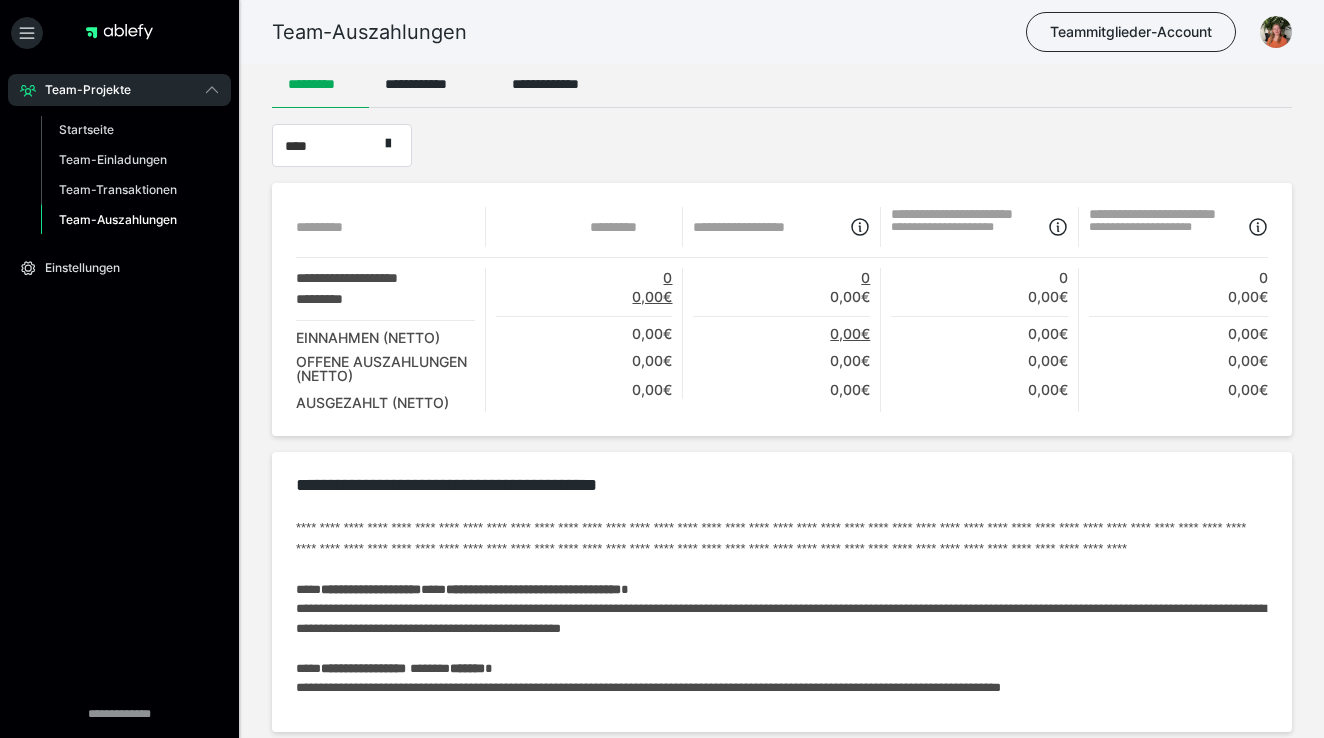 scroll, scrollTop: 0, scrollLeft: 0, axis: both 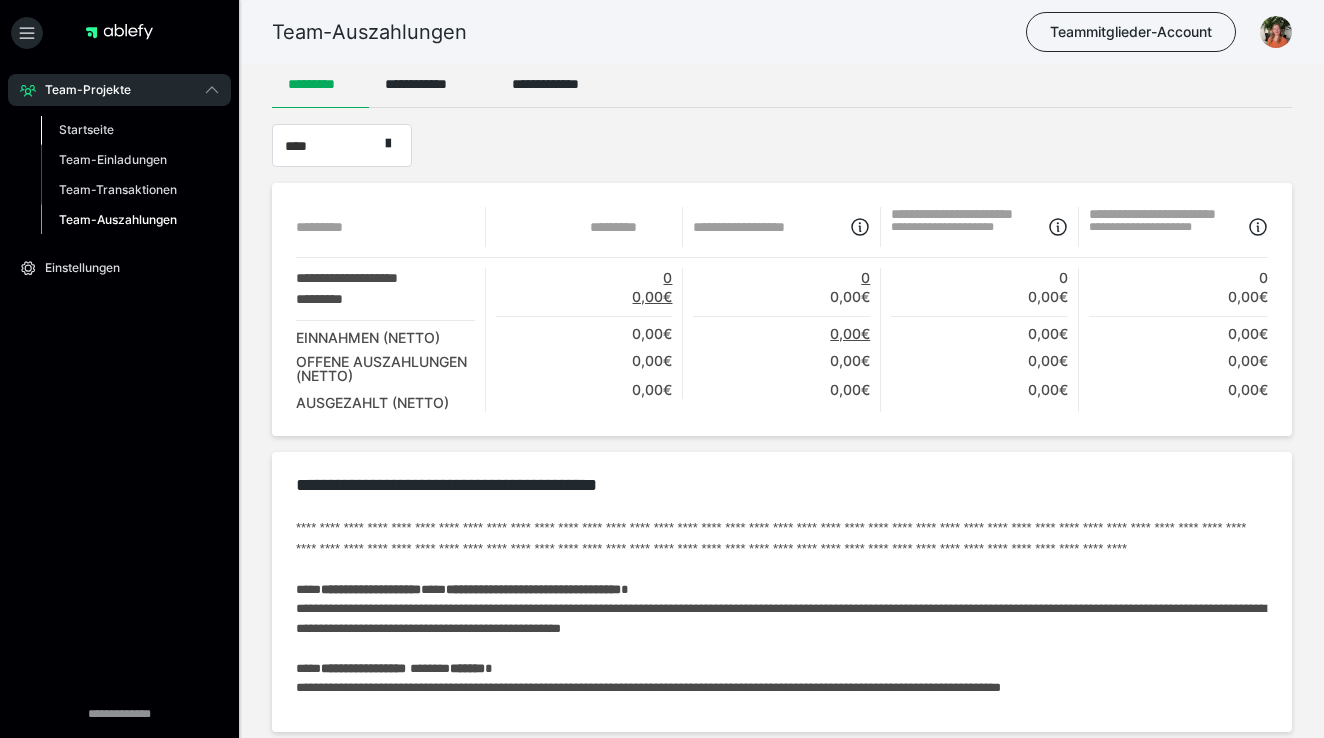 click on "Startseite" at bounding box center [86, 129] 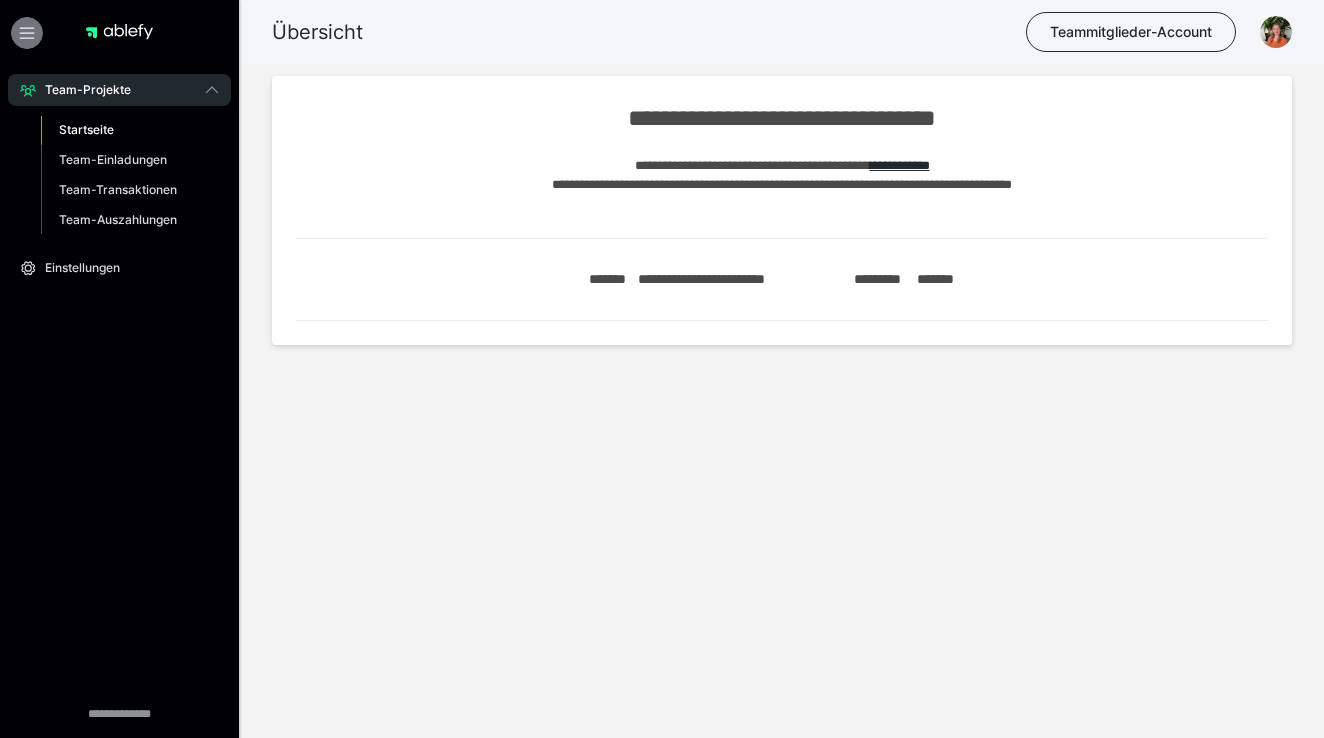 click 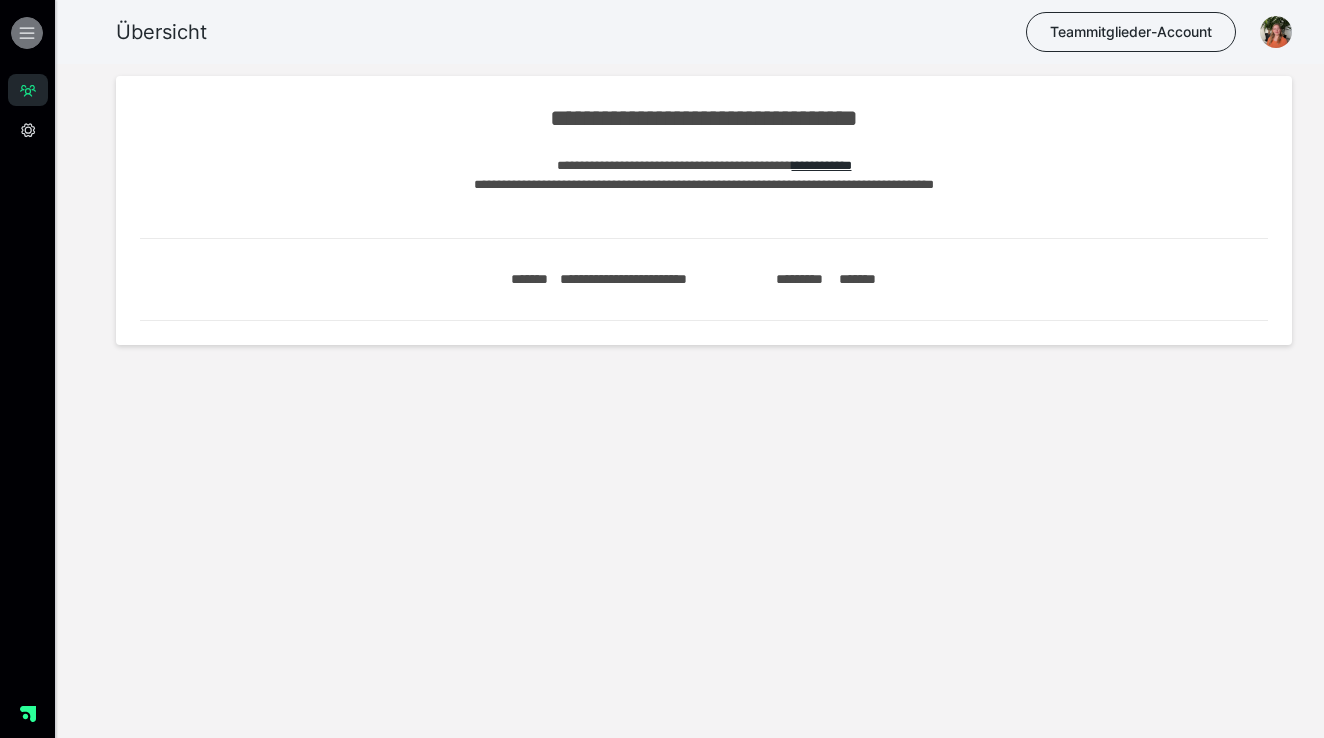 click 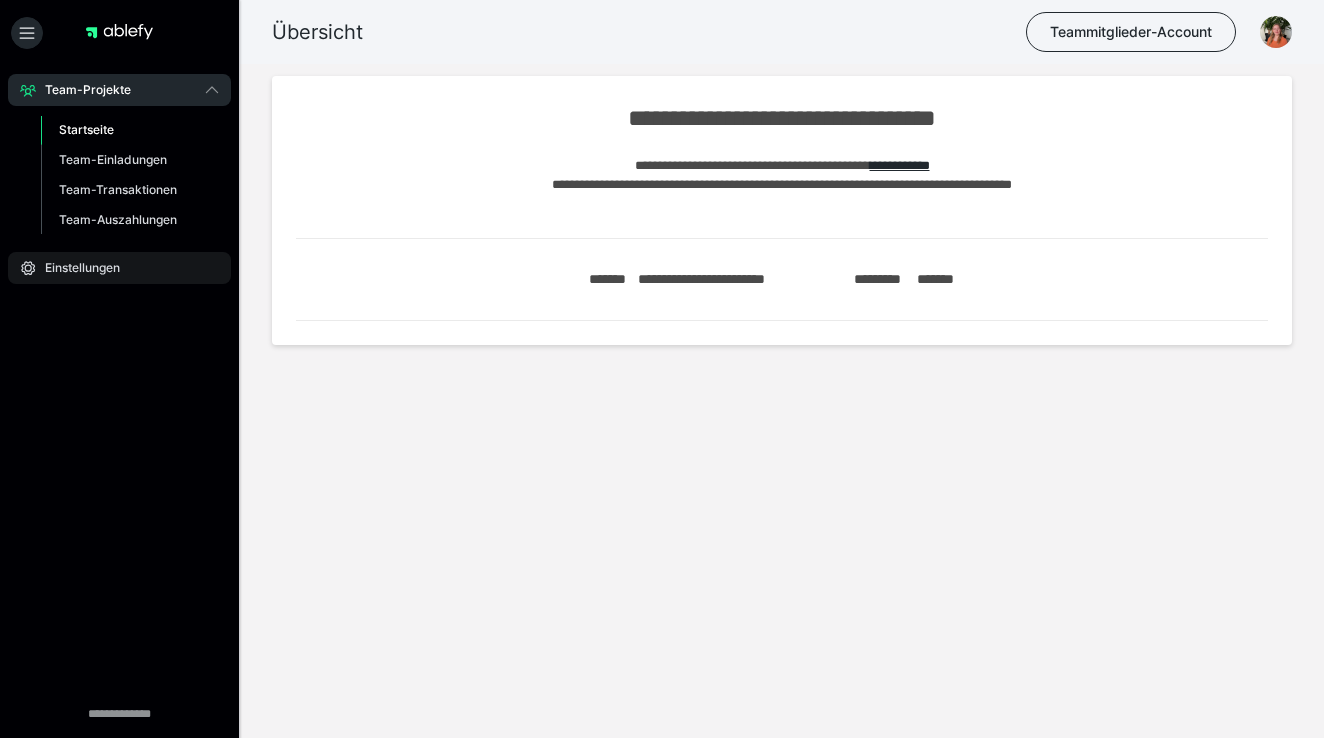 click on "Einstellungen" at bounding box center [75, 268] 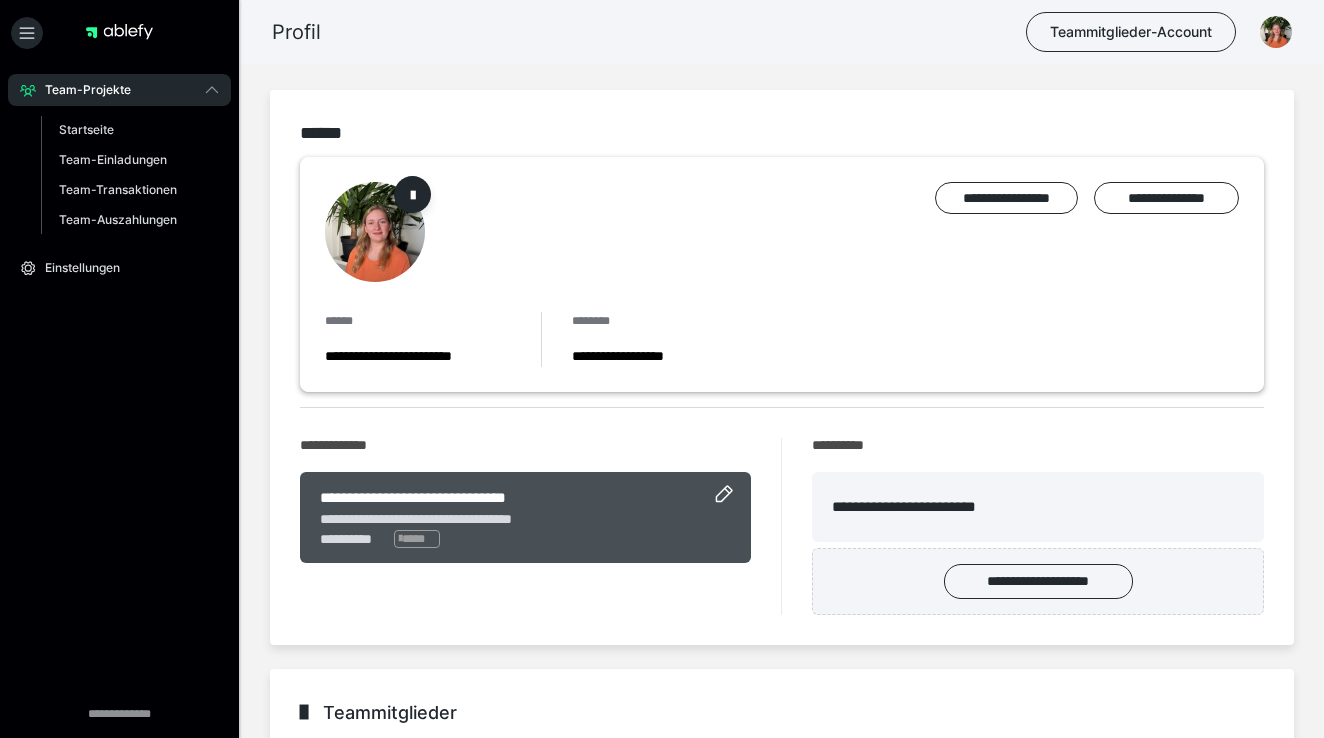 scroll, scrollTop: 0, scrollLeft: 0, axis: both 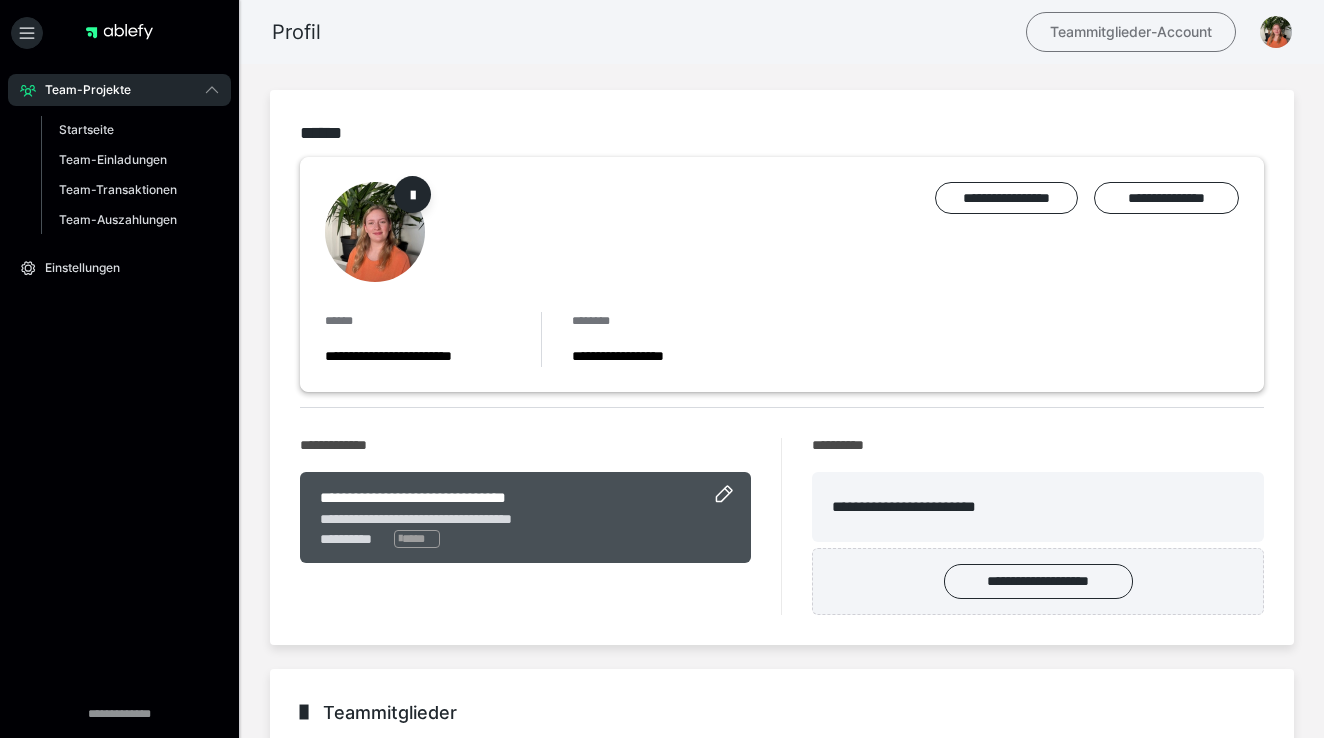 click on "Teammitglieder-Account" at bounding box center (1131, 32) 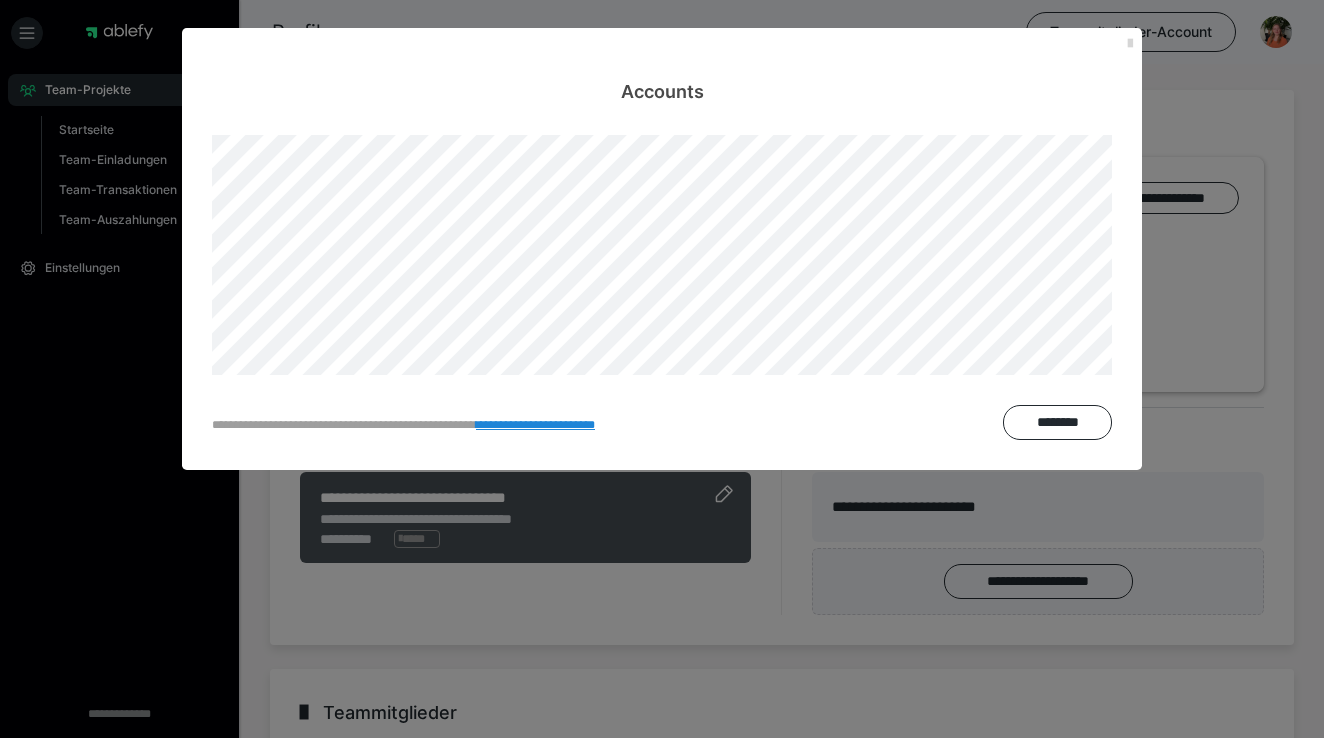 click at bounding box center (1130, 44) 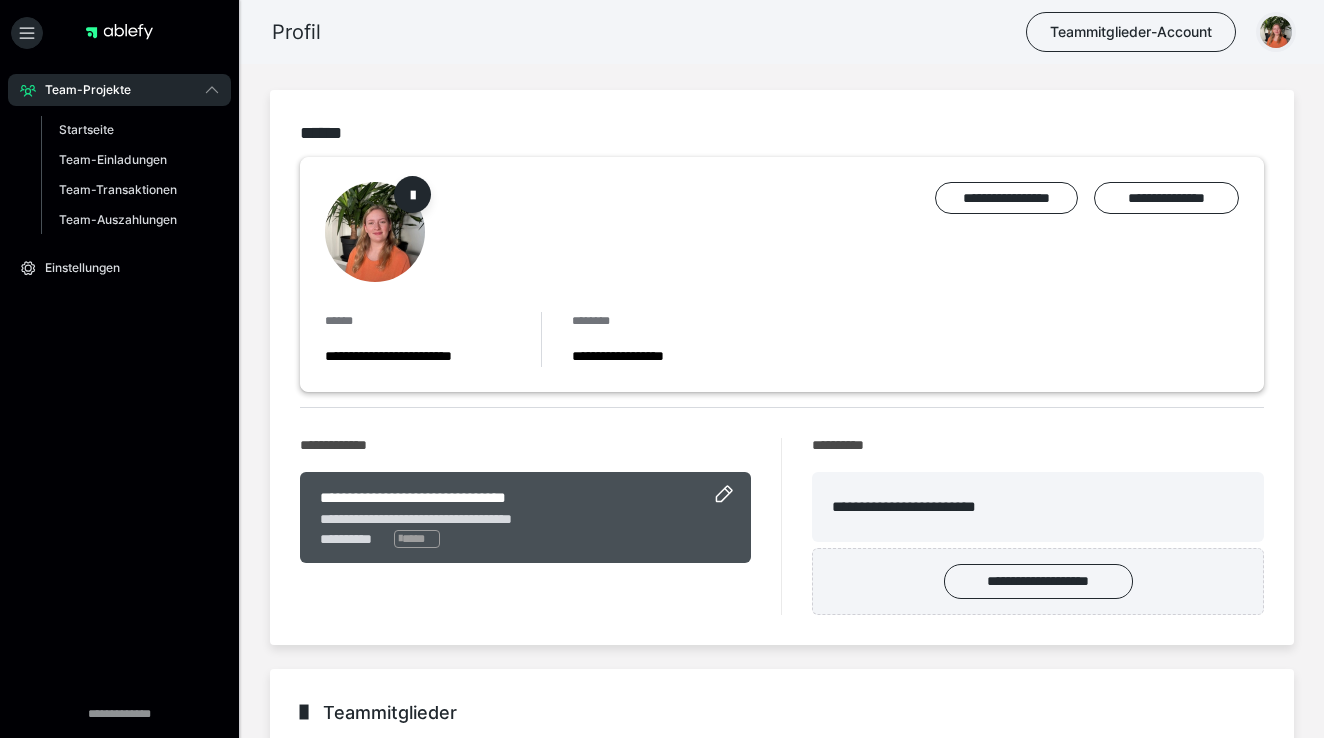 click at bounding box center (1276, 32) 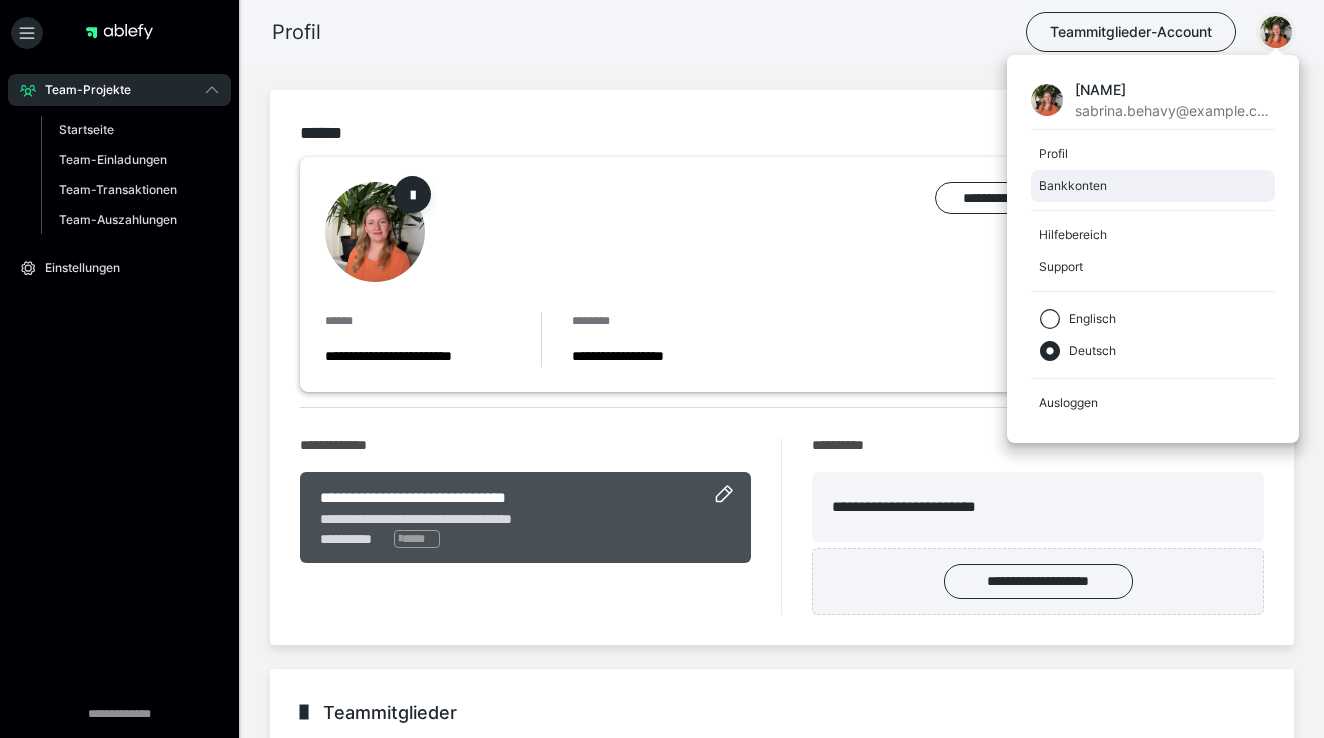 click on "Bankkonten" at bounding box center [1149, 186] 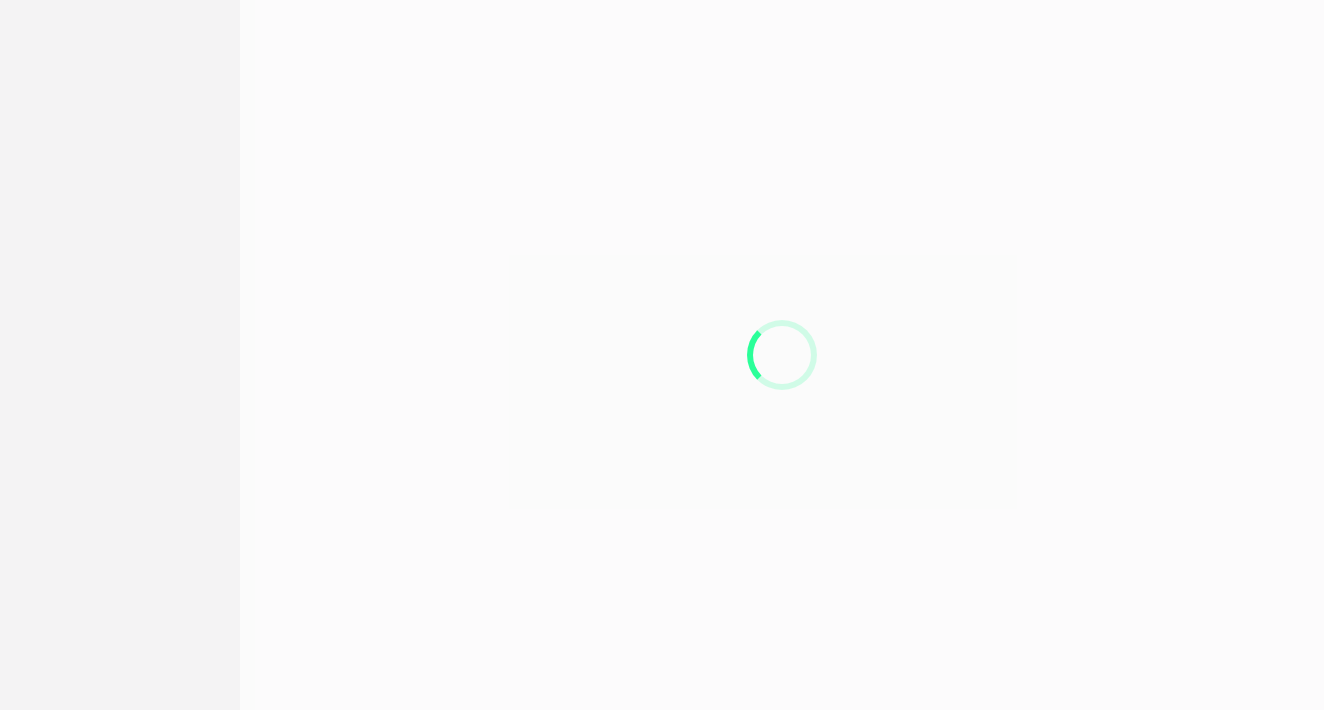 scroll, scrollTop: 0, scrollLeft: 0, axis: both 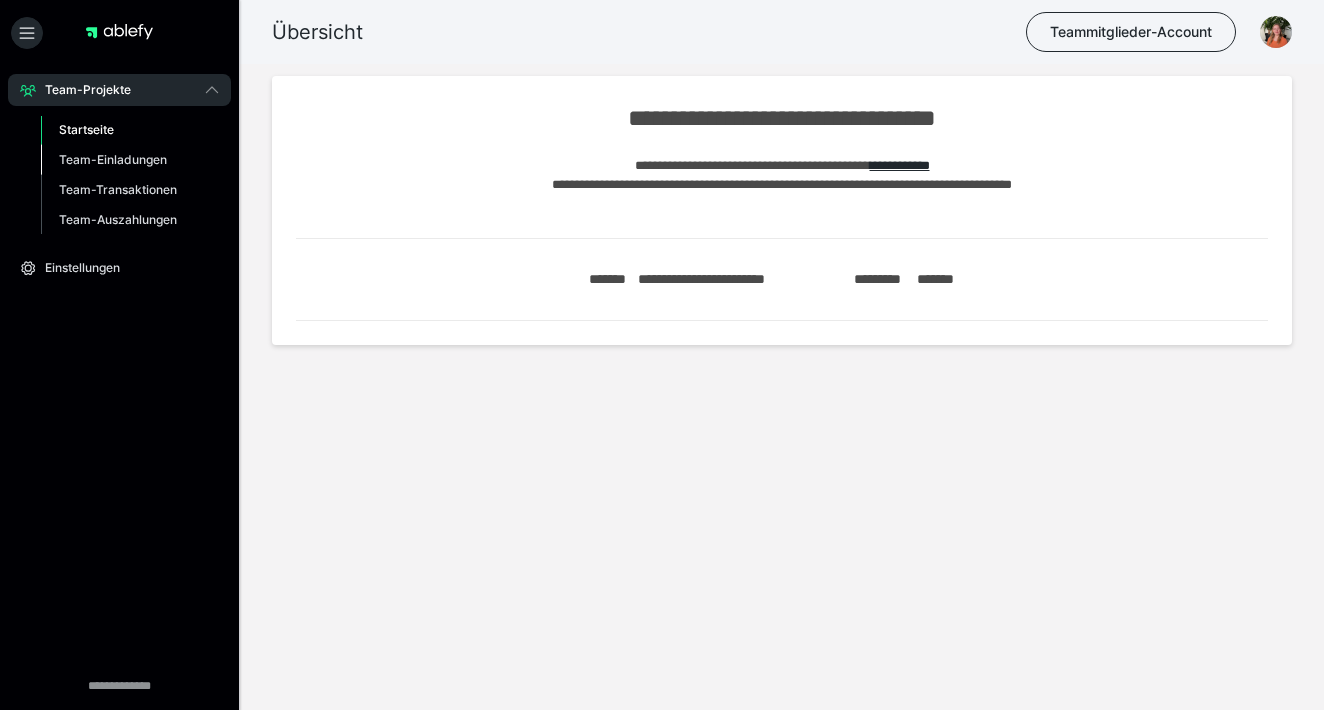 click on "Team-Einladungen" at bounding box center (113, 159) 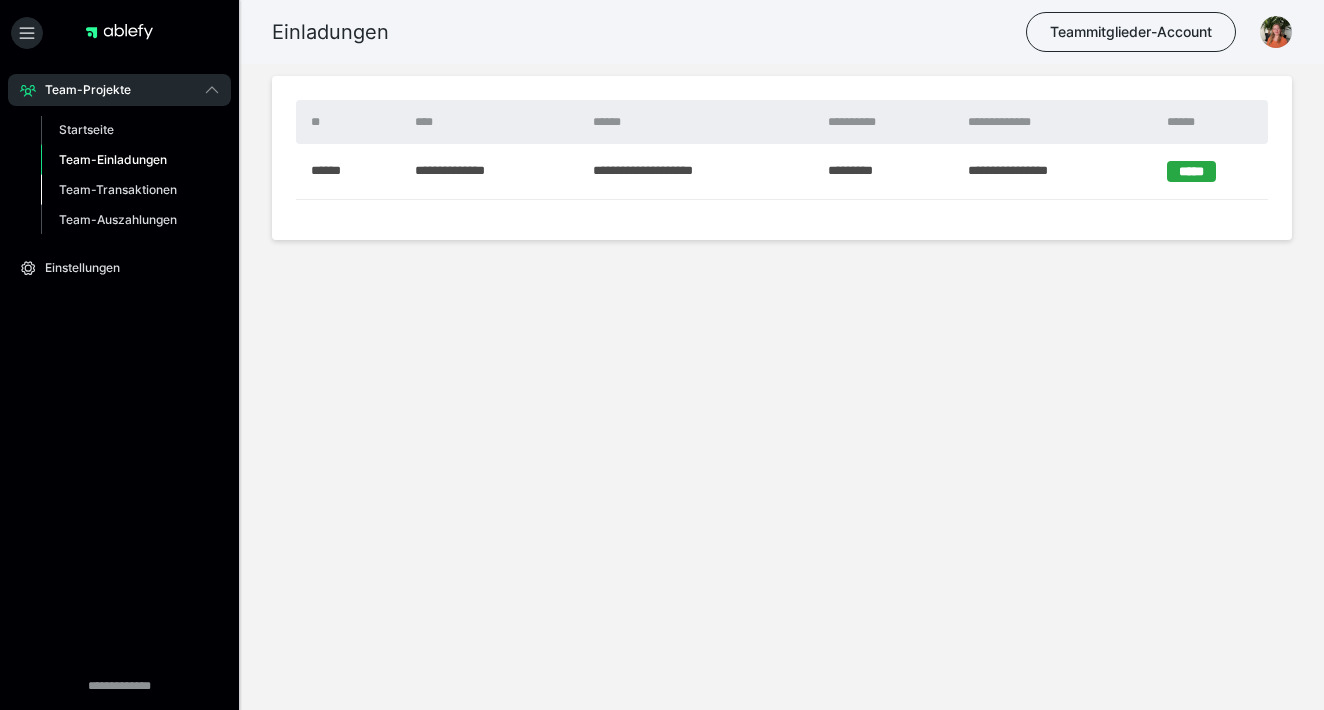 click on "Team-Transaktionen" at bounding box center [130, 190] 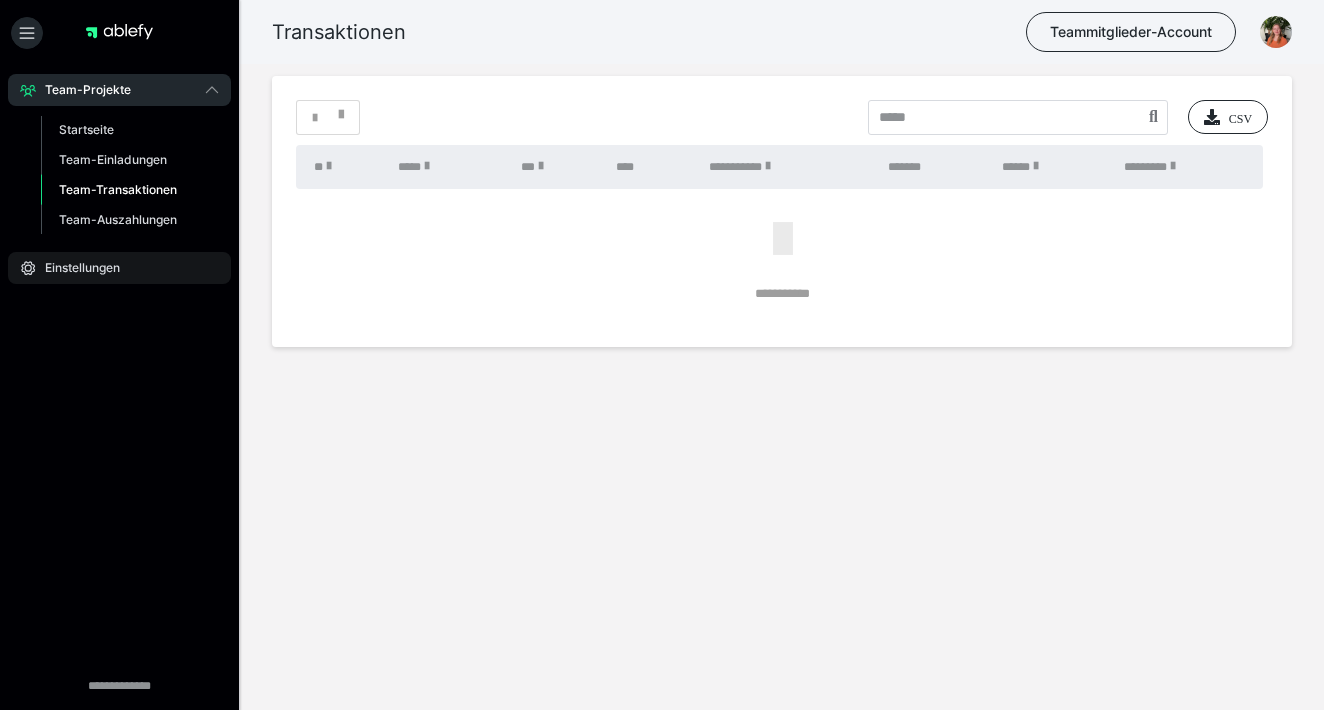 click on "Einstellungen" at bounding box center [119, 268] 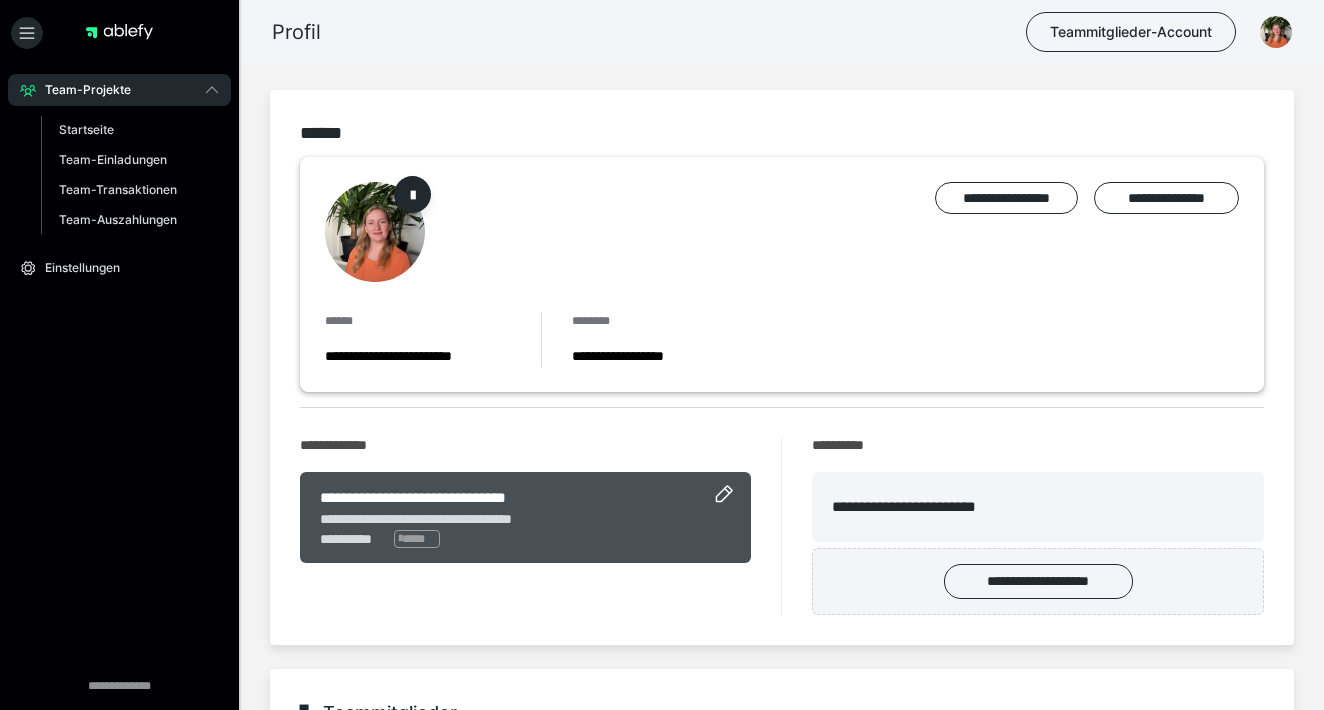 scroll, scrollTop: 0, scrollLeft: 0, axis: both 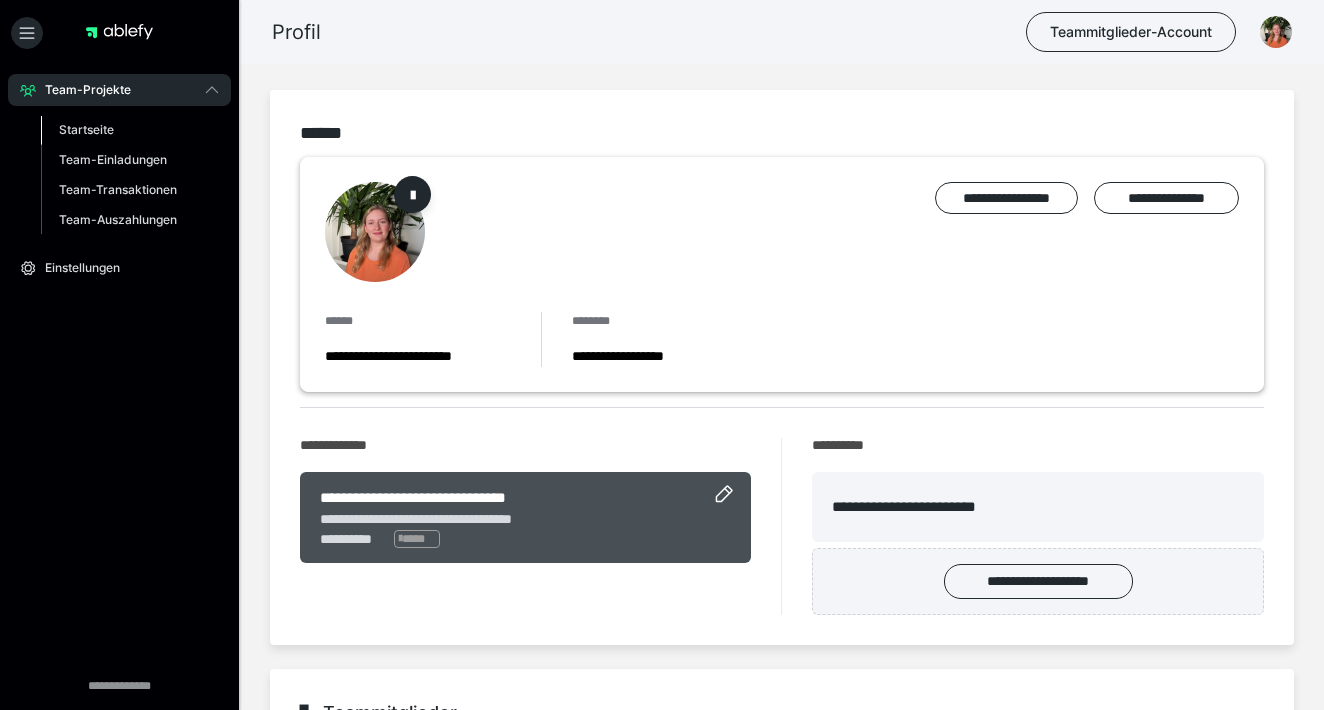 click on "Startseite" at bounding box center (86, 129) 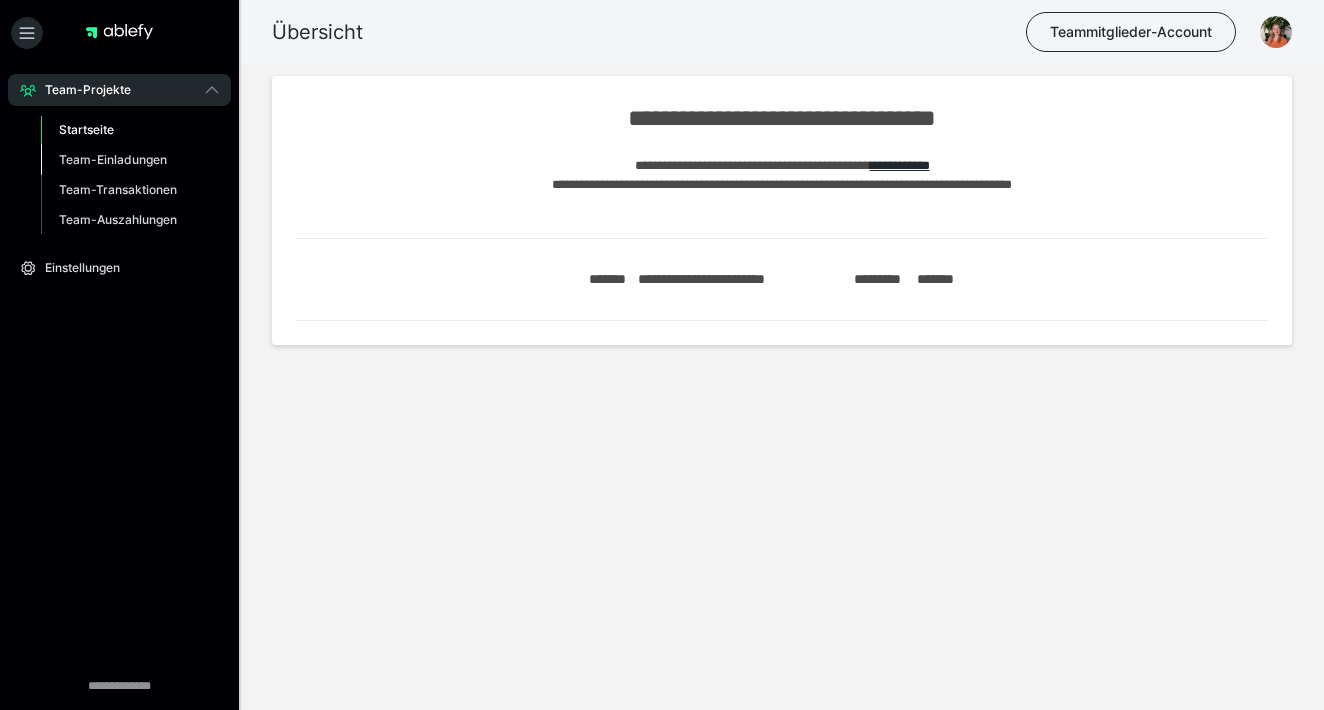 click on "Team-Einladungen" at bounding box center (113, 159) 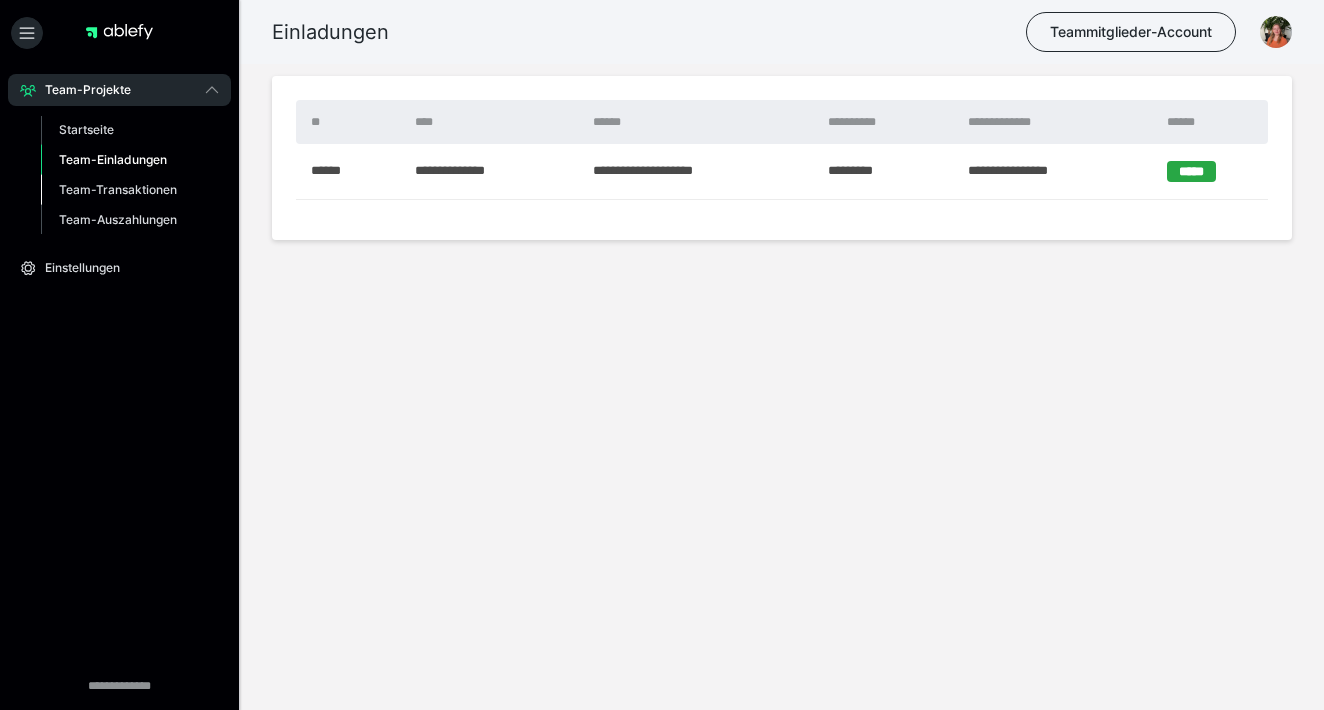 click on "Team-Transaktionen" at bounding box center (118, 189) 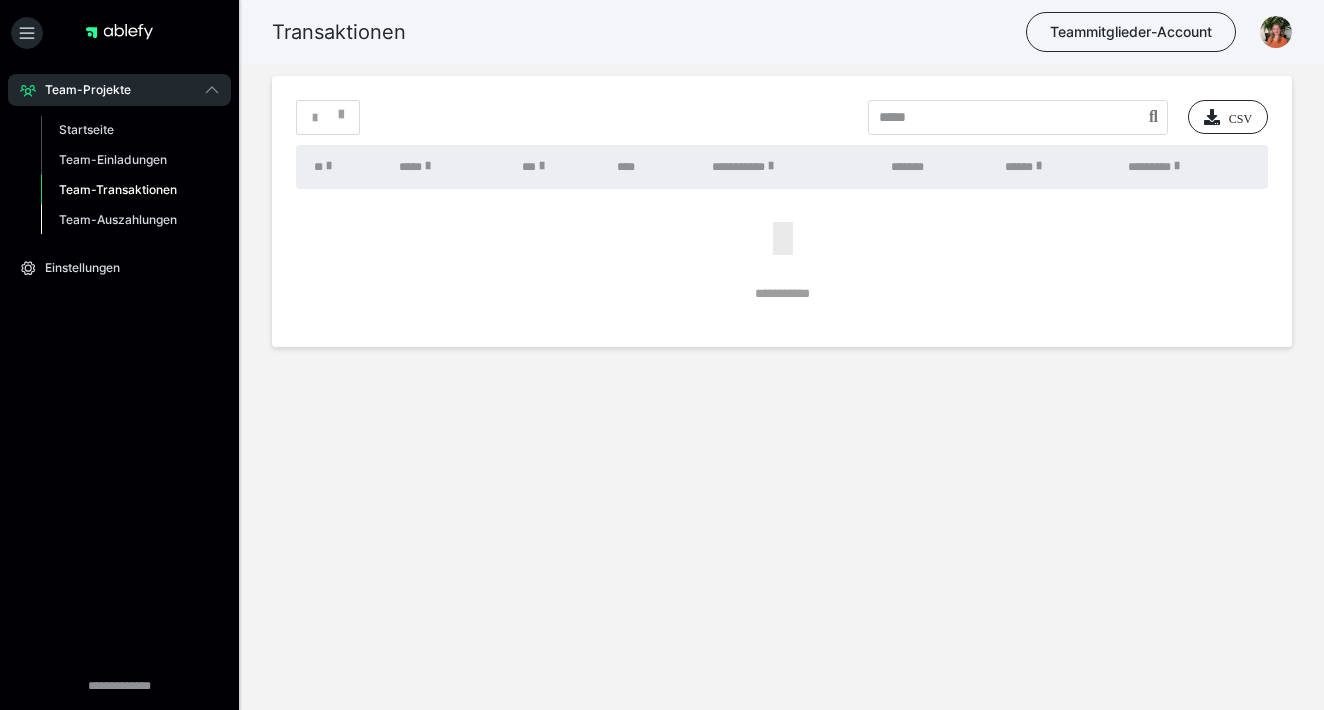 click on "Team-Auszahlungen" at bounding box center (118, 219) 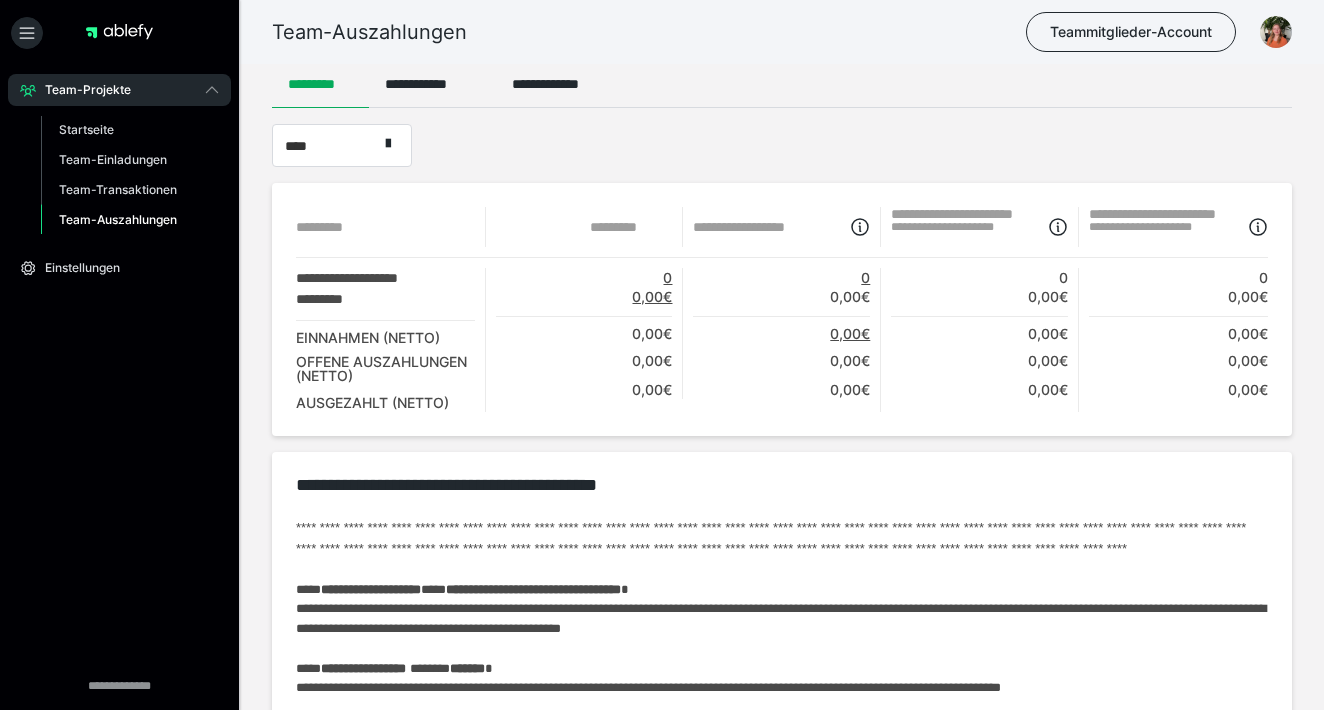 scroll, scrollTop: 0, scrollLeft: 0, axis: both 